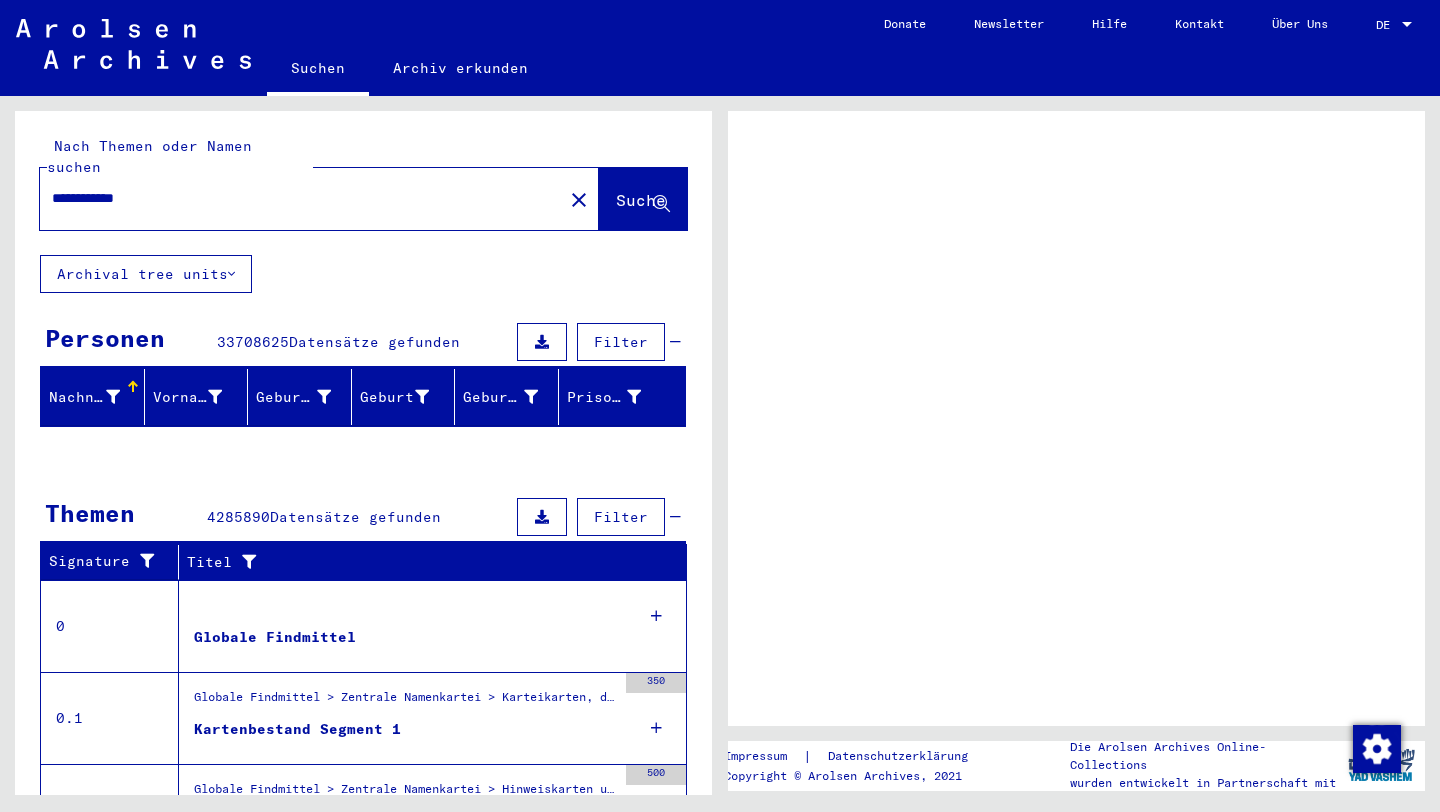 scroll, scrollTop: 0, scrollLeft: 0, axis: both 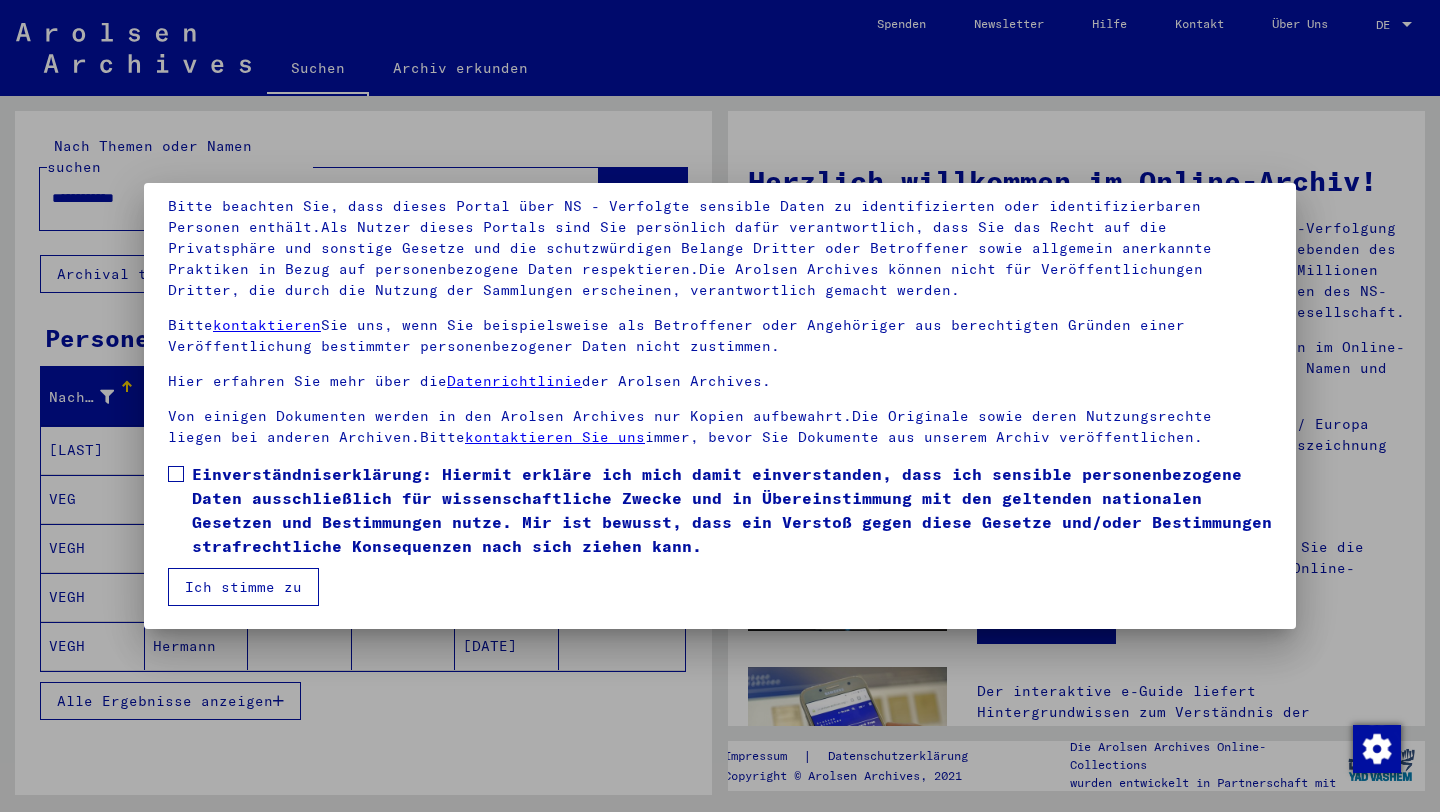 click at bounding box center [176, 474] 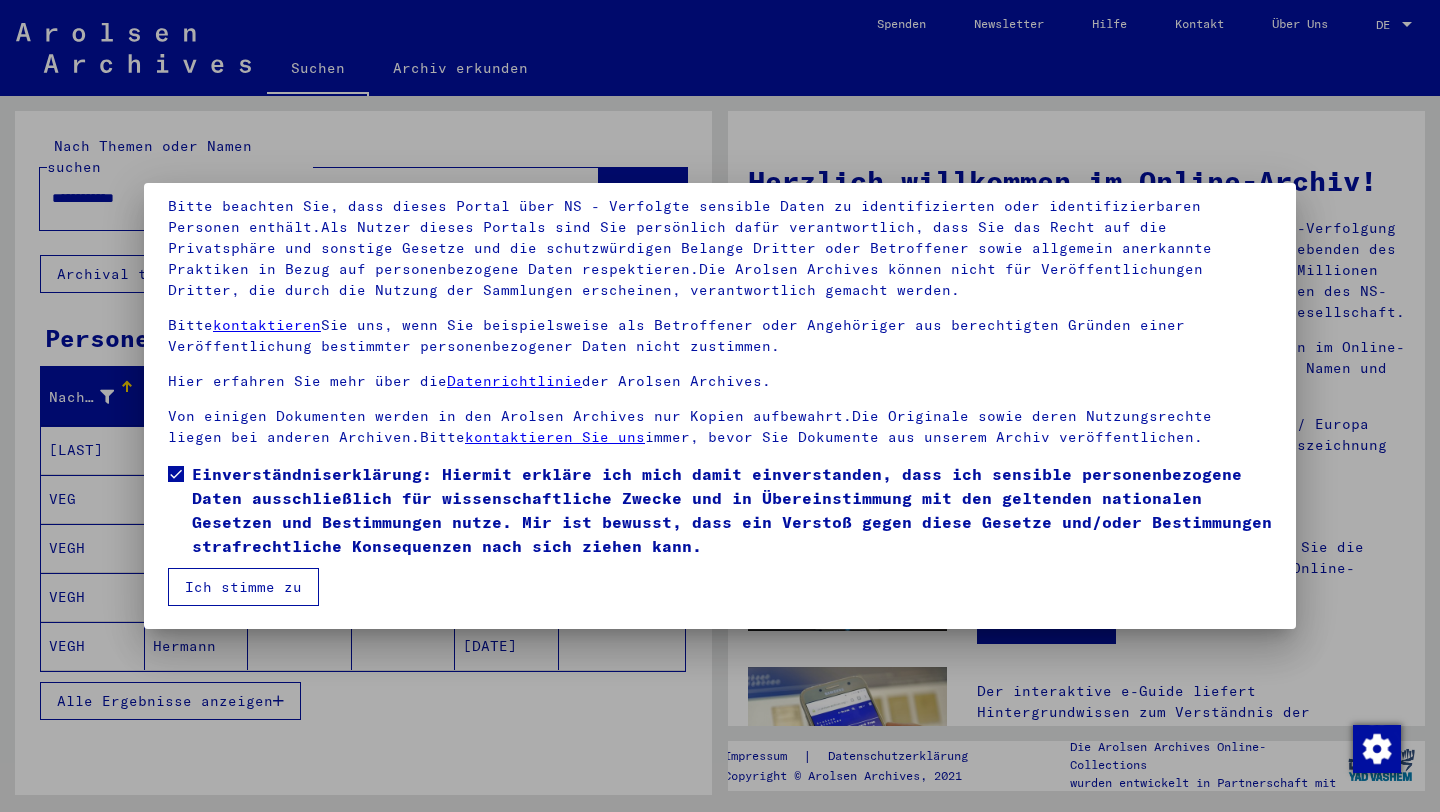 click on "Ich stimme zu" at bounding box center (243, 587) 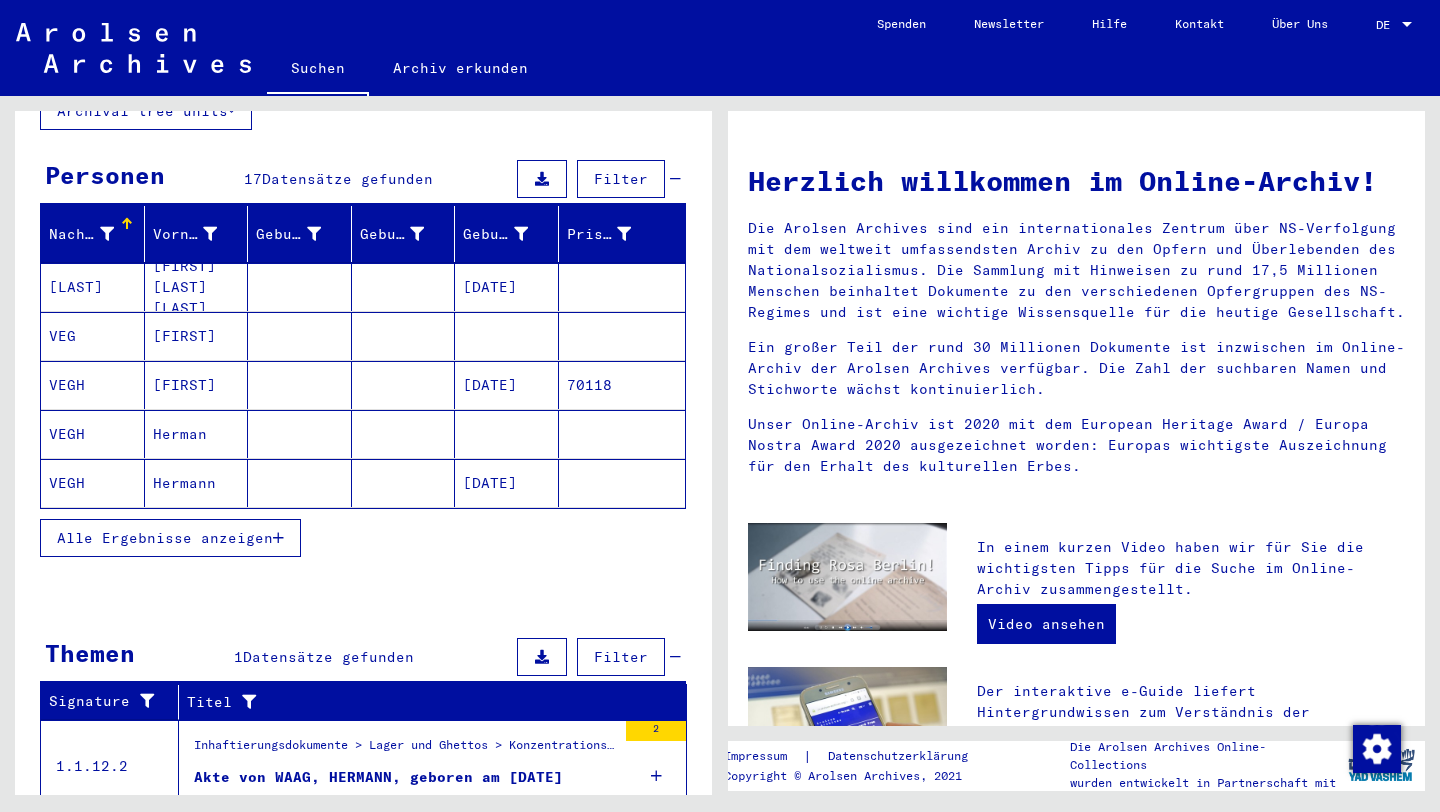 scroll, scrollTop: 187, scrollLeft: 0, axis: vertical 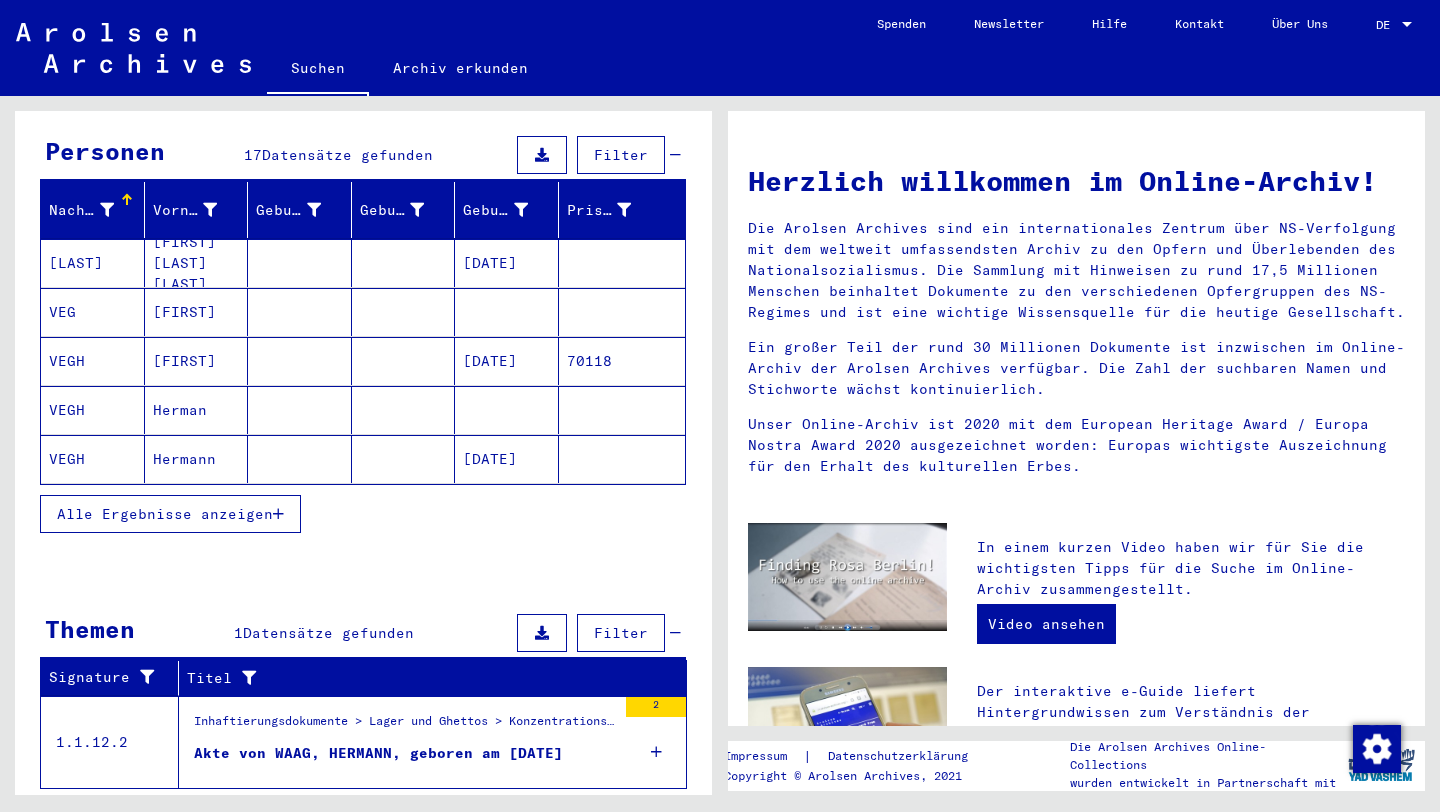 click on "Alle Ergebnisse anzeigen" at bounding box center (165, 514) 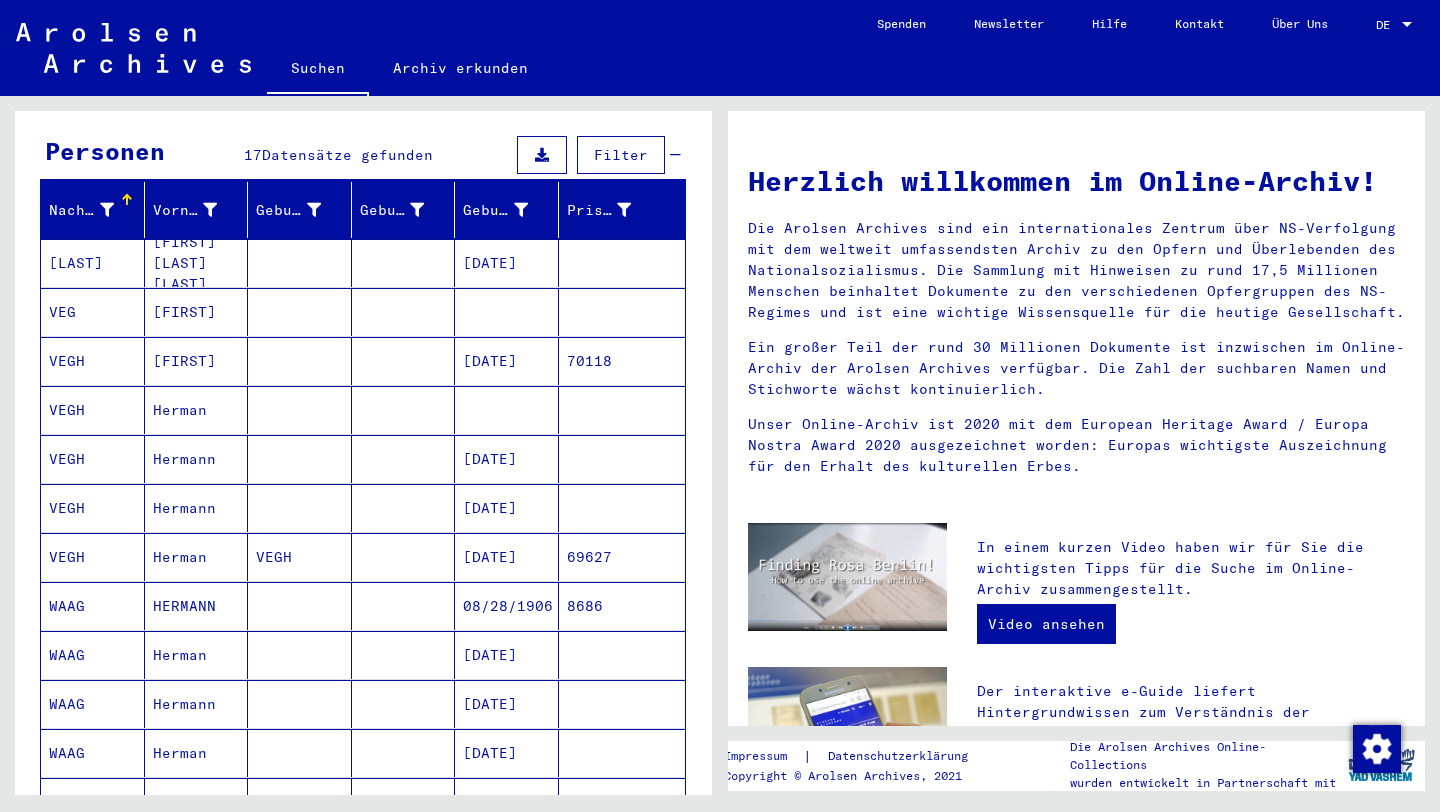 click on "WAAG" at bounding box center (93, 655) 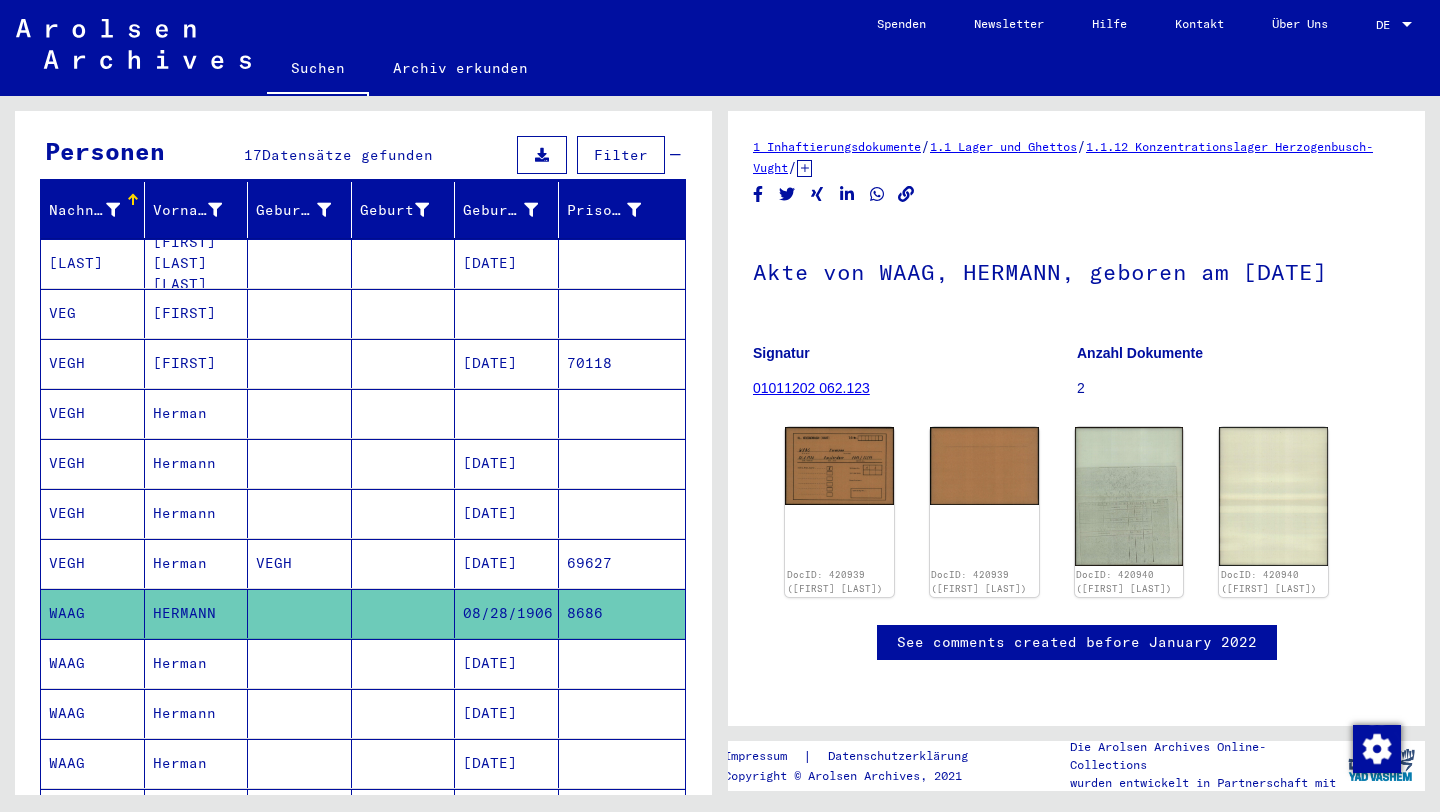 scroll, scrollTop: 0, scrollLeft: 0, axis: both 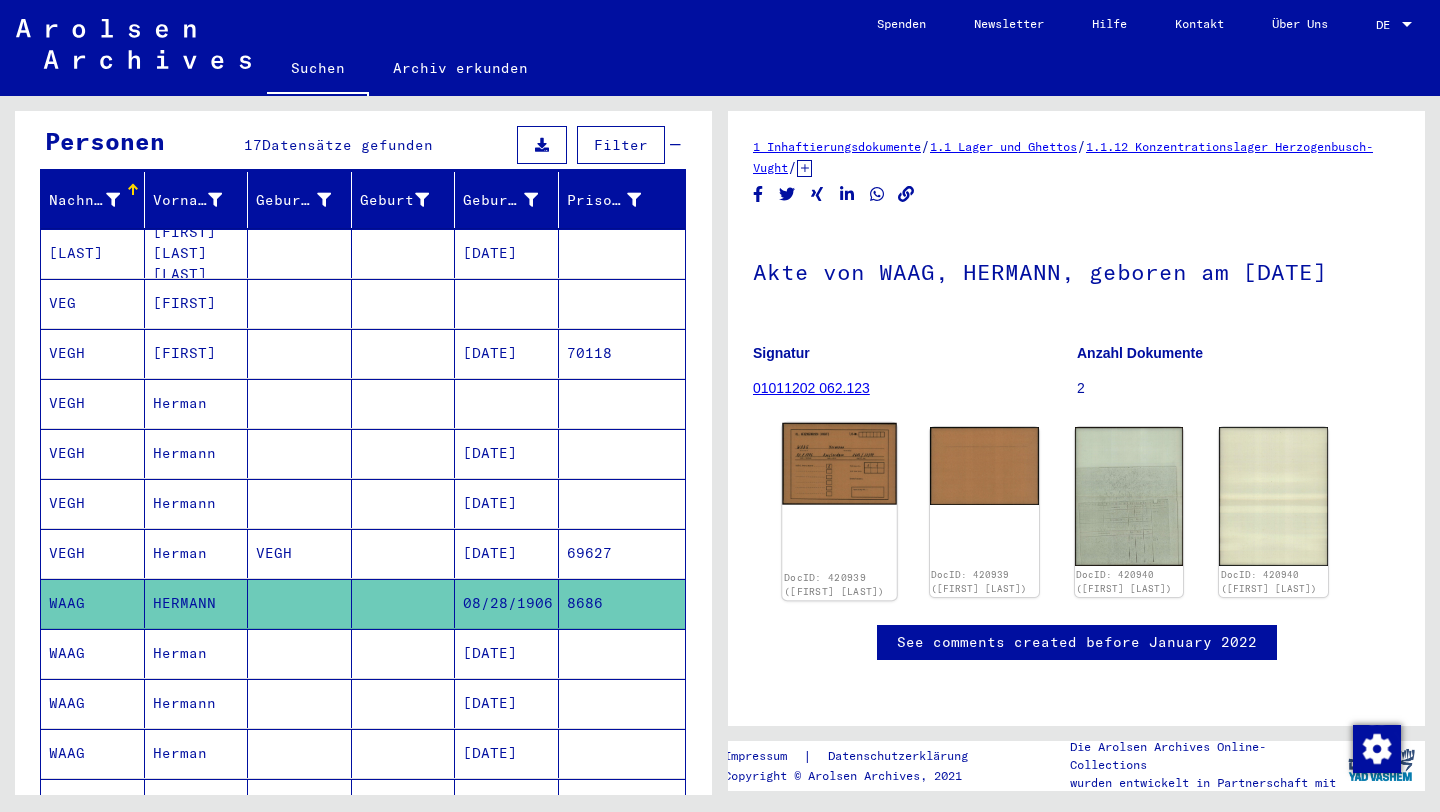 click 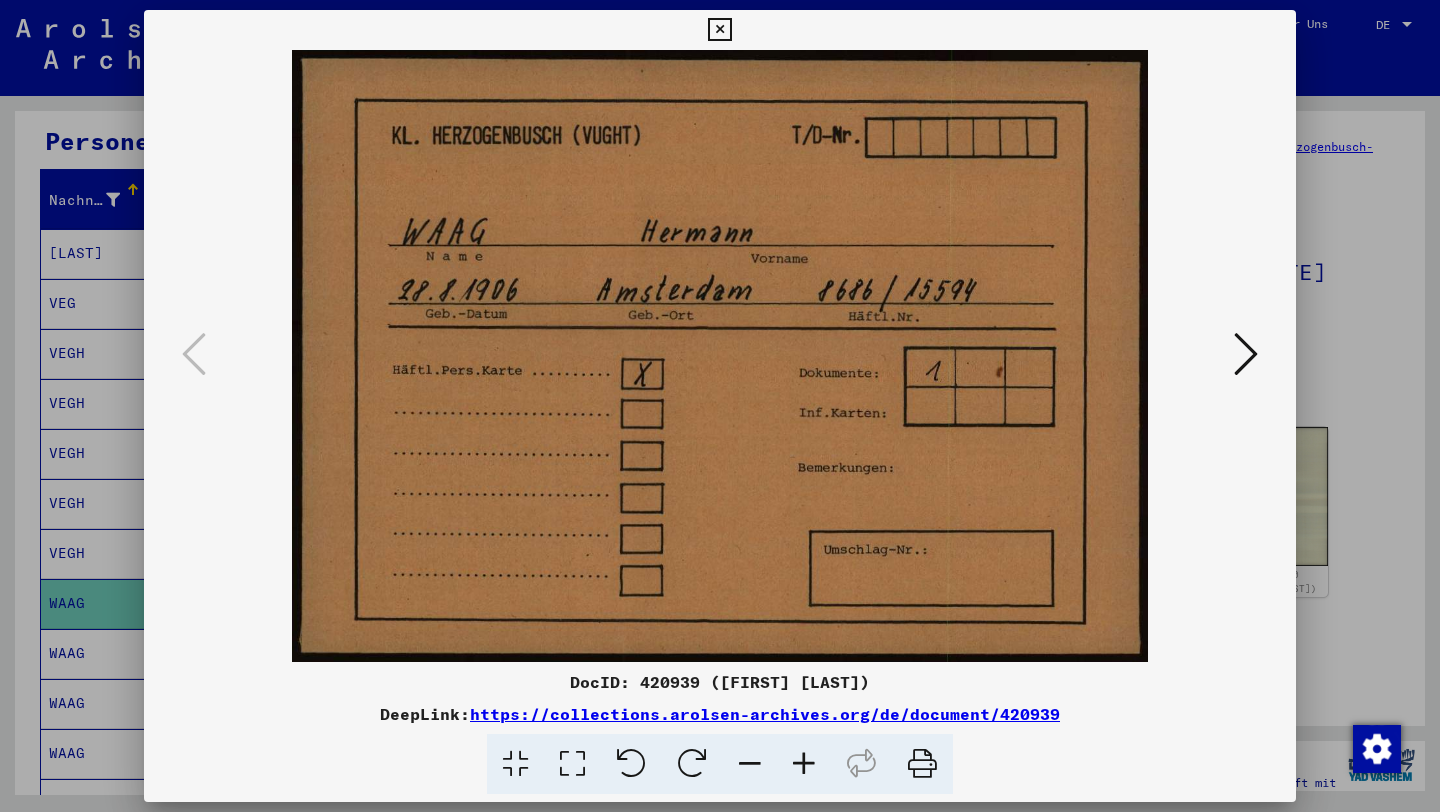 click at bounding box center [719, 30] 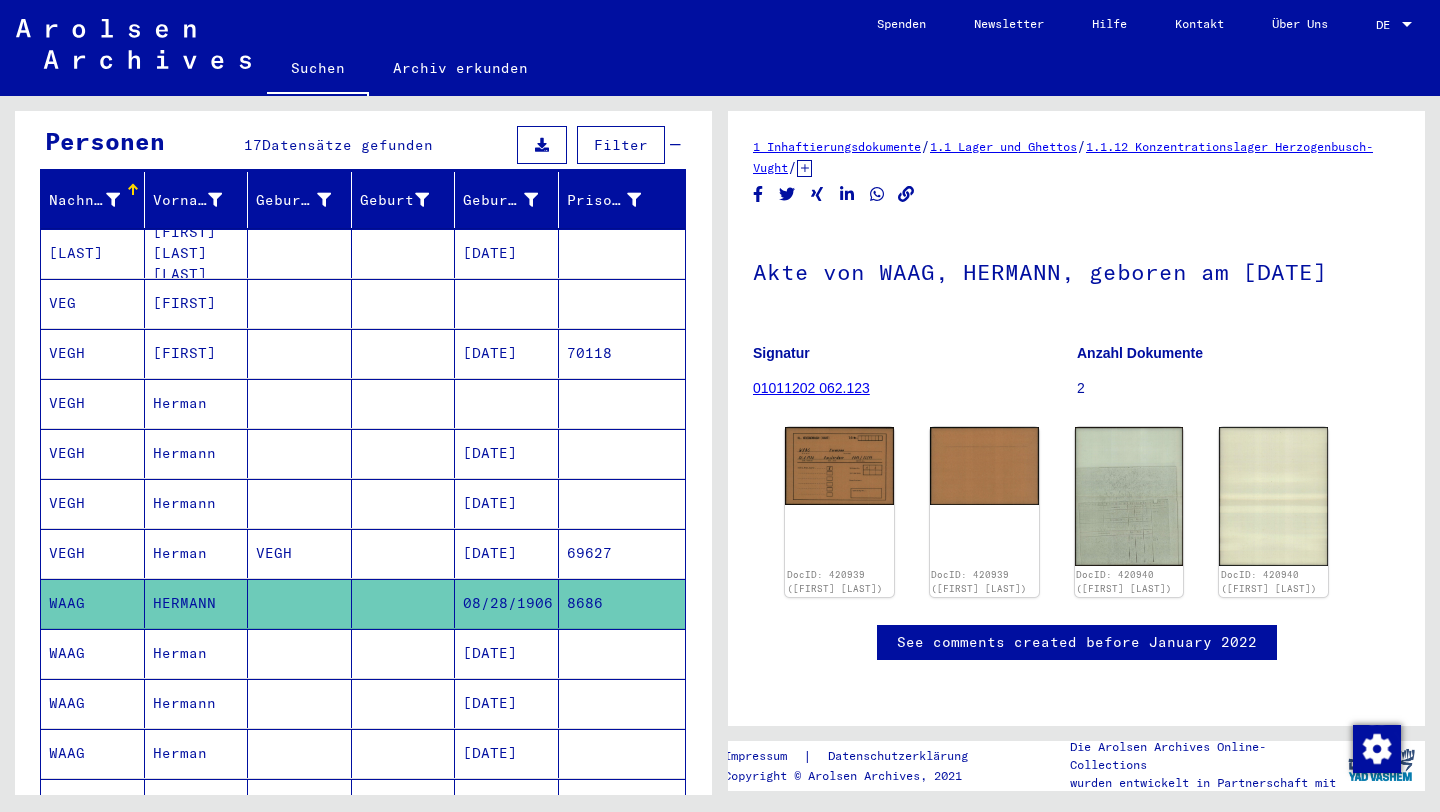 click on "Hermann" at bounding box center [197, 753] 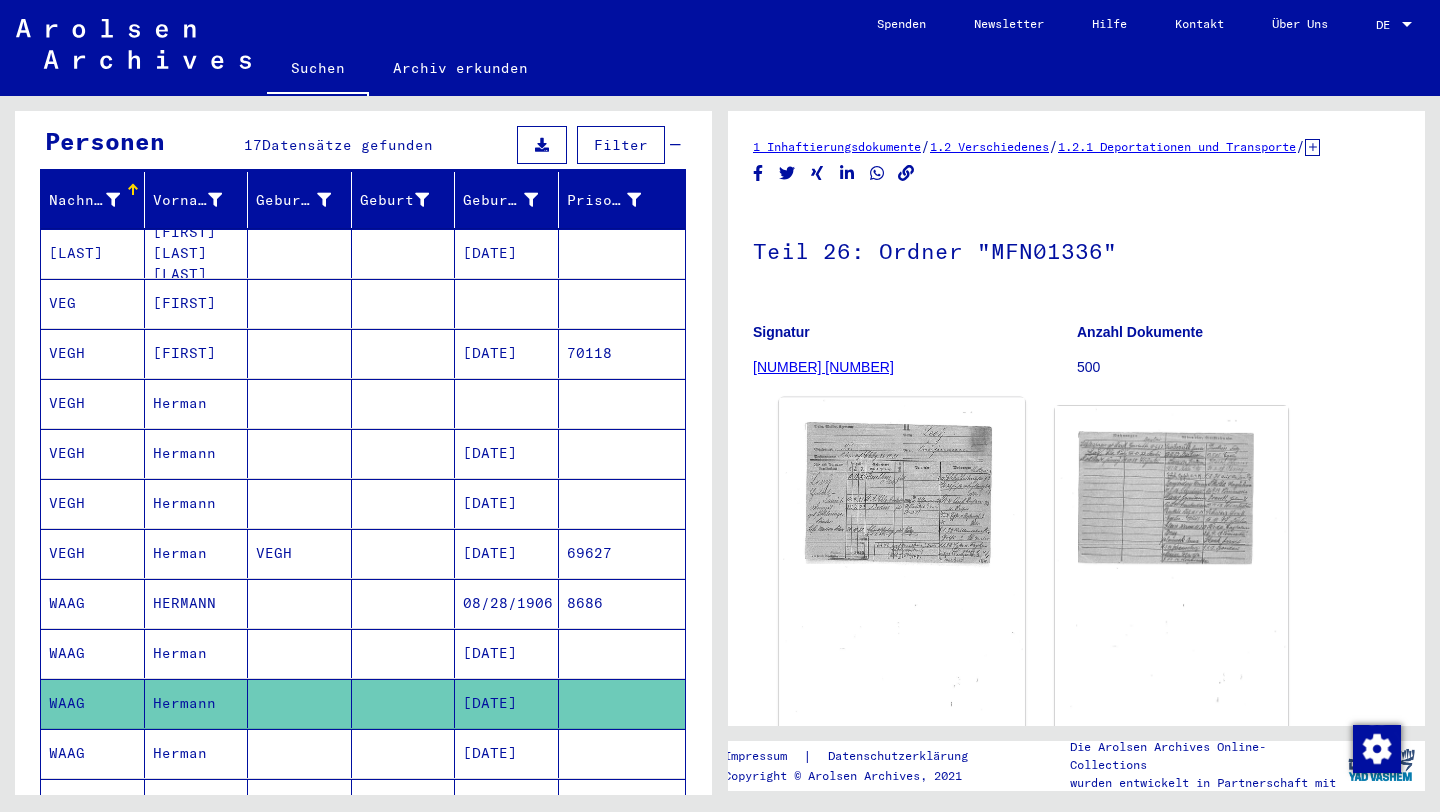 scroll, scrollTop: 0, scrollLeft: 0, axis: both 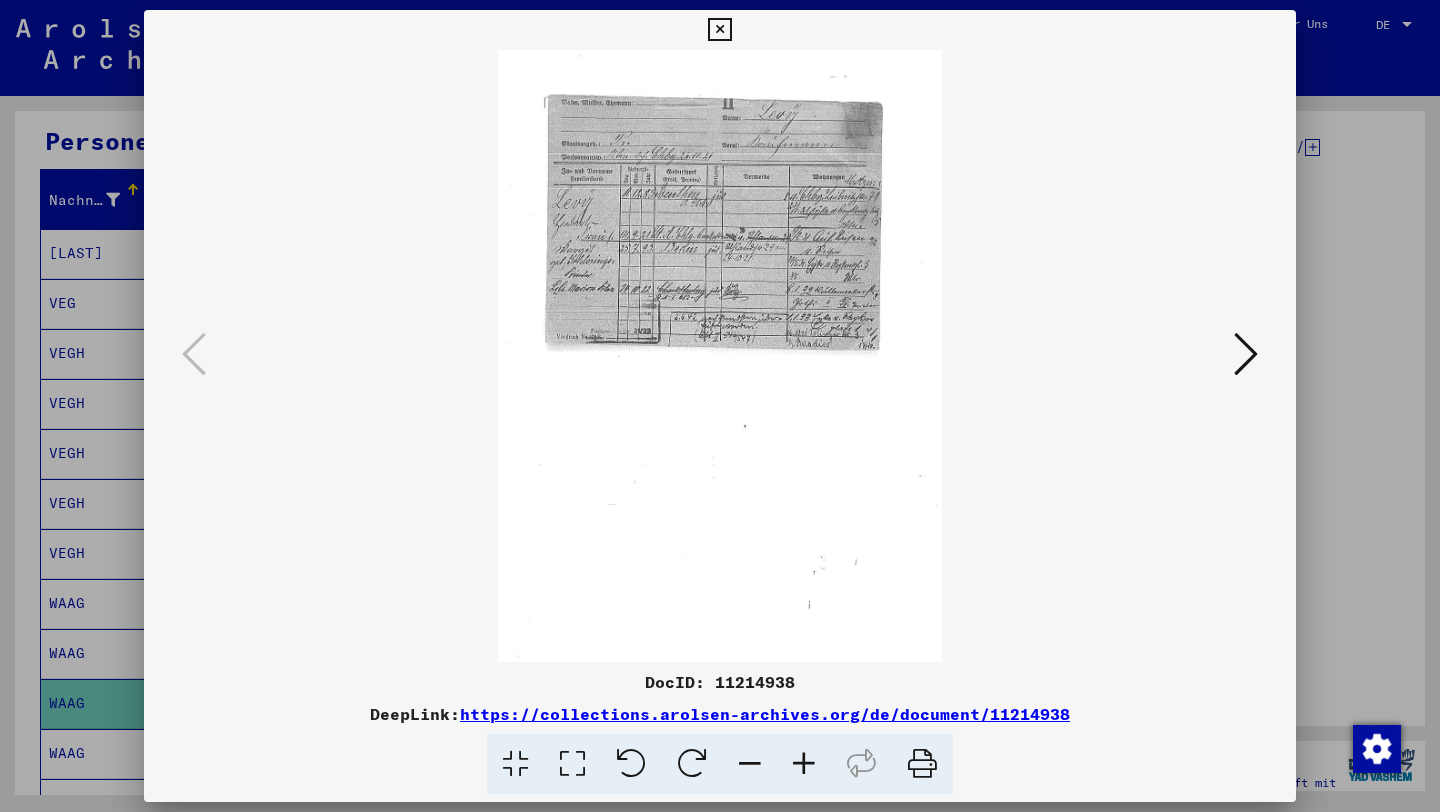 click at bounding box center [804, 764] 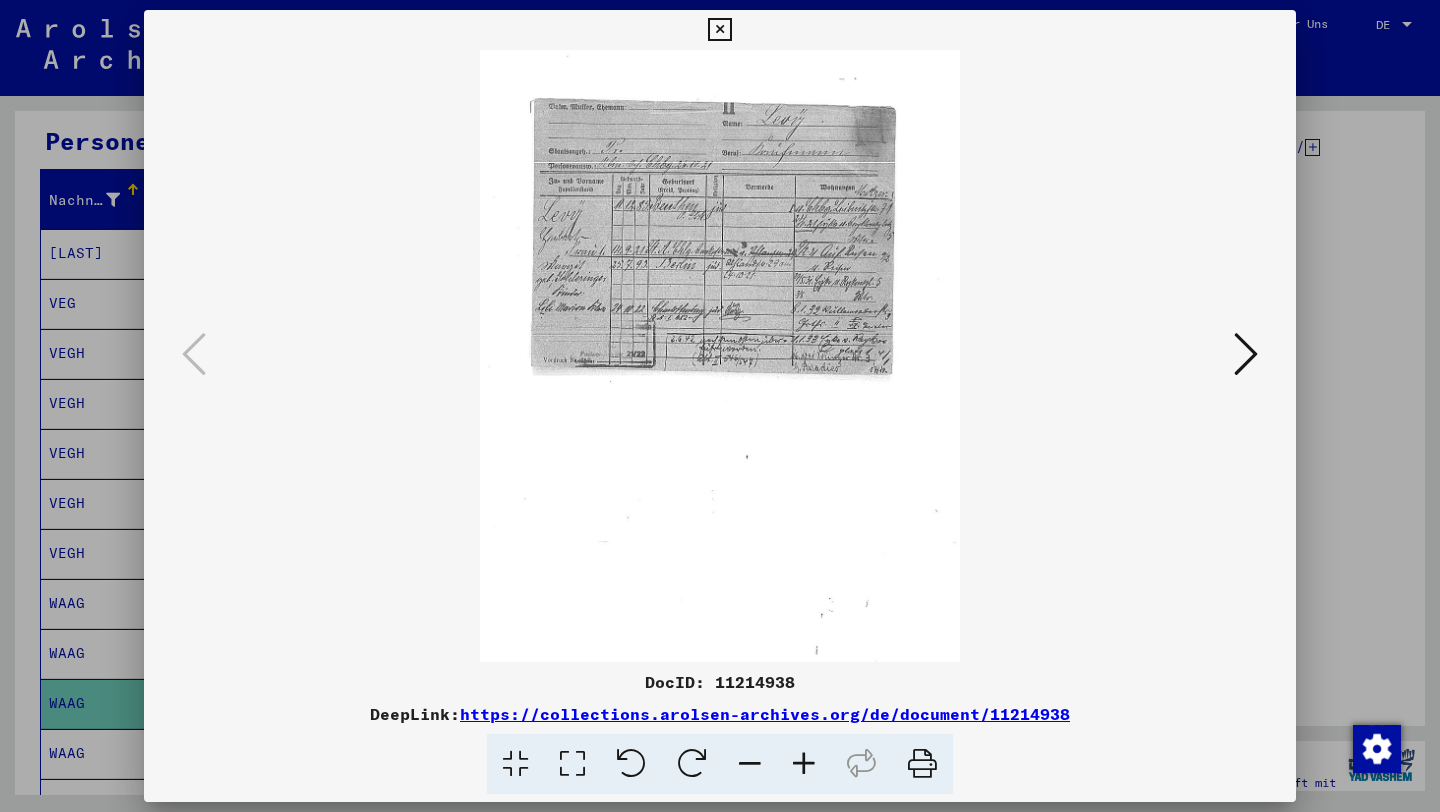 click at bounding box center [804, 764] 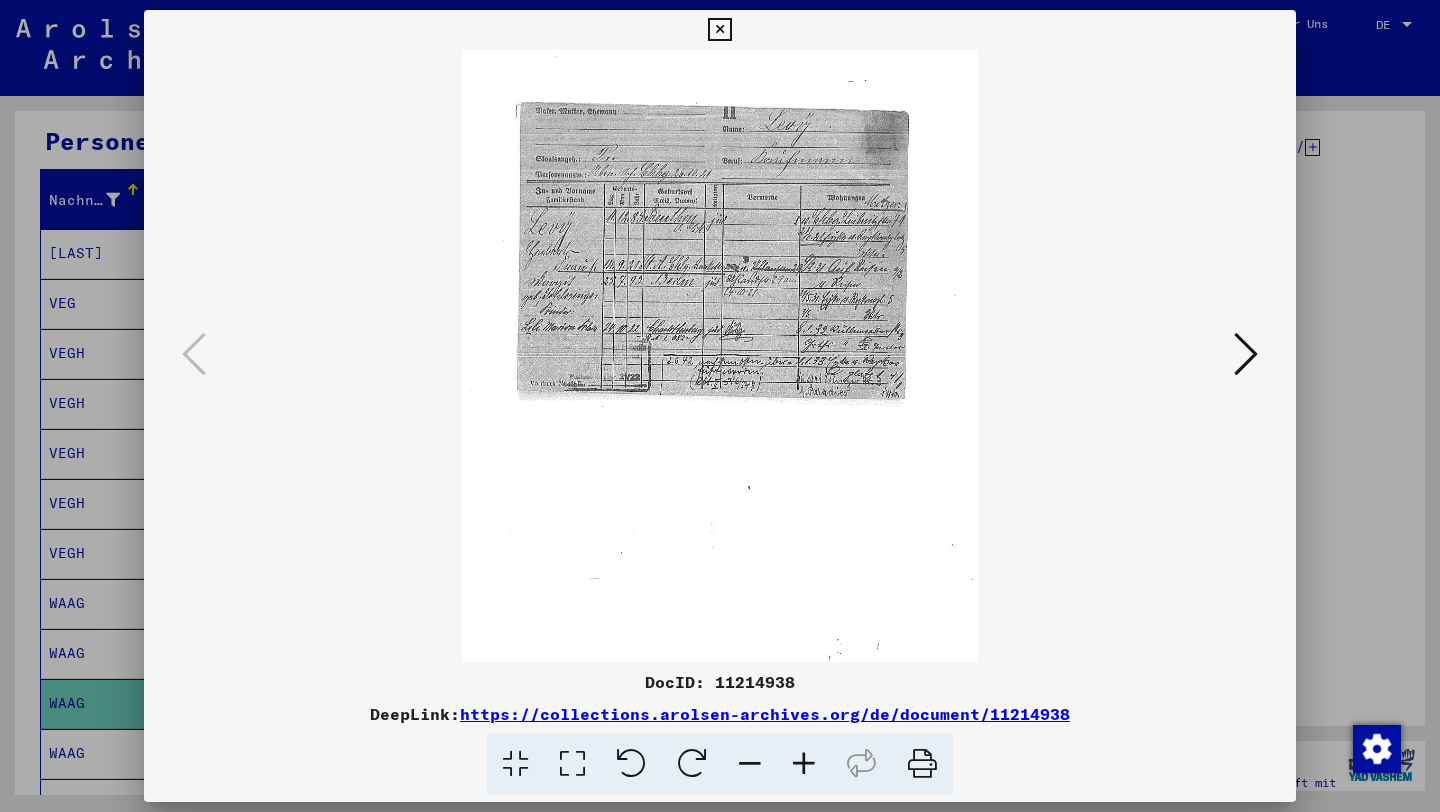 click at bounding box center (804, 764) 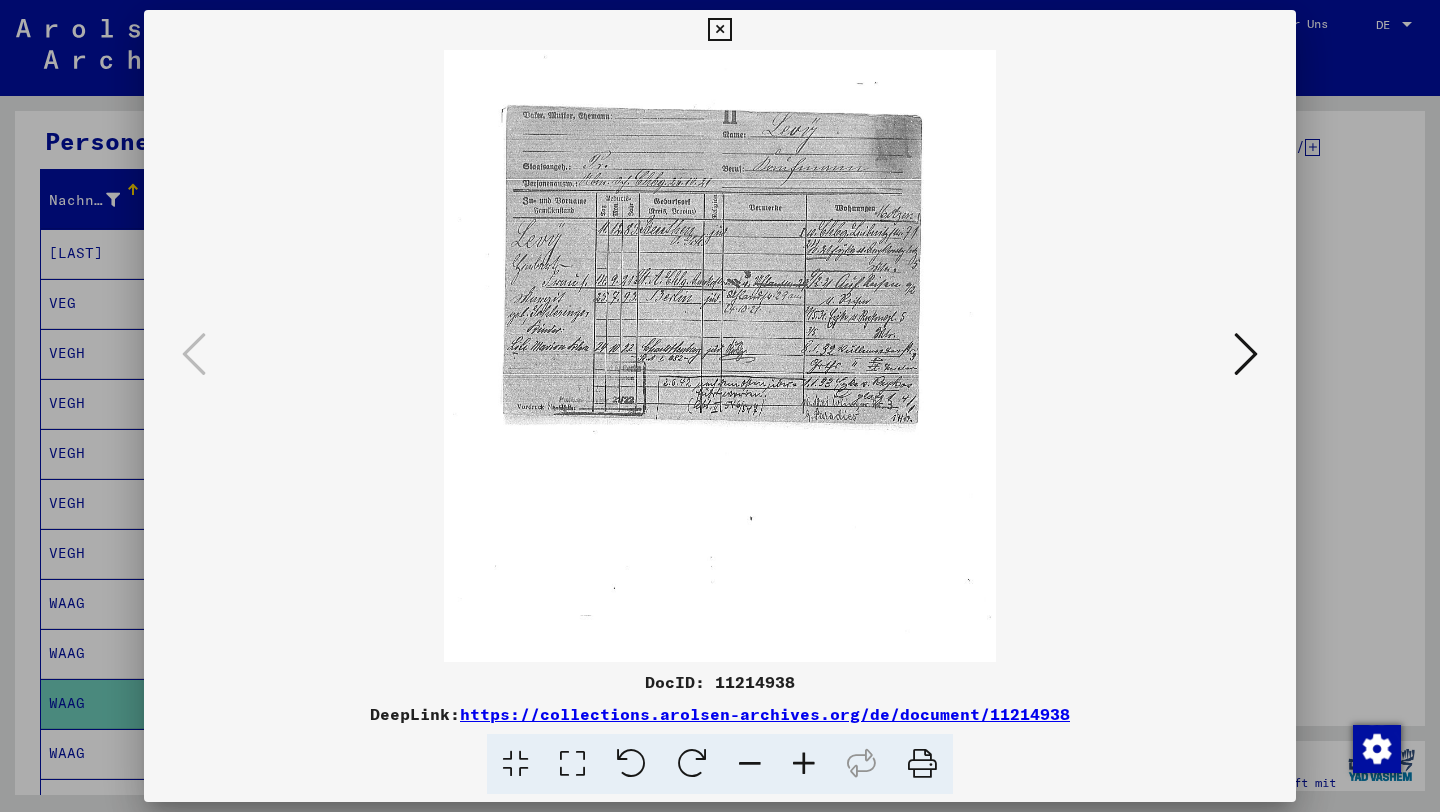 click at bounding box center (804, 764) 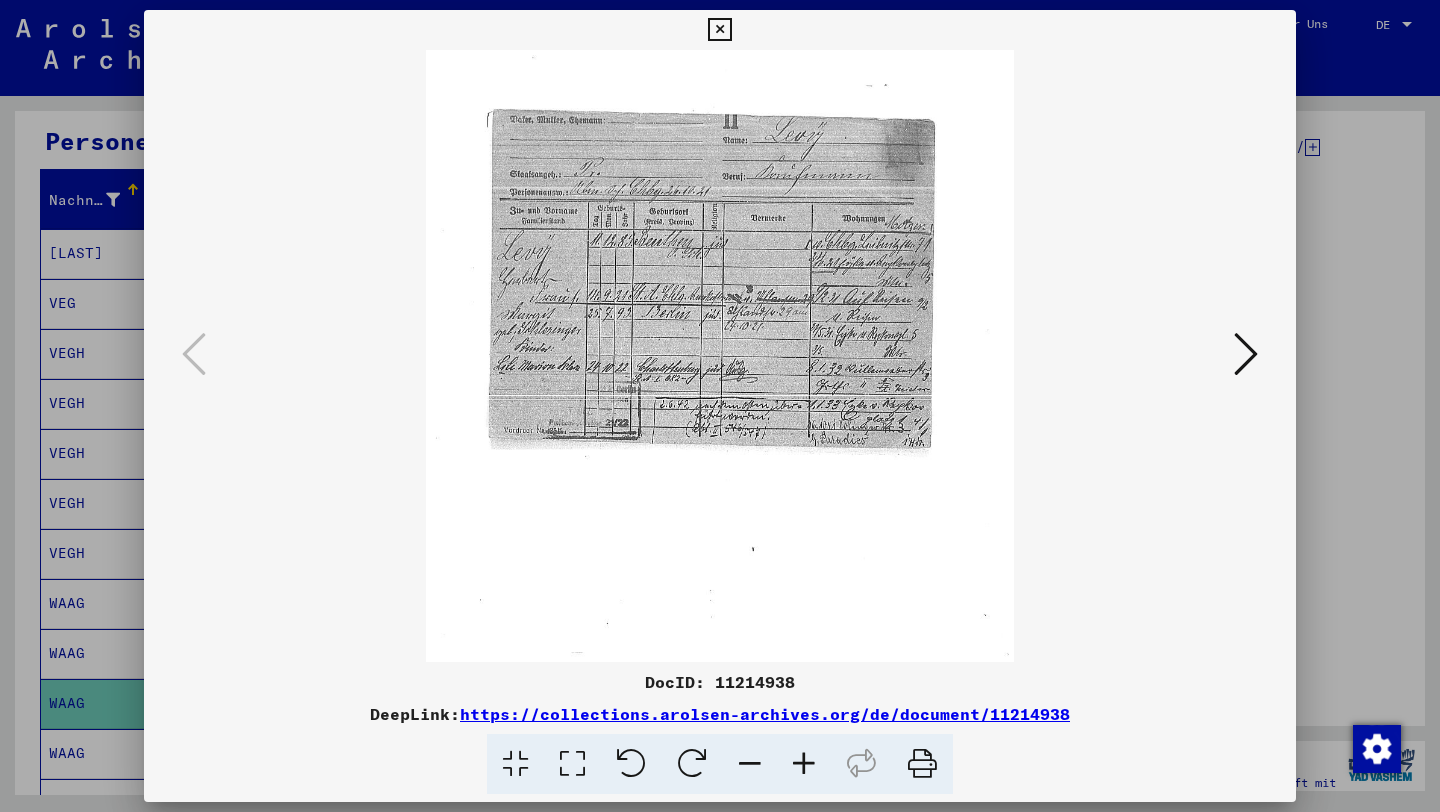 click at bounding box center (804, 764) 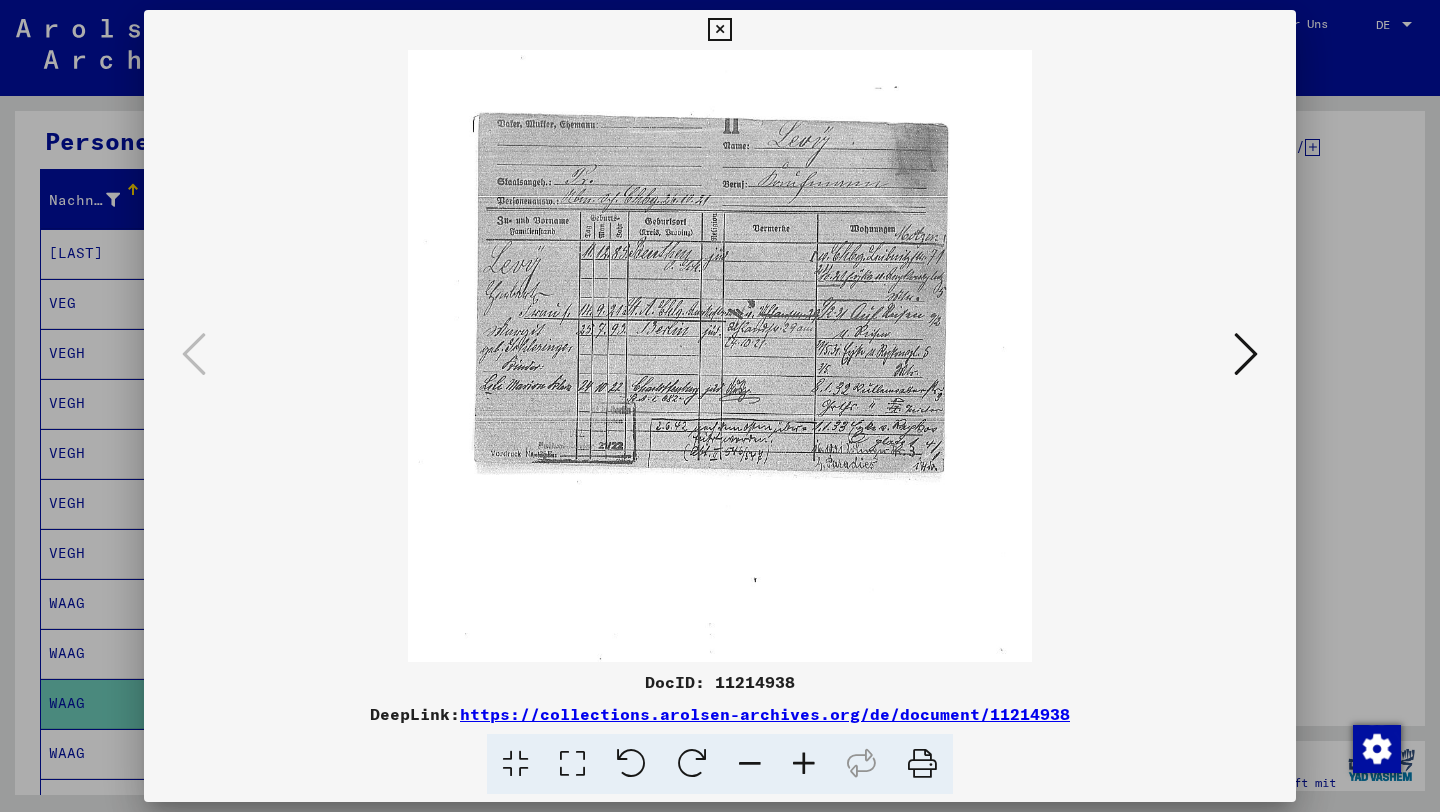 click at bounding box center (804, 764) 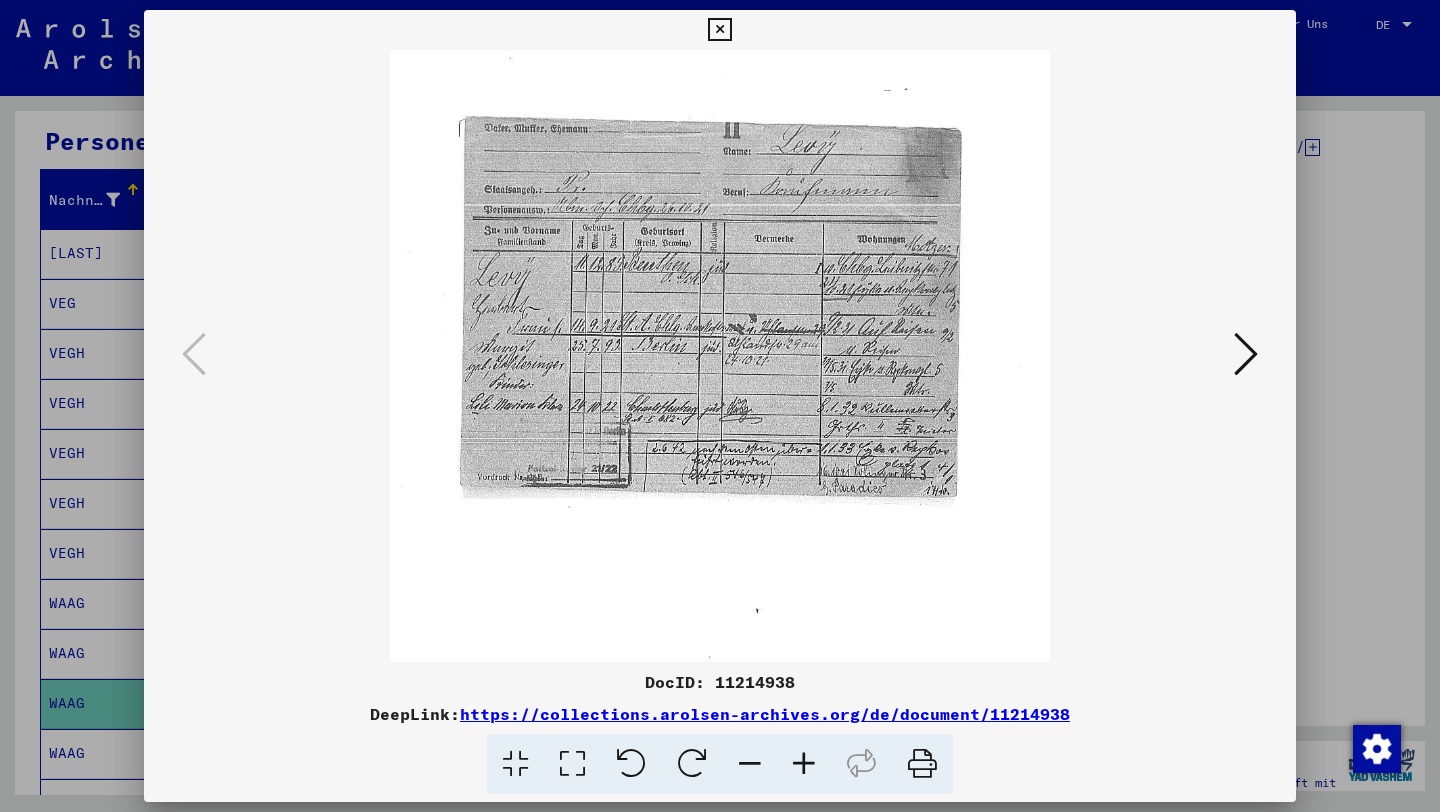 click at bounding box center [804, 764] 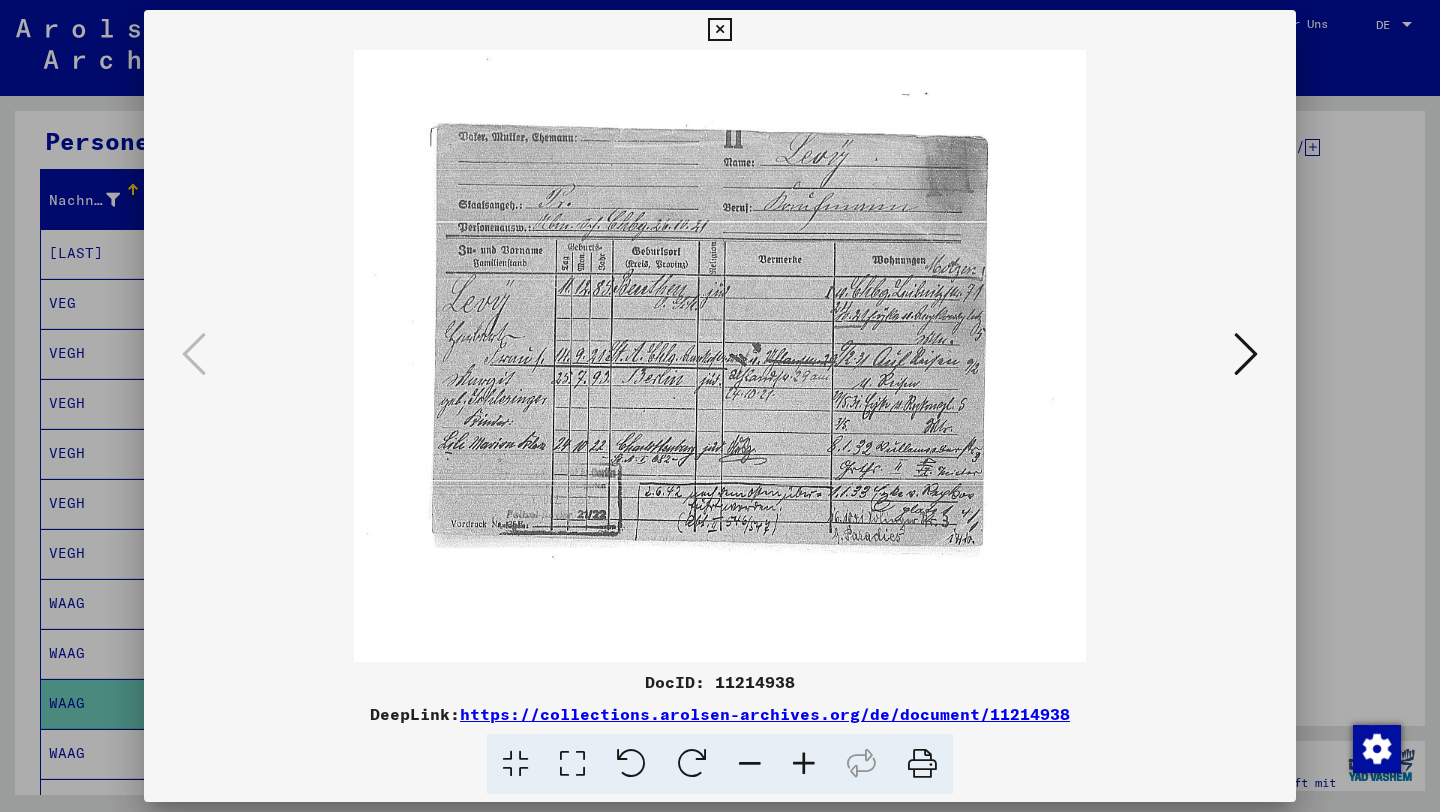click at bounding box center (804, 764) 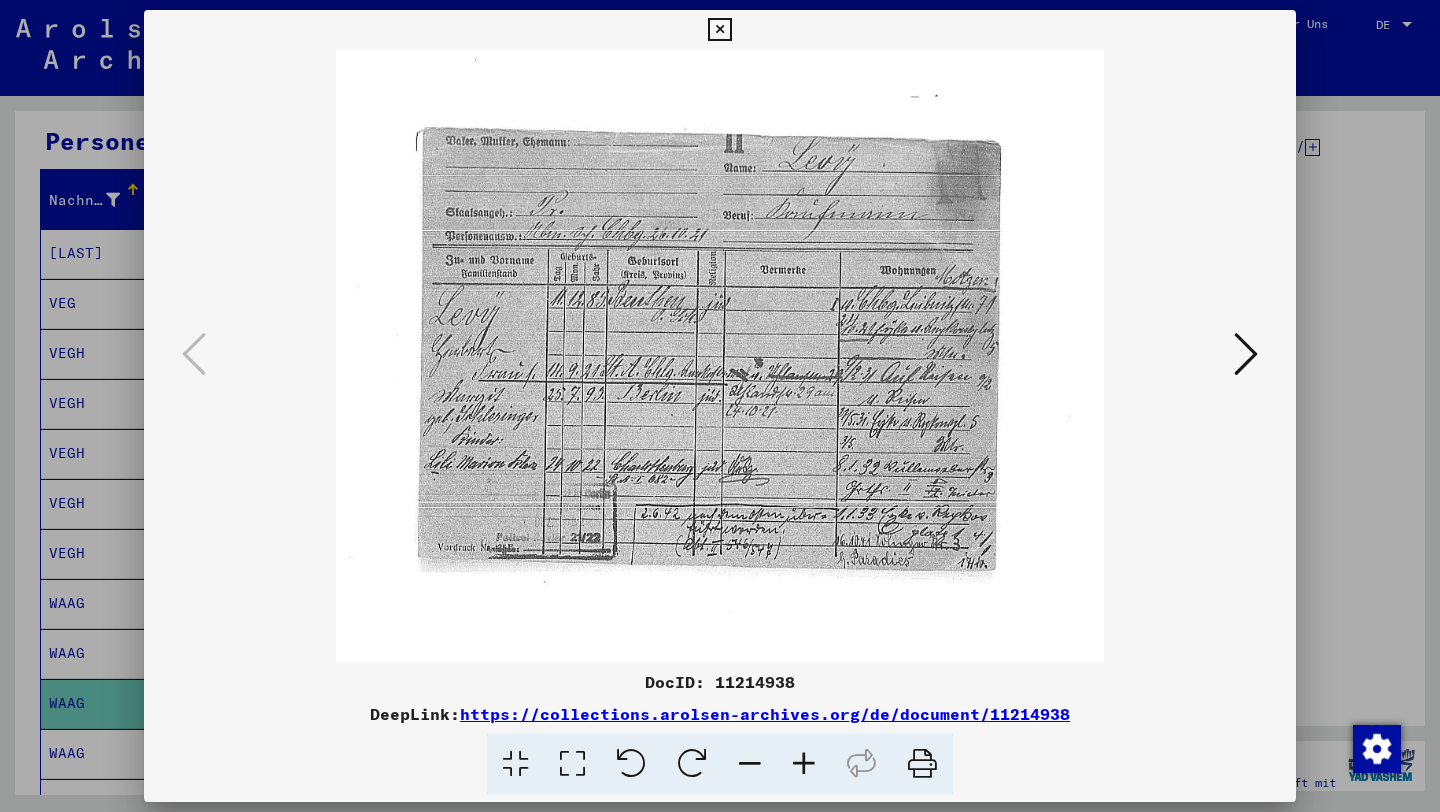 click at bounding box center (804, 764) 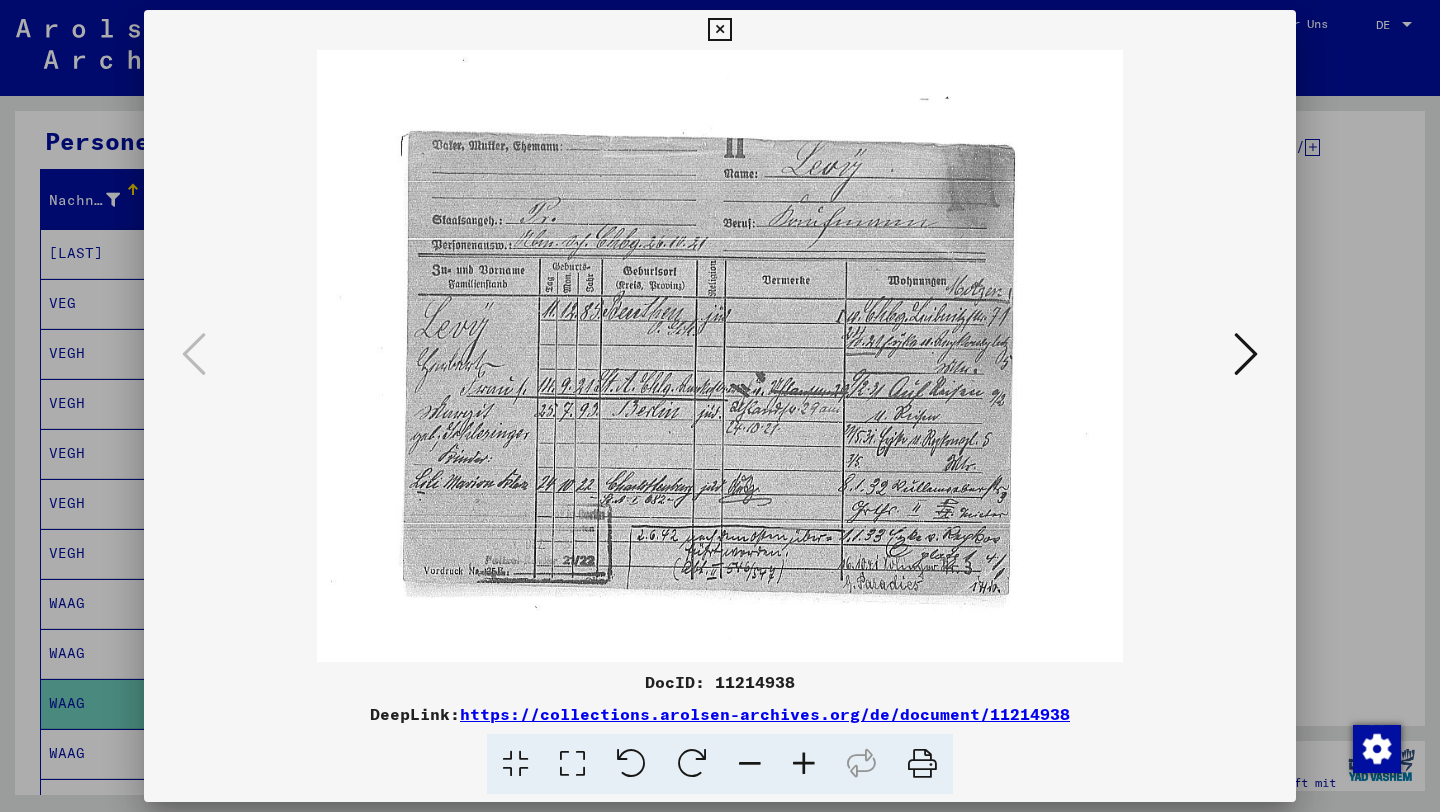 click at bounding box center [804, 764] 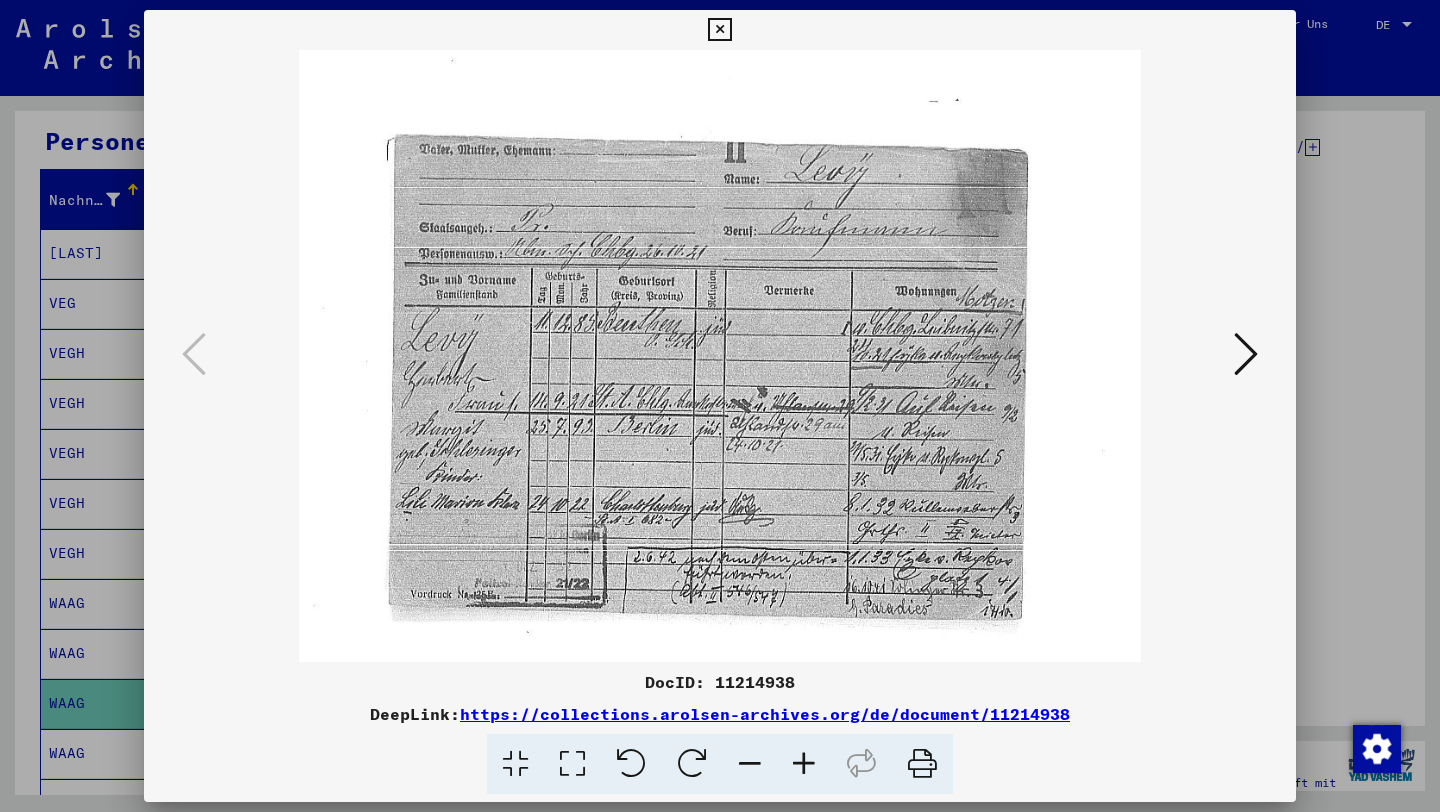 click at bounding box center [804, 764] 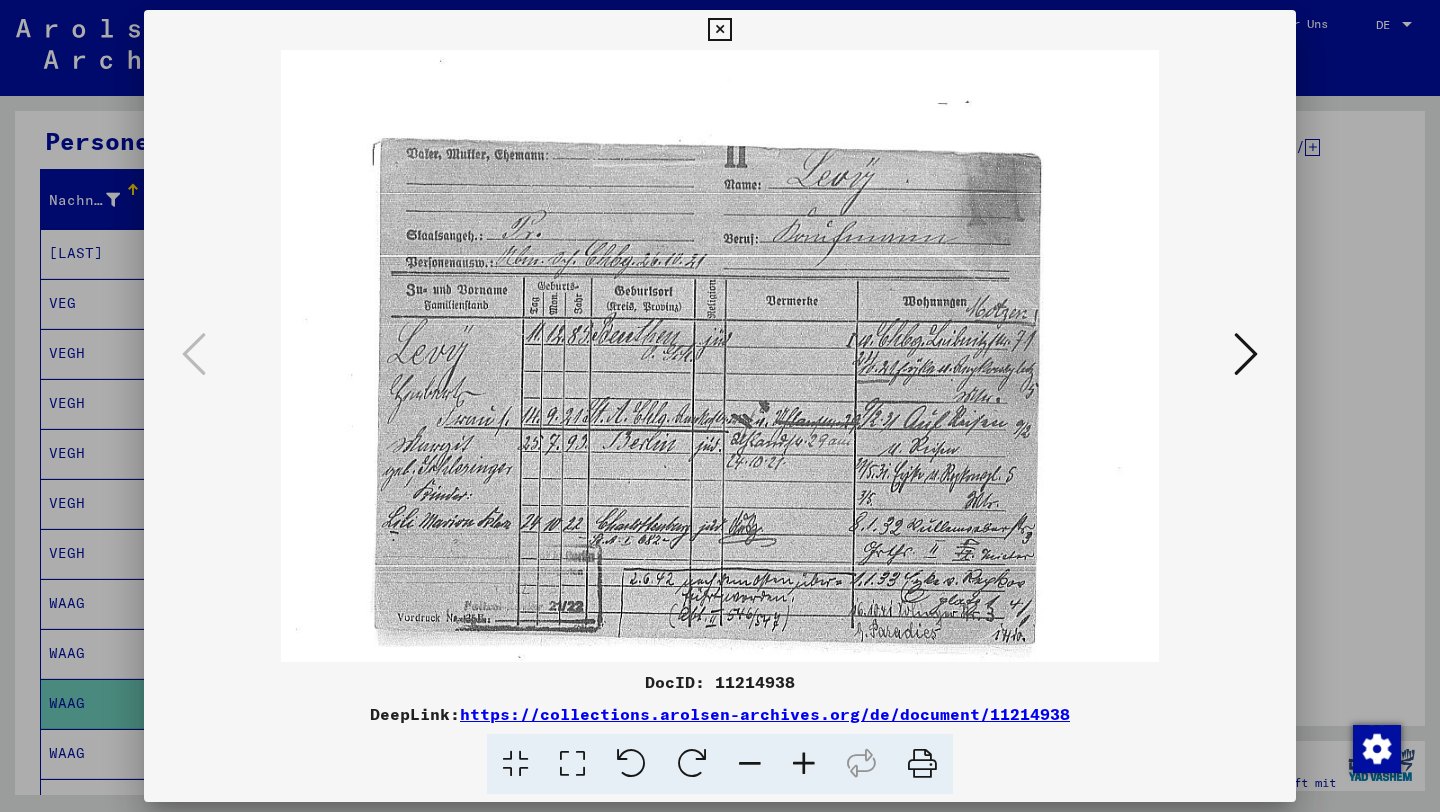 click at bounding box center (804, 764) 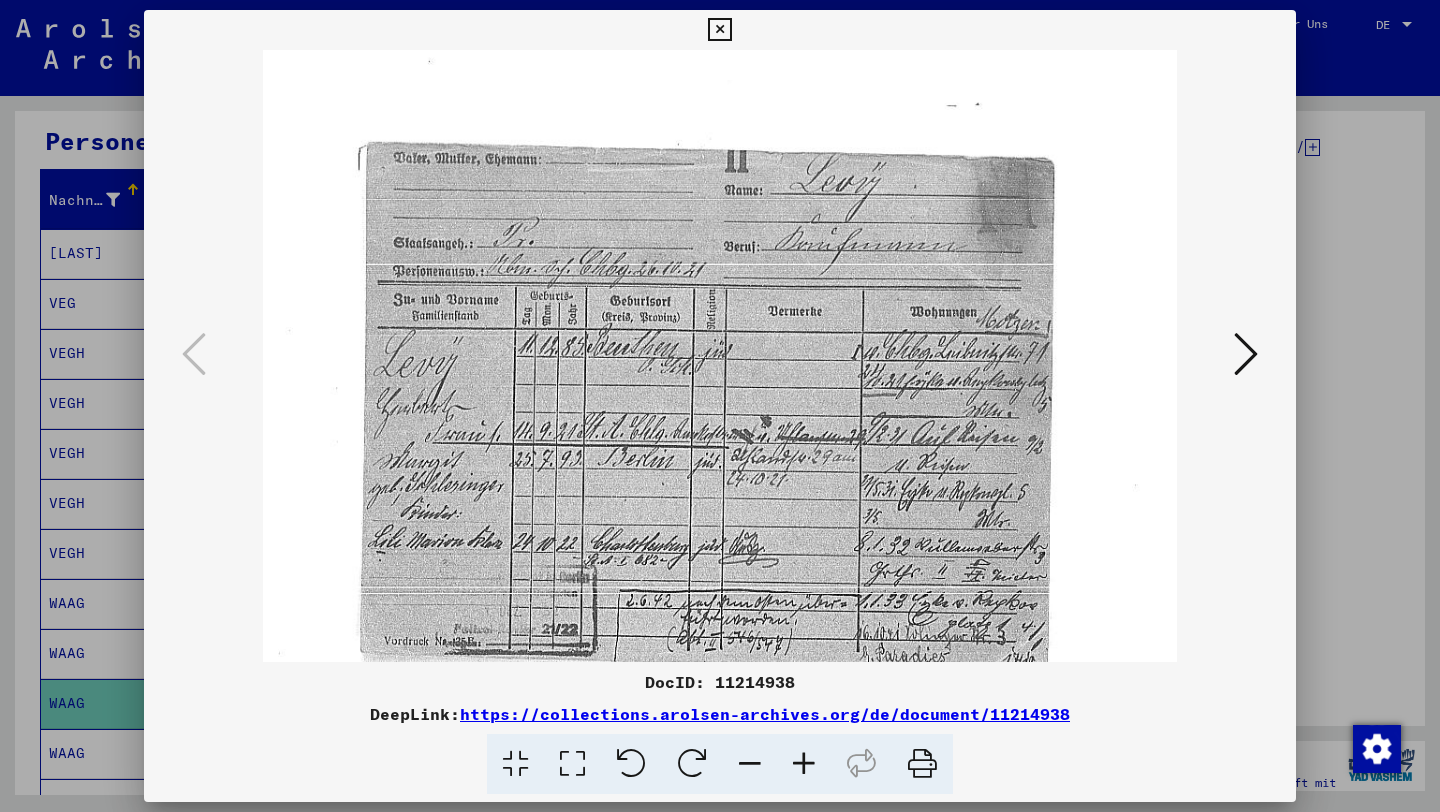 click at bounding box center (804, 764) 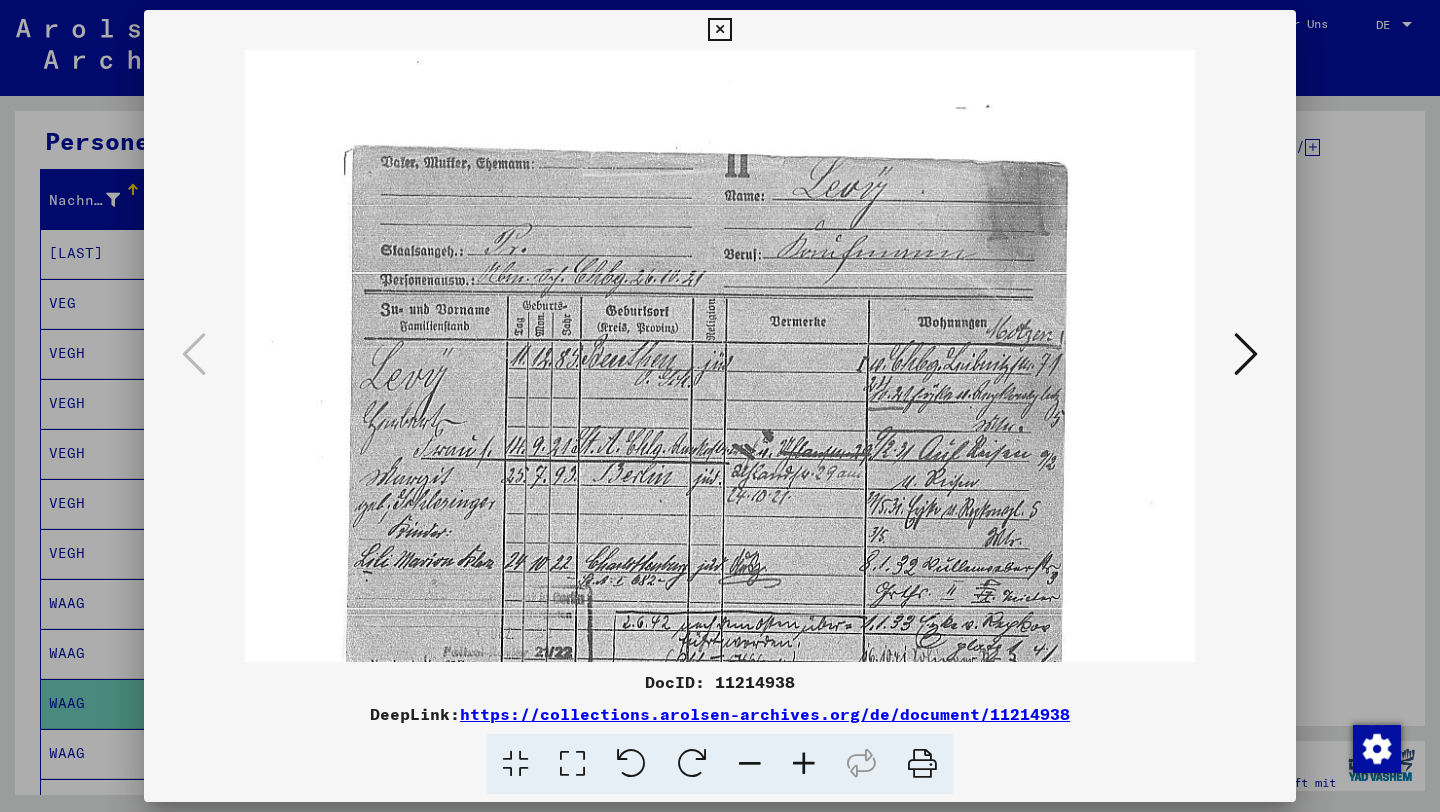 click at bounding box center (804, 764) 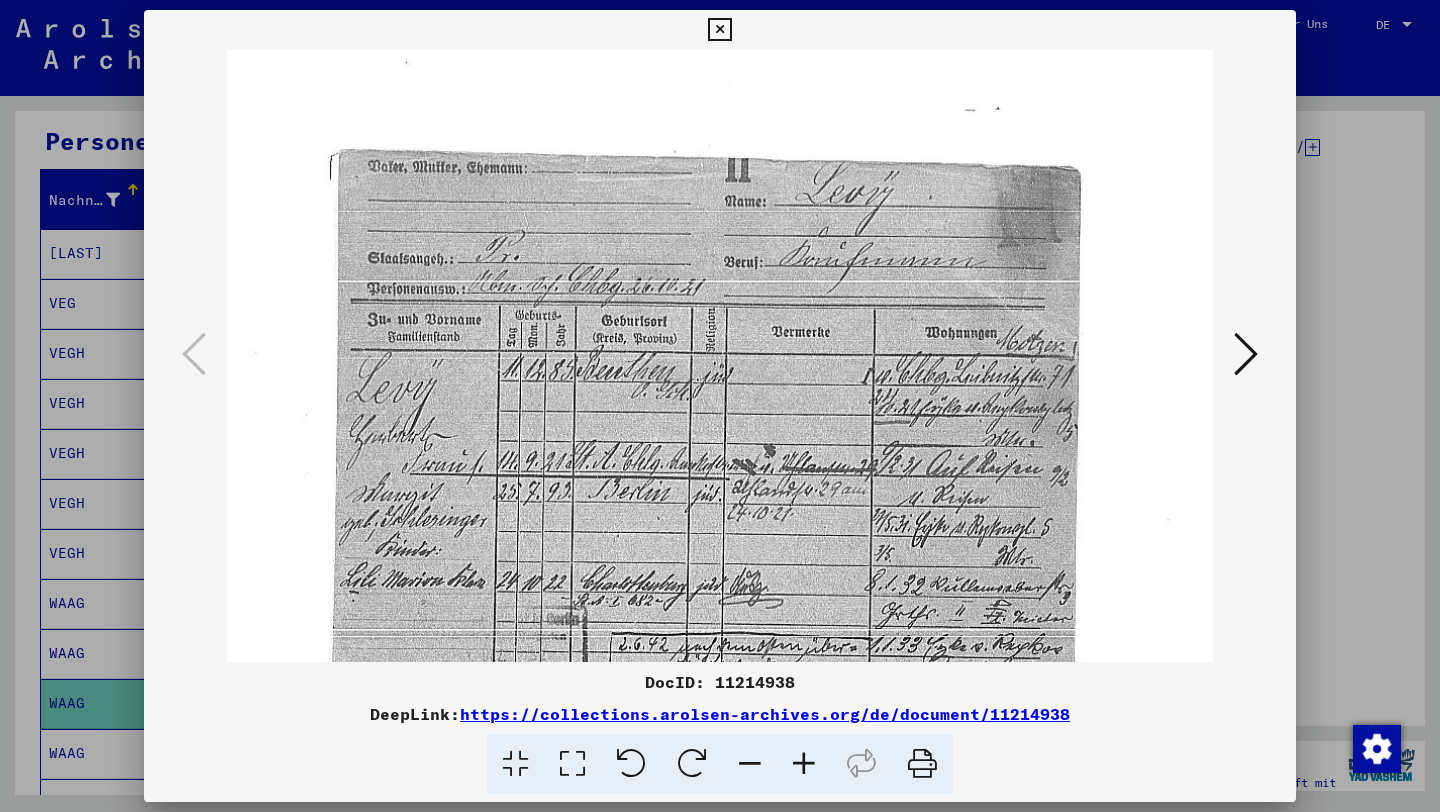 click at bounding box center (804, 764) 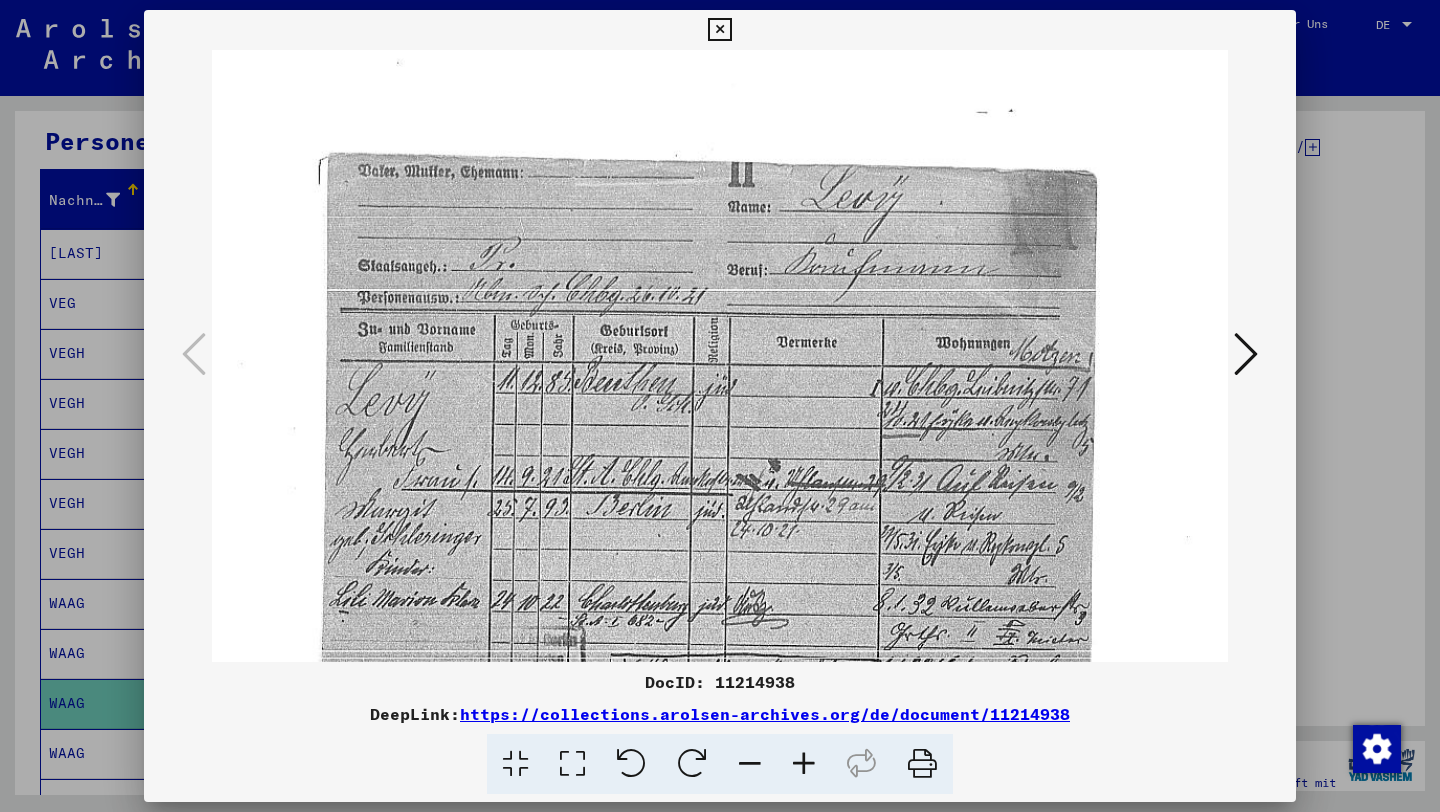click at bounding box center (804, 764) 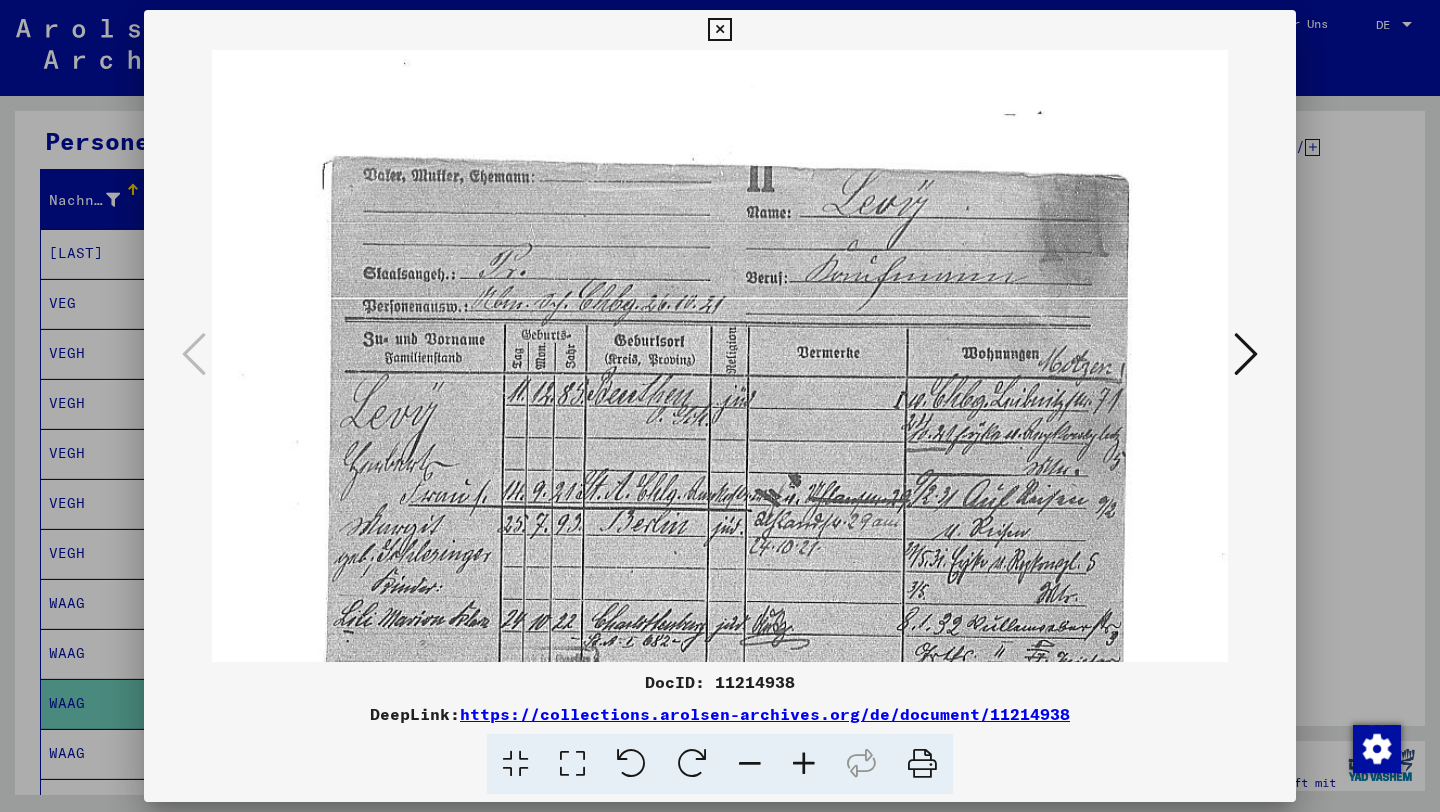 click at bounding box center [804, 764] 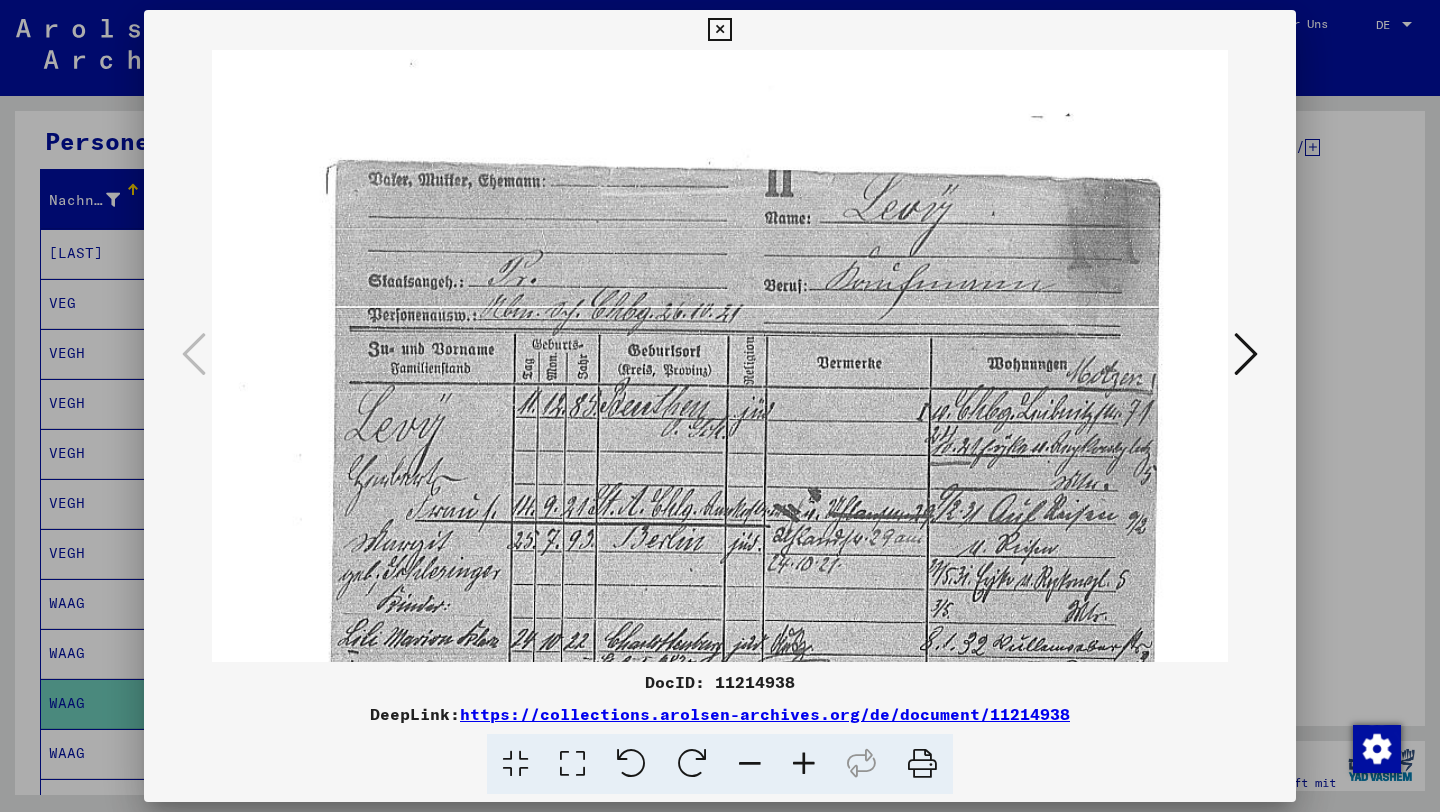 click at bounding box center (804, 764) 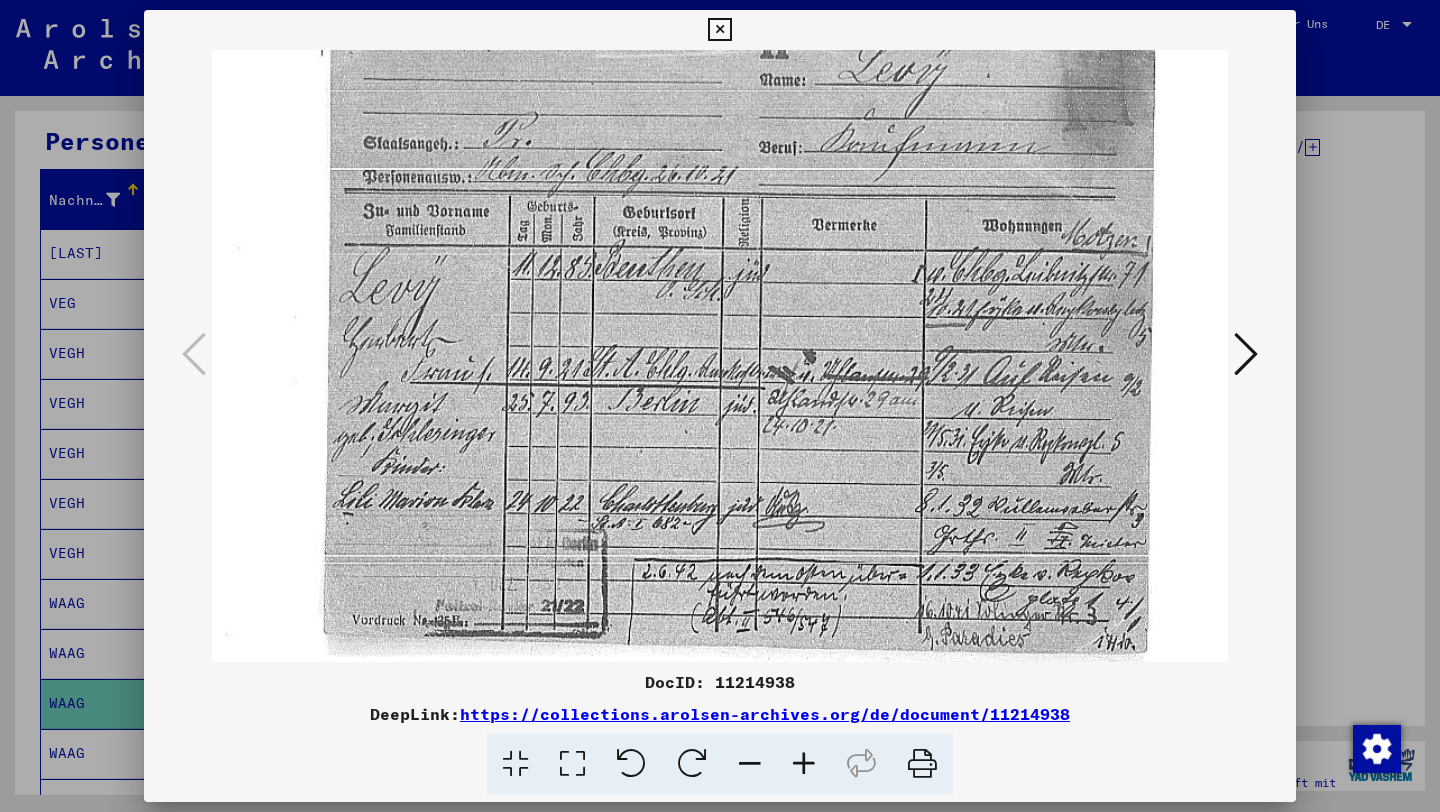 scroll, scrollTop: 3, scrollLeft: 7, axis: both 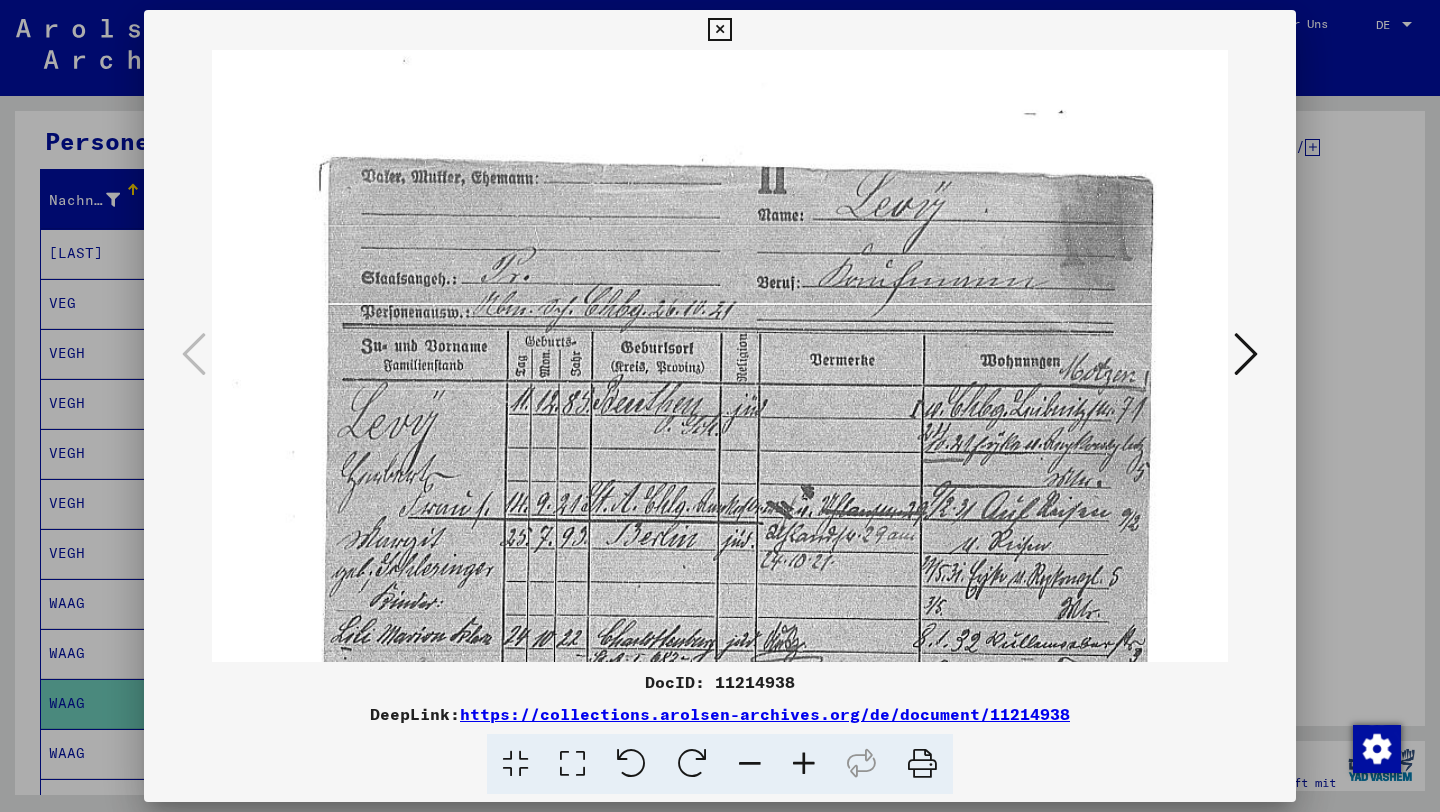 drag, startPoint x: 688, startPoint y: 481, endPoint x: 687, endPoint y: 493, distance: 12.0415945 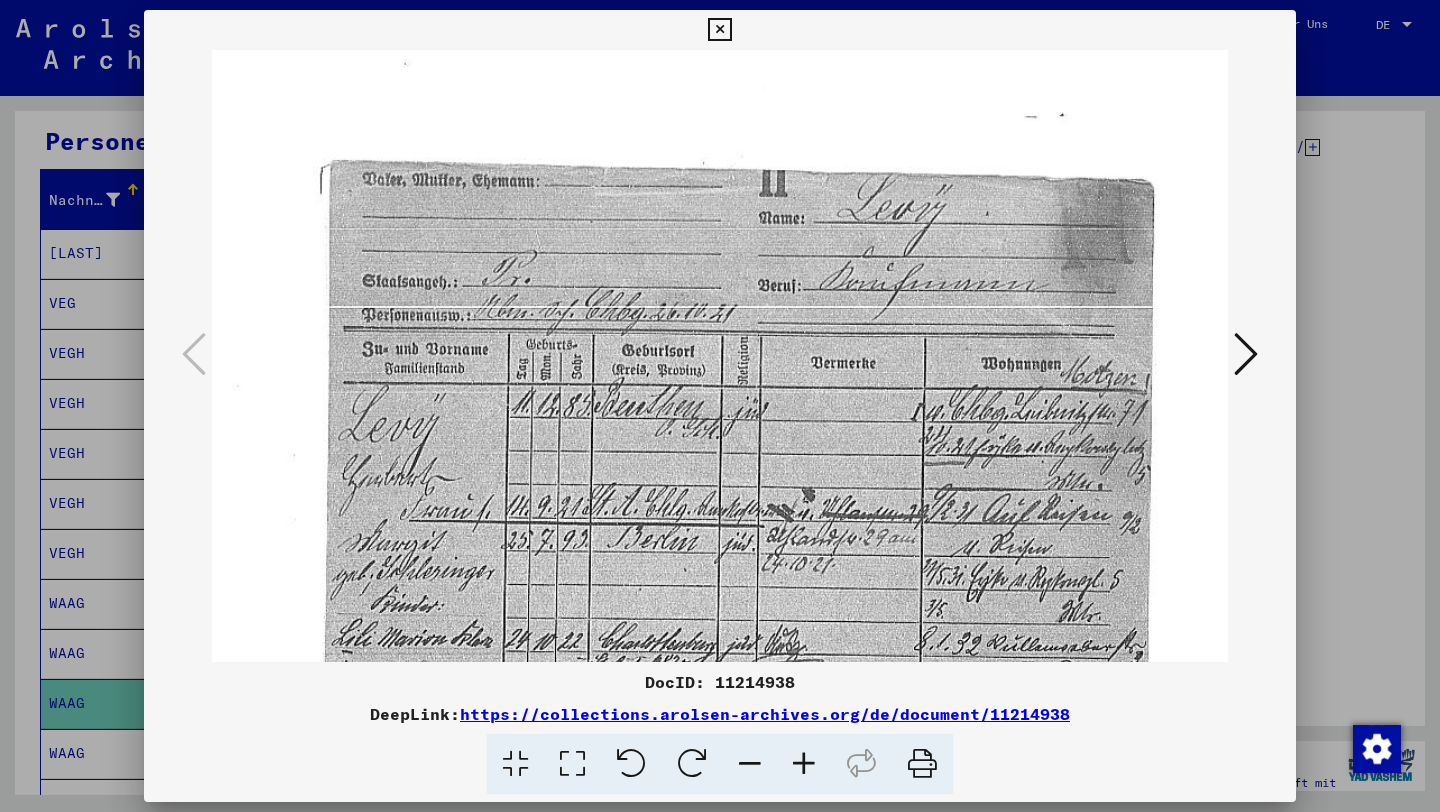 click at bounding box center (719, 30) 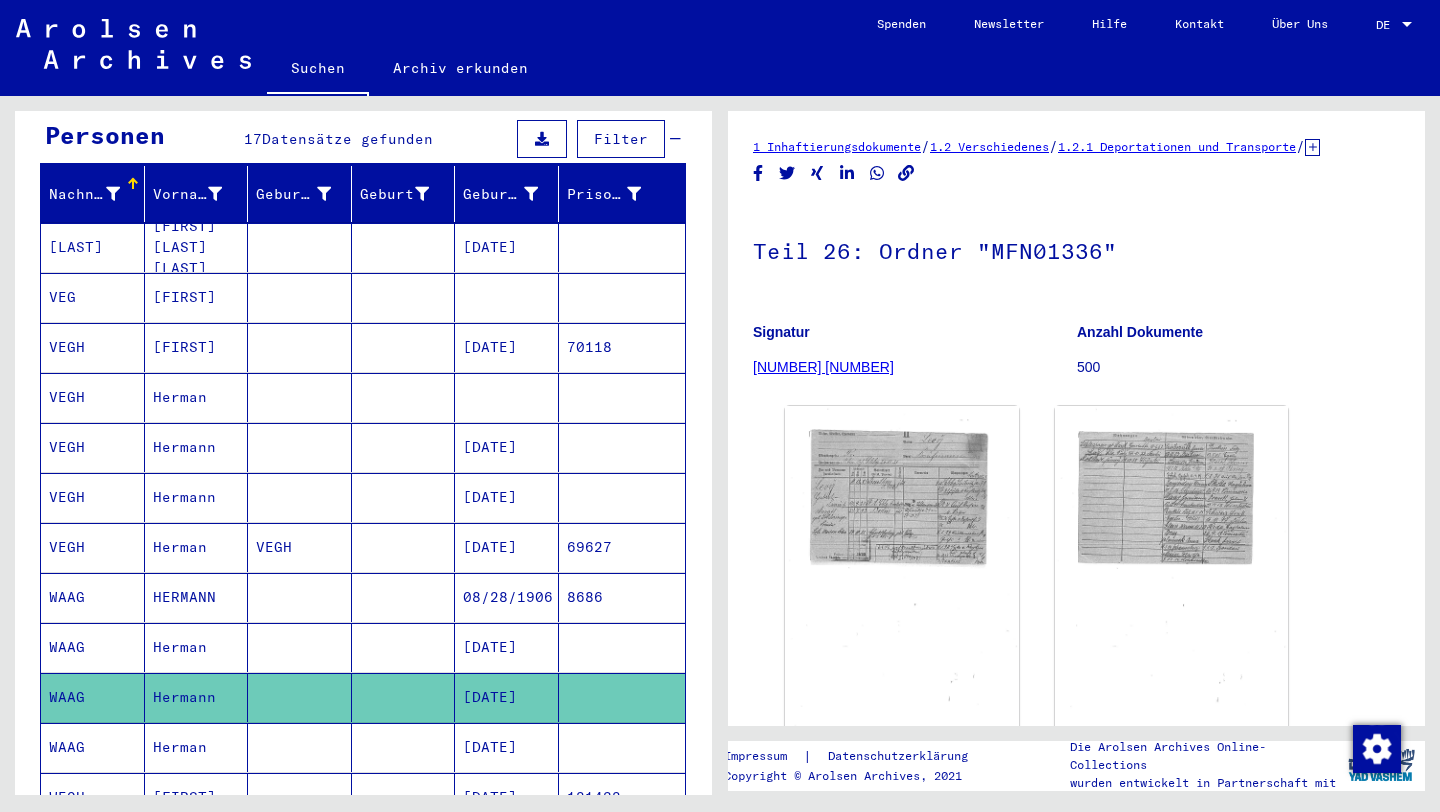 scroll, scrollTop: 195, scrollLeft: 0, axis: vertical 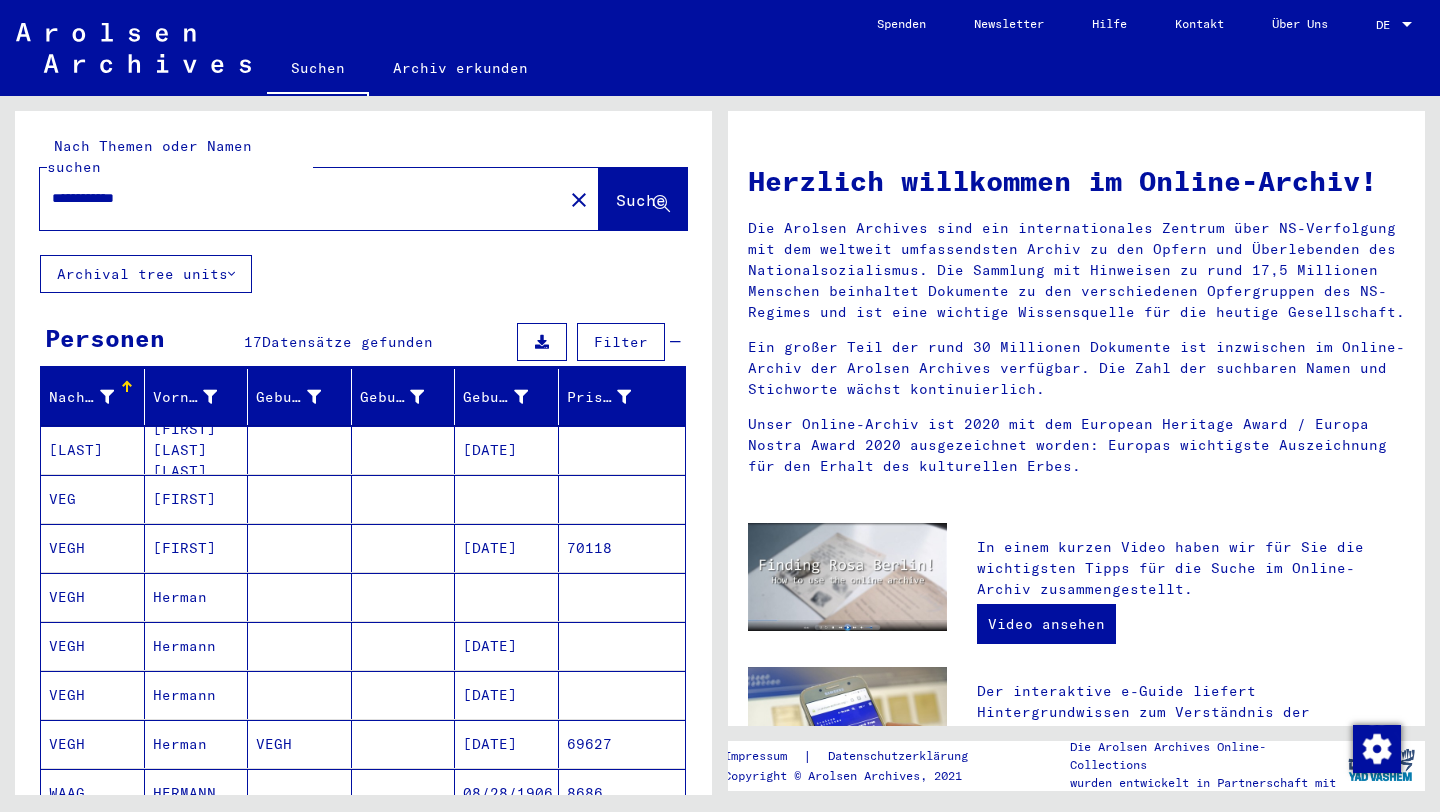 drag, startPoint x: 114, startPoint y: 179, endPoint x: 2, endPoint y: 173, distance: 112.1606 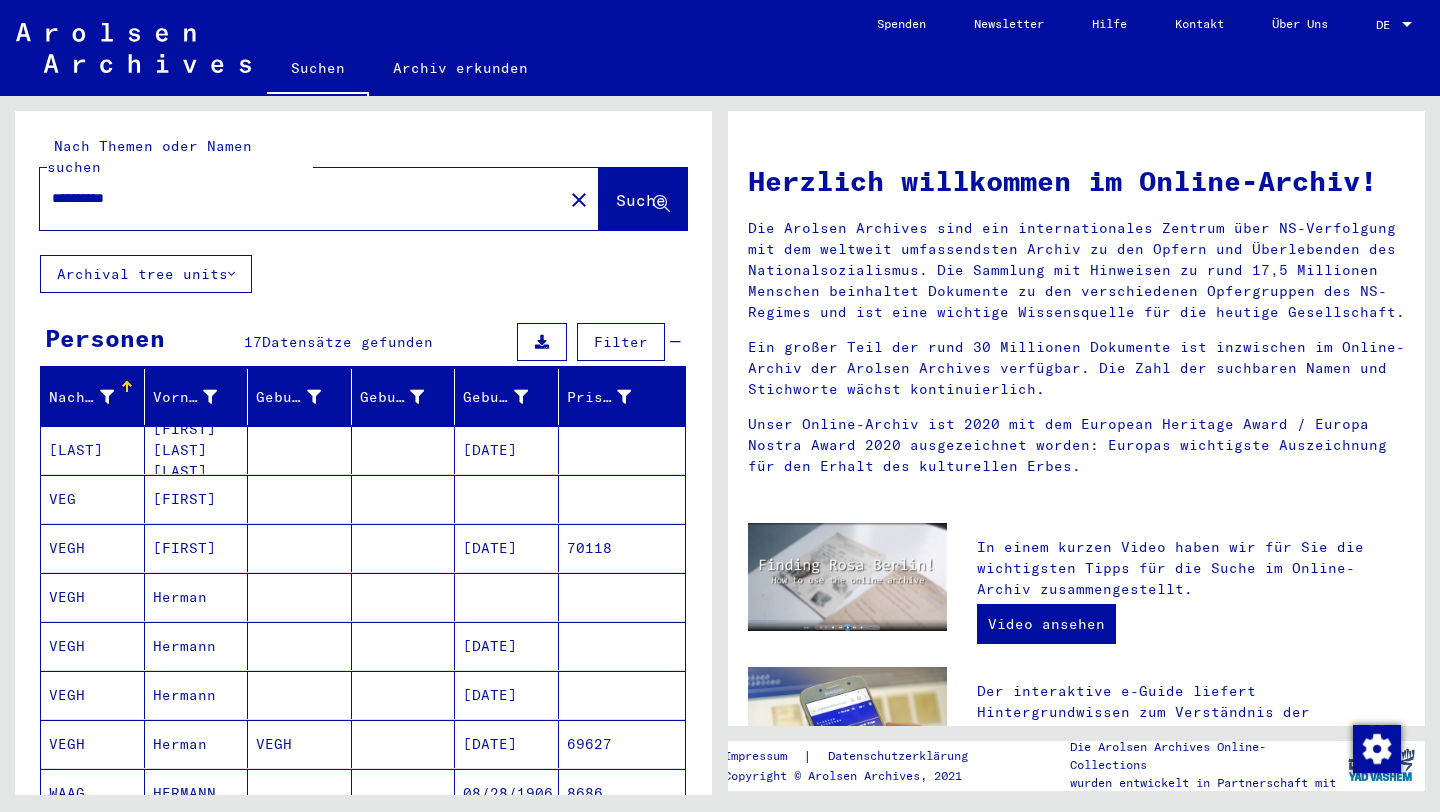 type on "**********" 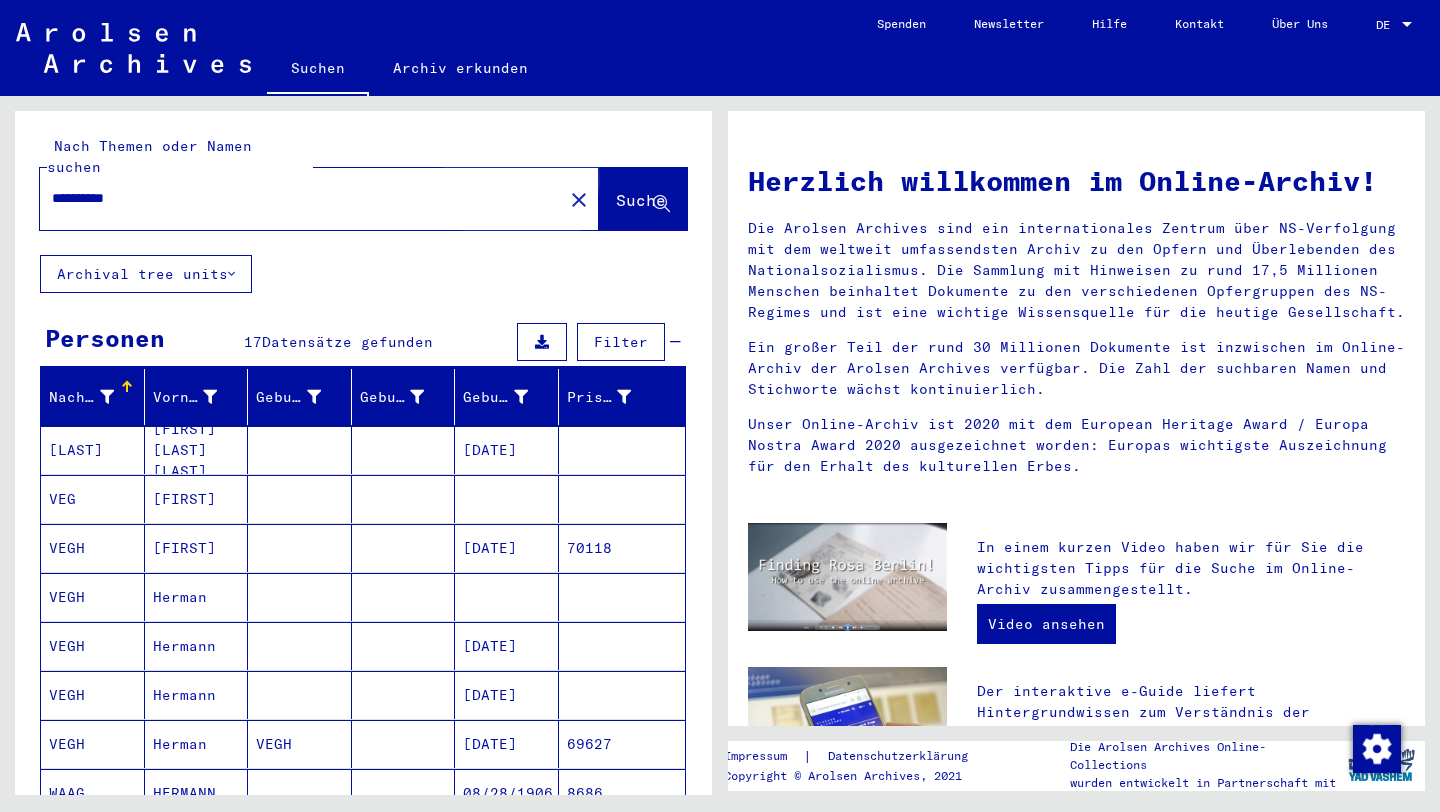 click on "Suche" 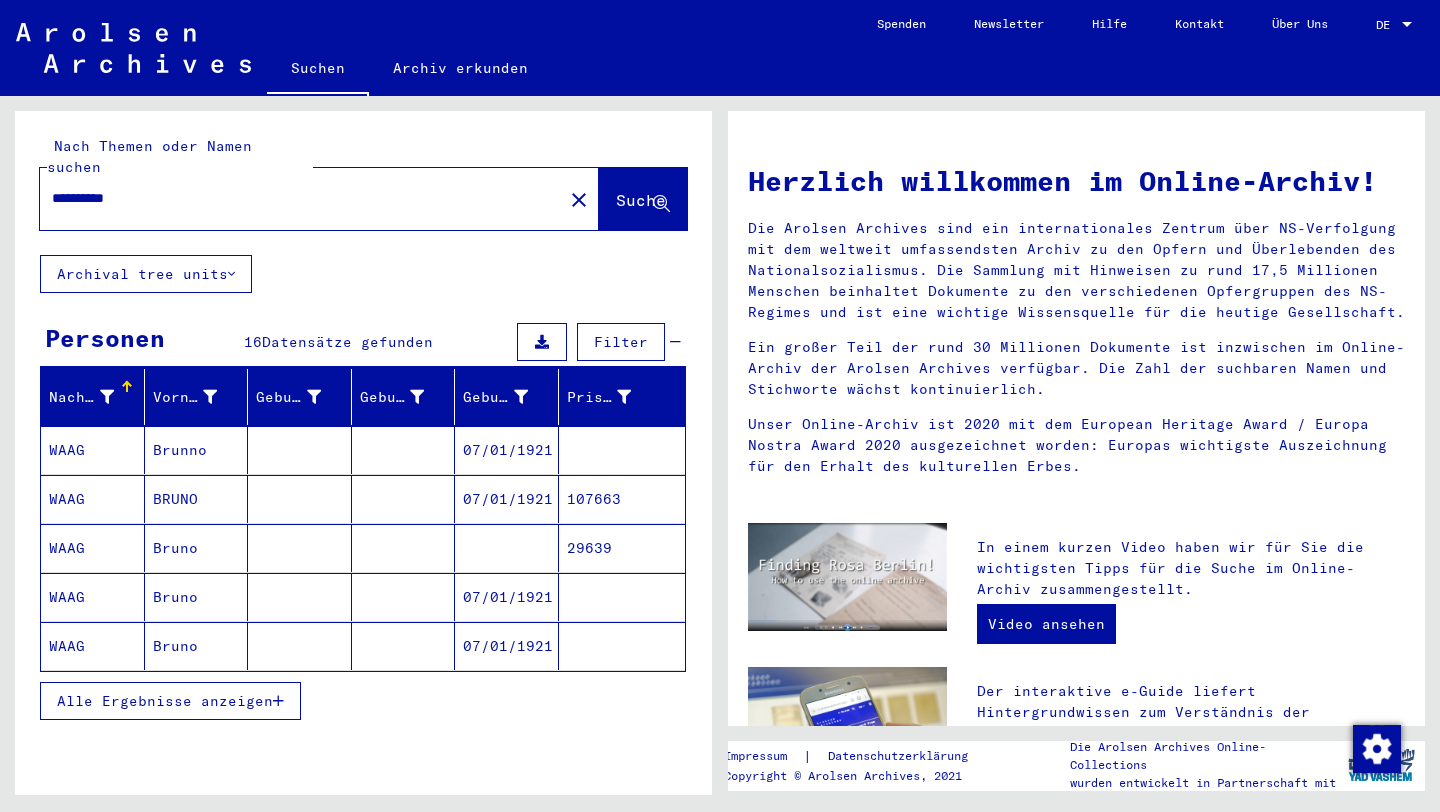 click on "WAAG" at bounding box center [93, 499] 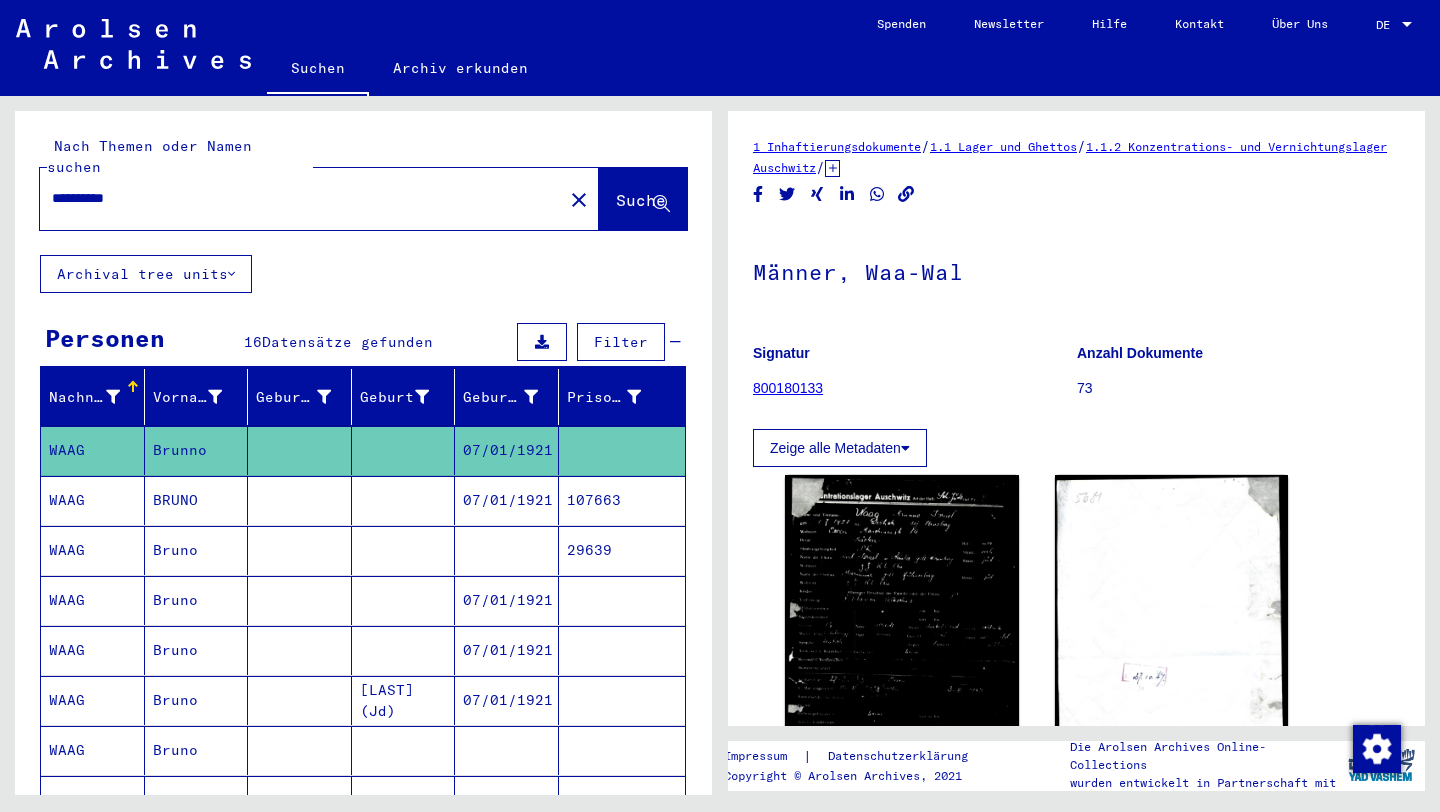 scroll, scrollTop: 0, scrollLeft: 0, axis: both 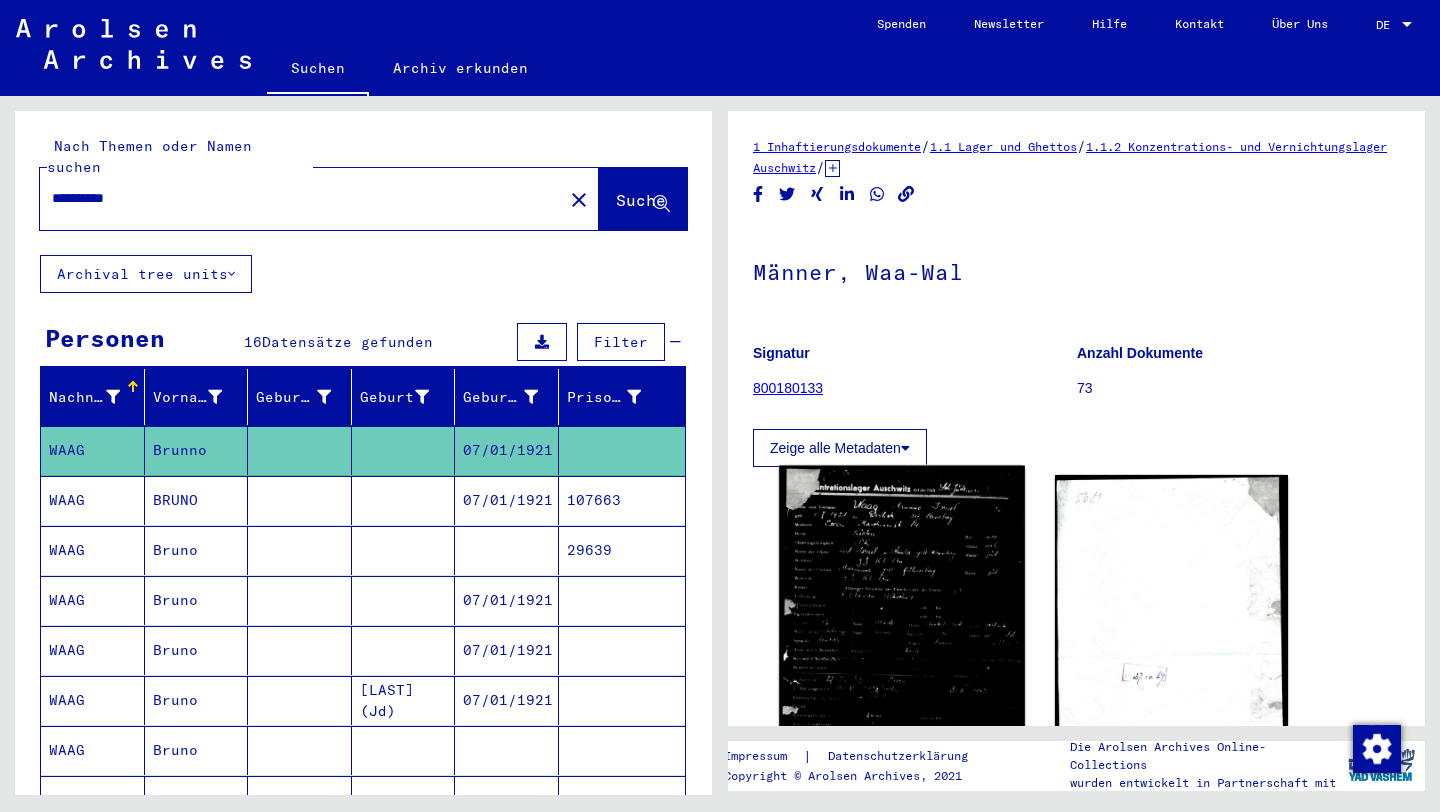click 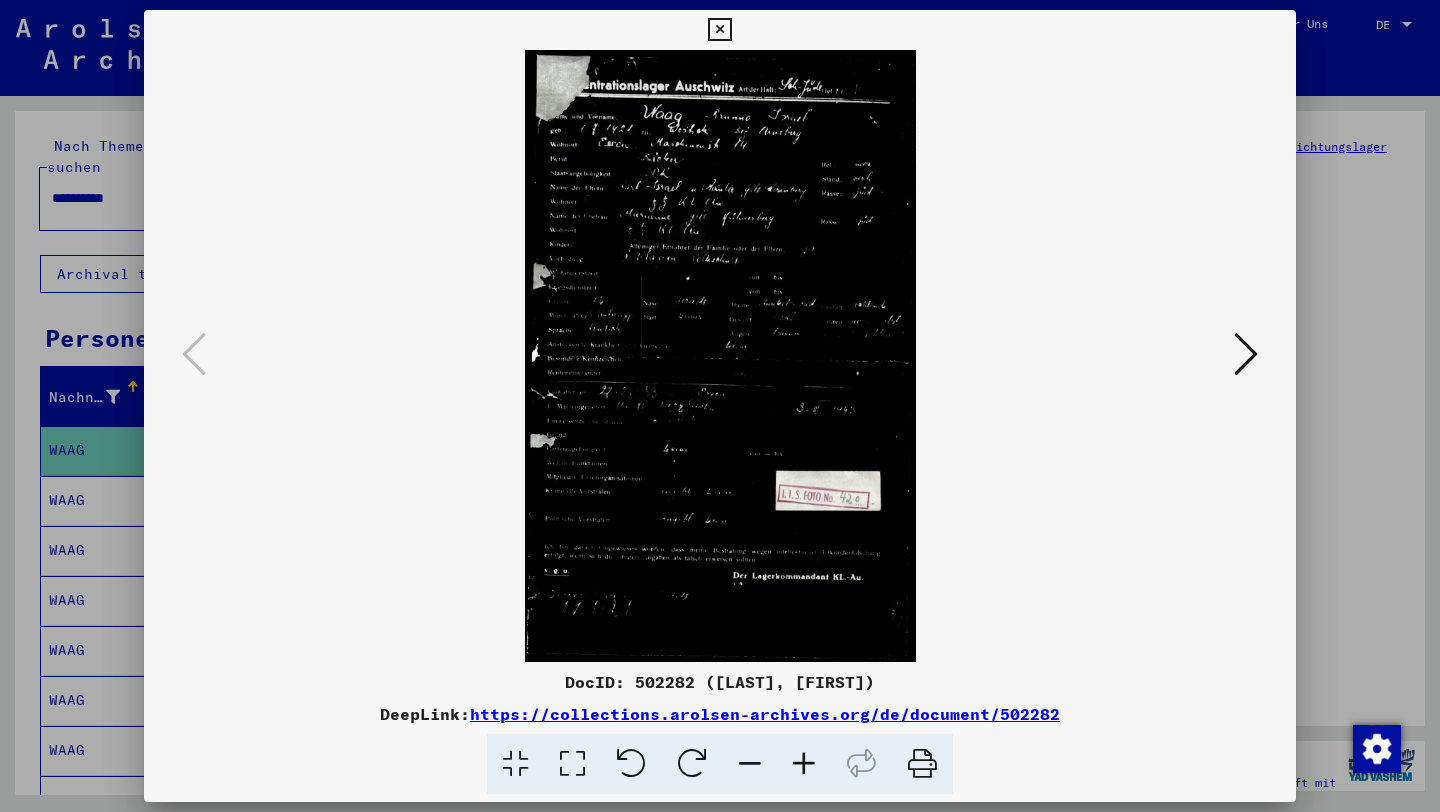 click at bounding box center [804, 764] 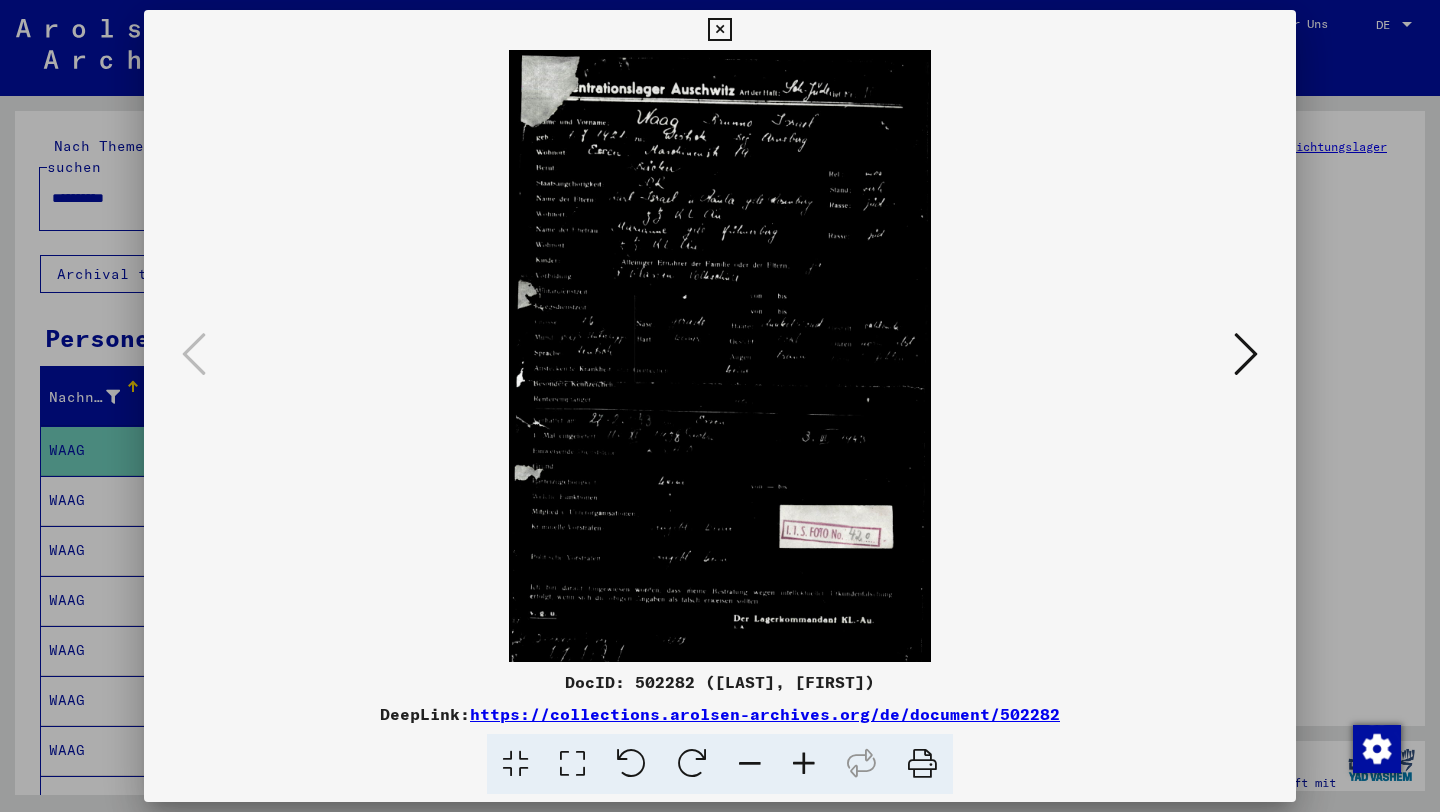 click at bounding box center (719, 30) 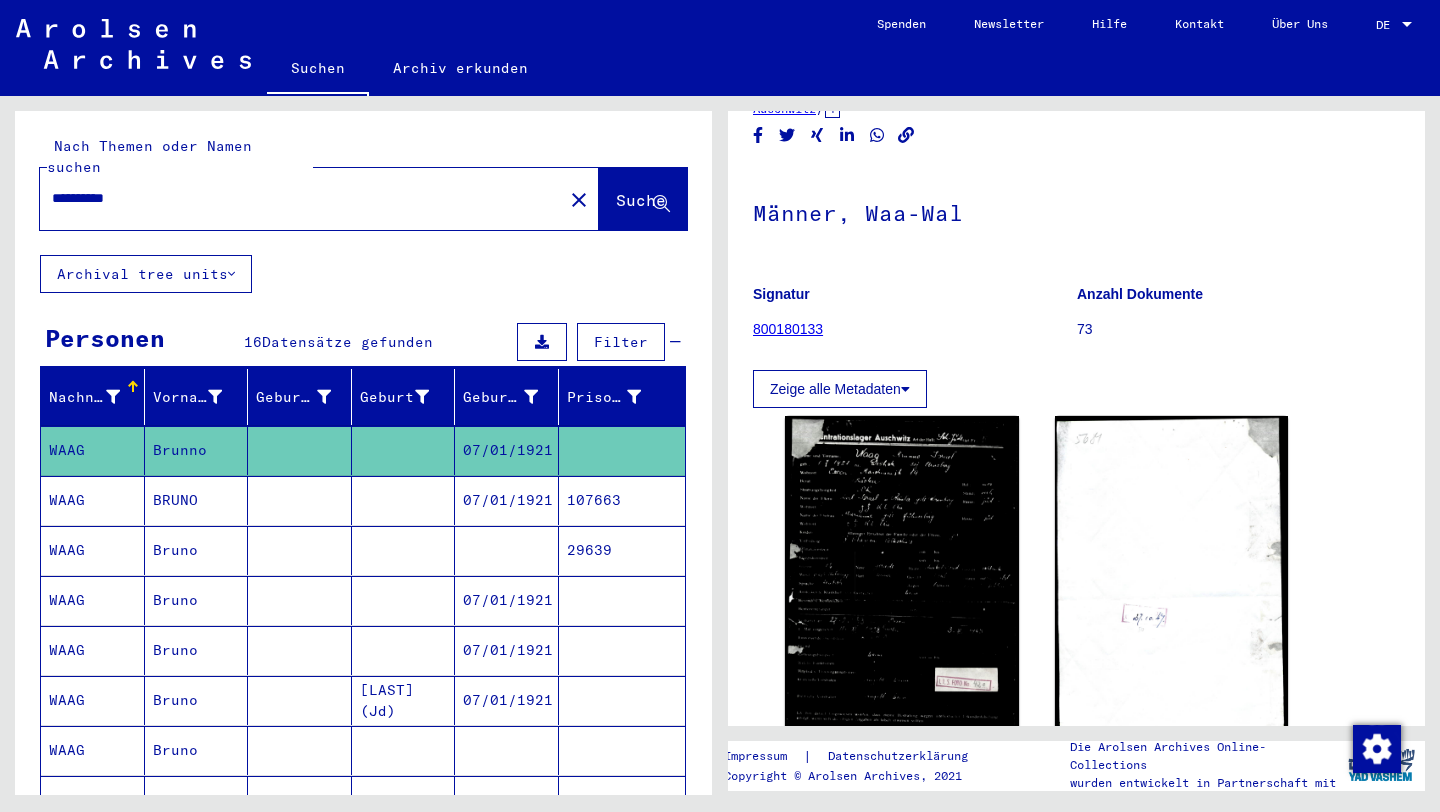 scroll, scrollTop: 45, scrollLeft: 0, axis: vertical 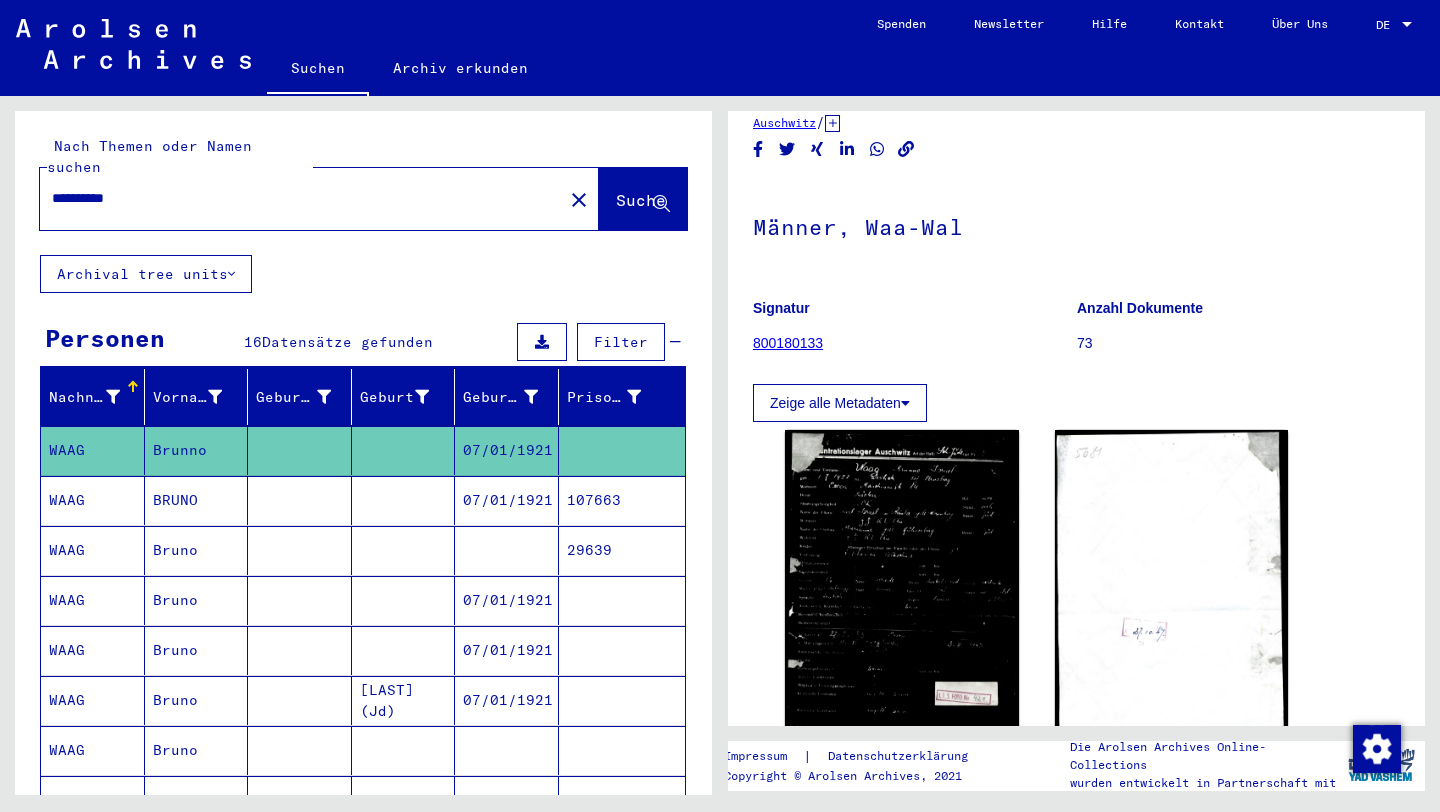 click on "800180133" 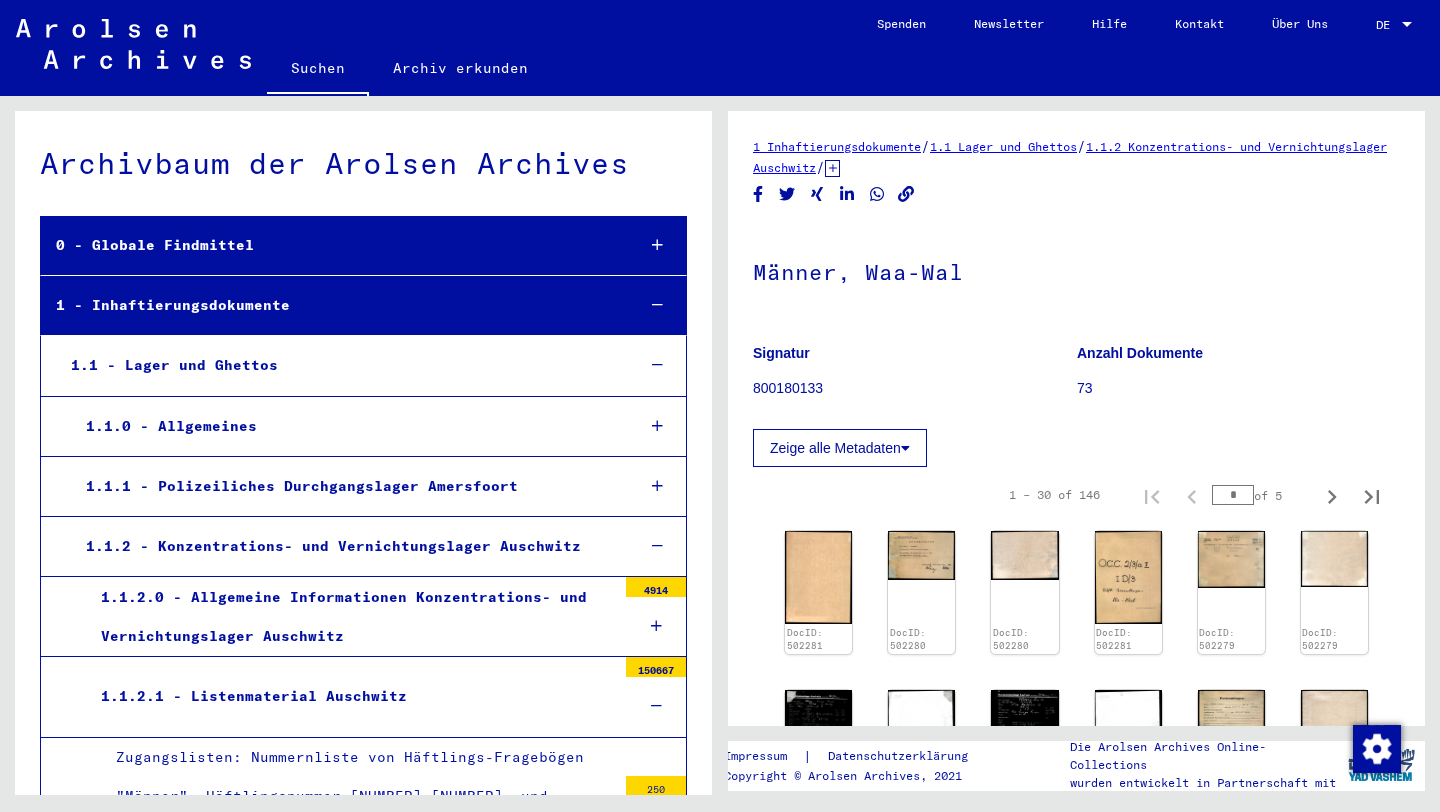 scroll, scrollTop: 5890, scrollLeft: 0, axis: vertical 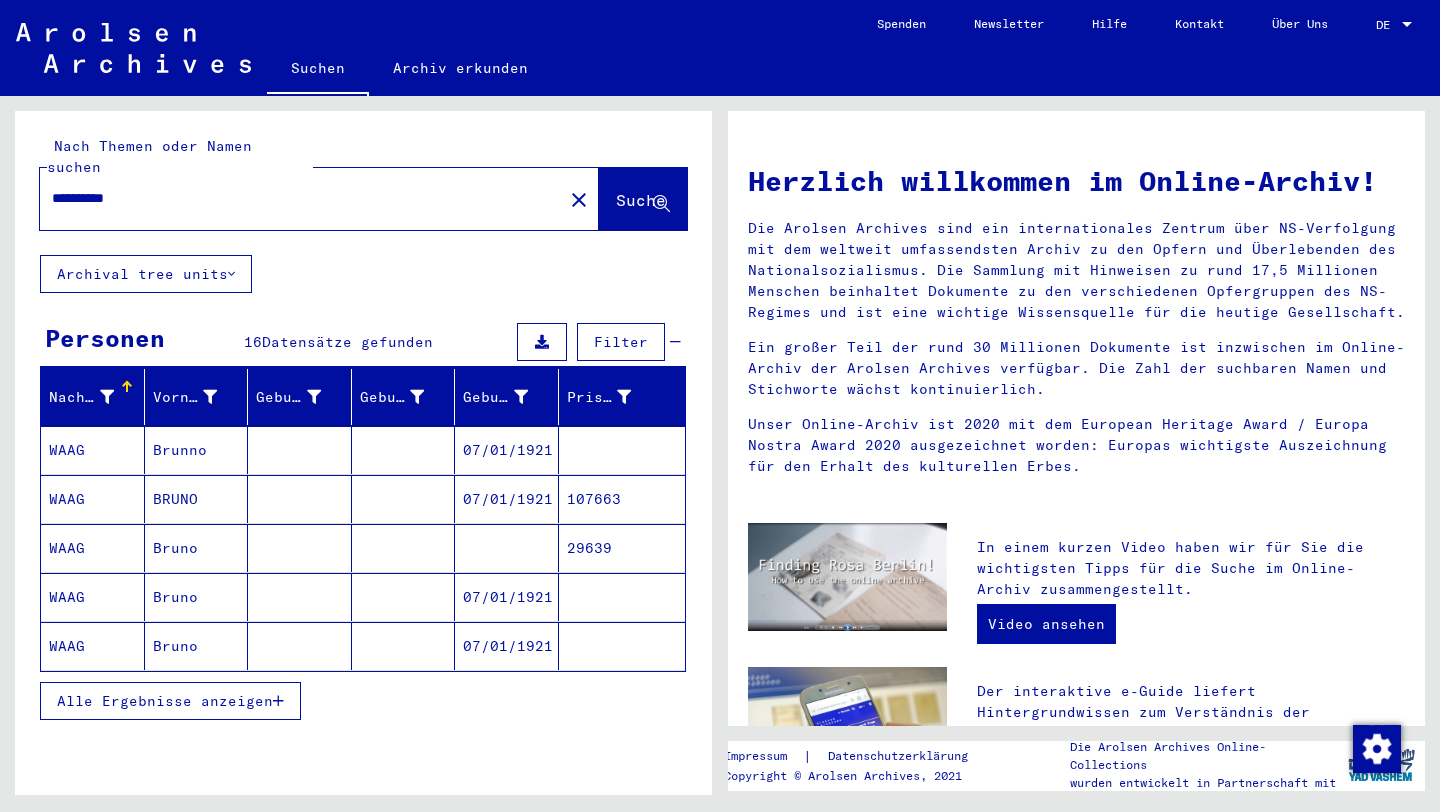 click on "Brunno" at bounding box center (197, 499) 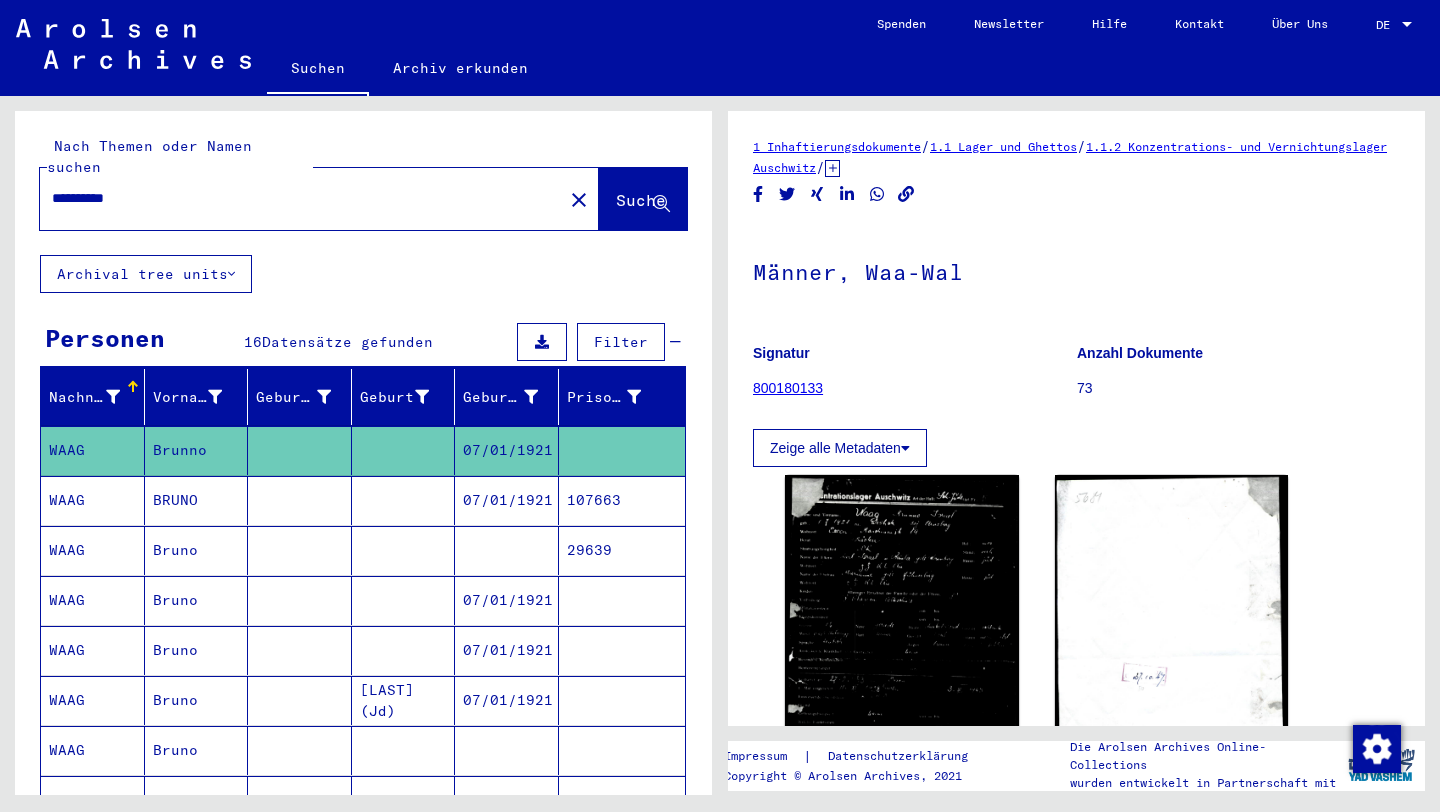 scroll, scrollTop: 0, scrollLeft: 0, axis: both 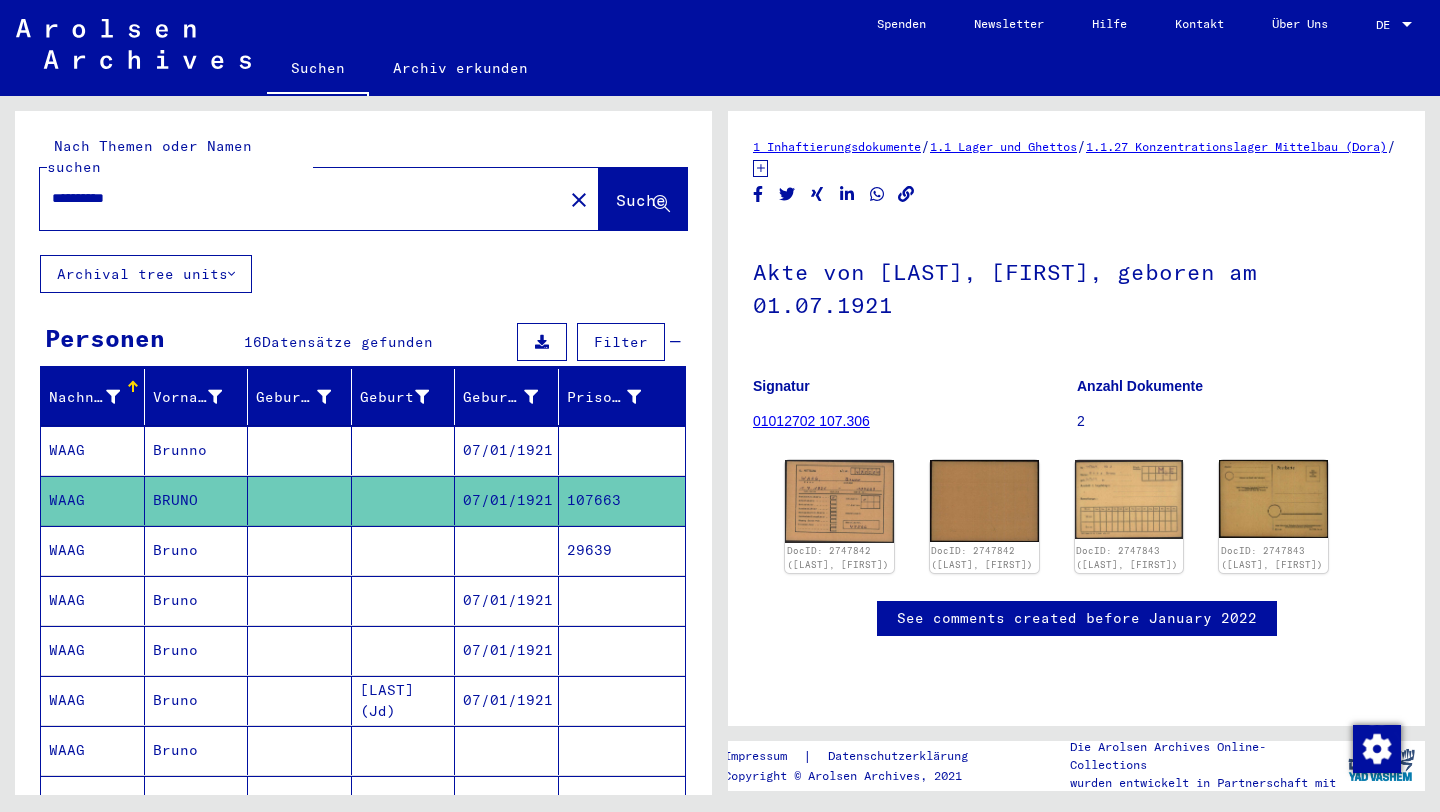 click on "Bruno" at bounding box center (197, 600) 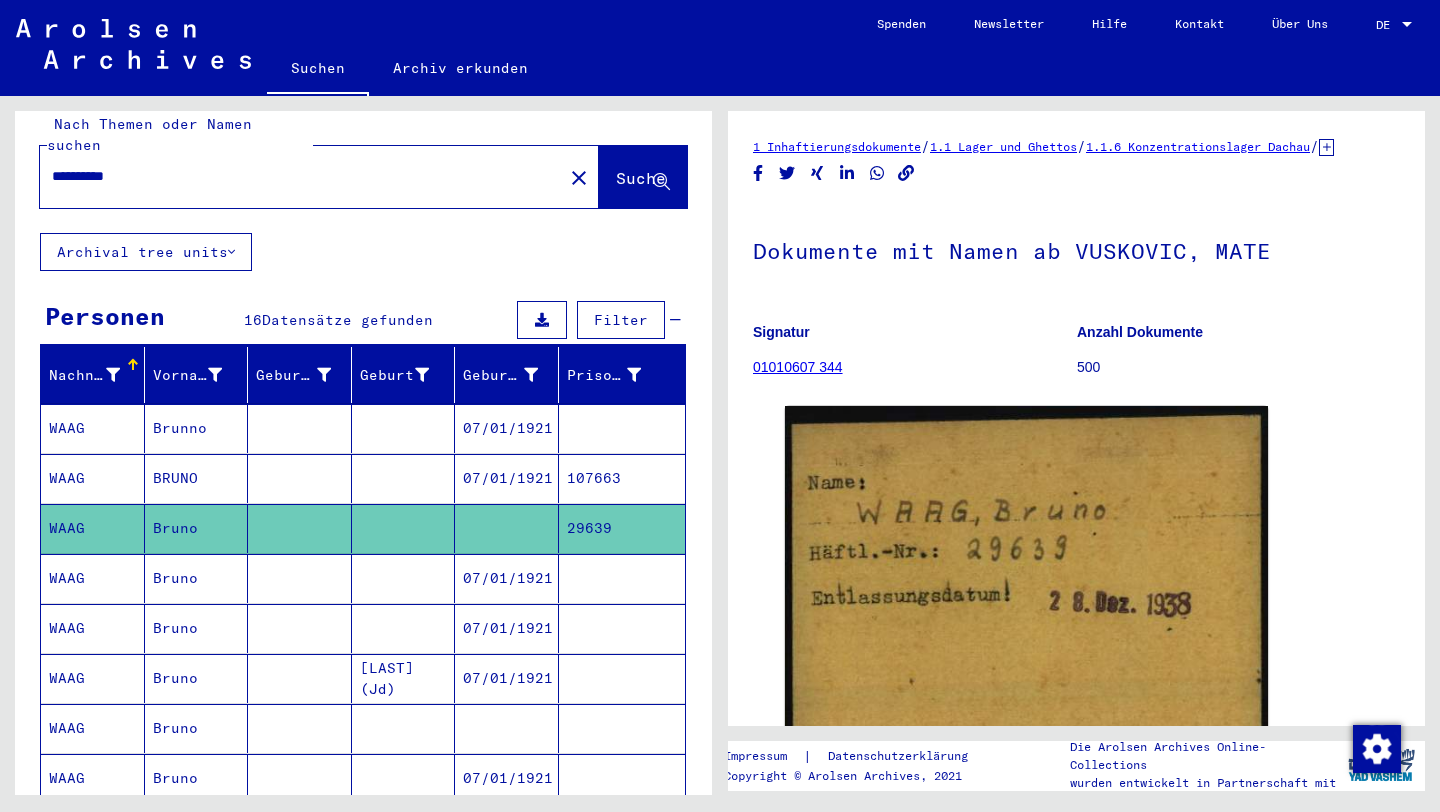 scroll, scrollTop: 24, scrollLeft: 0, axis: vertical 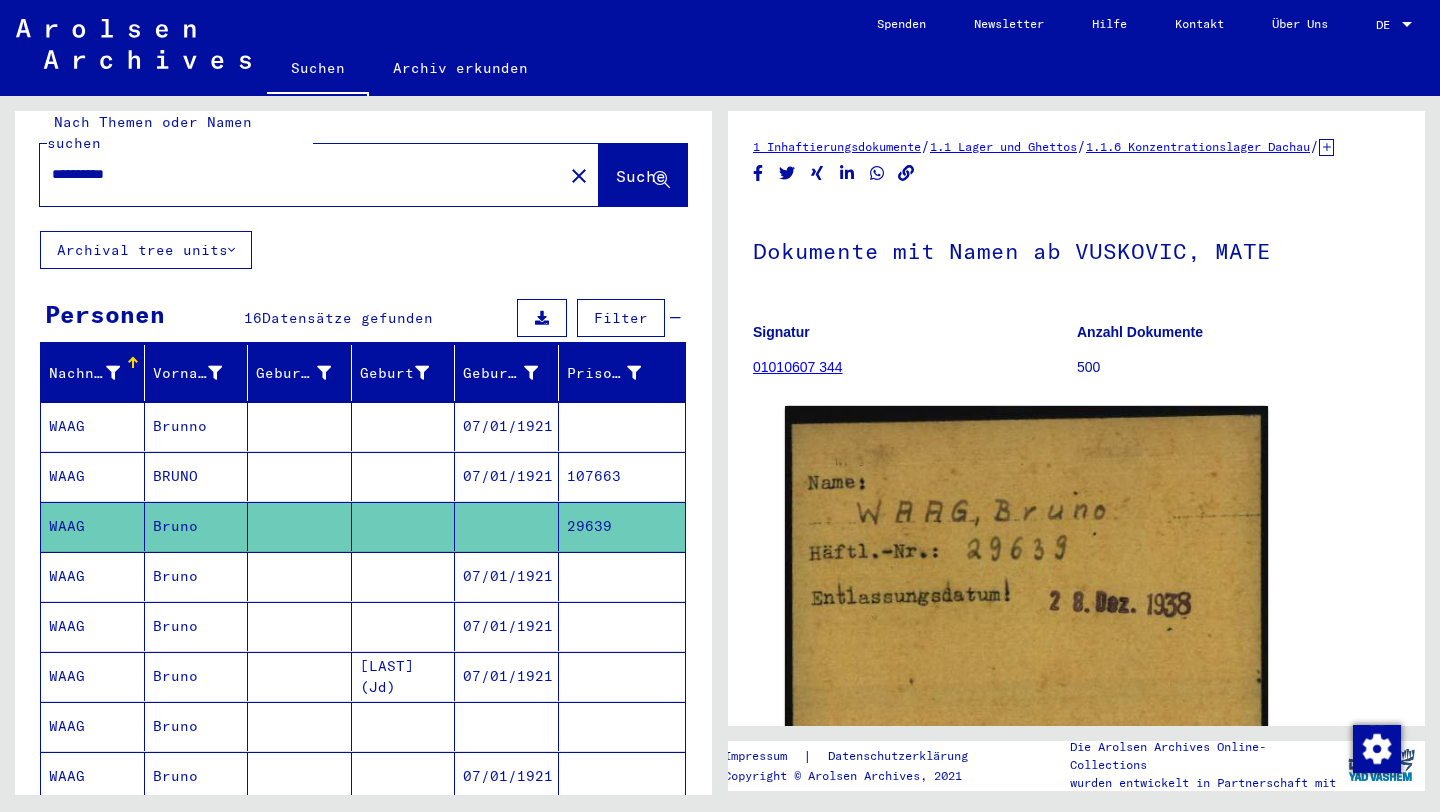 click on "Bruno" at bounding box center (197, 626) 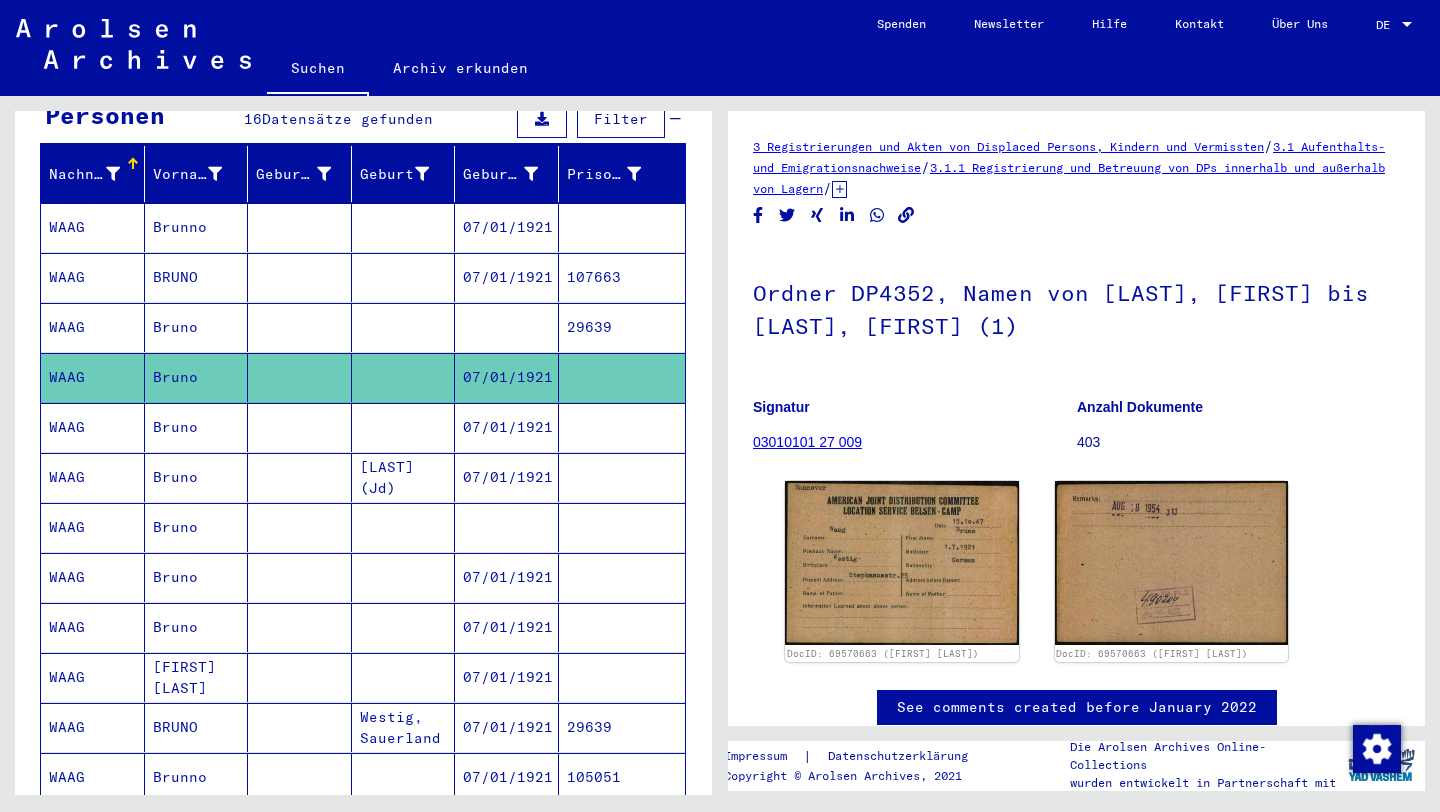 scroll, scrollTop: 226, scrollLeft: 0, axis: vertical 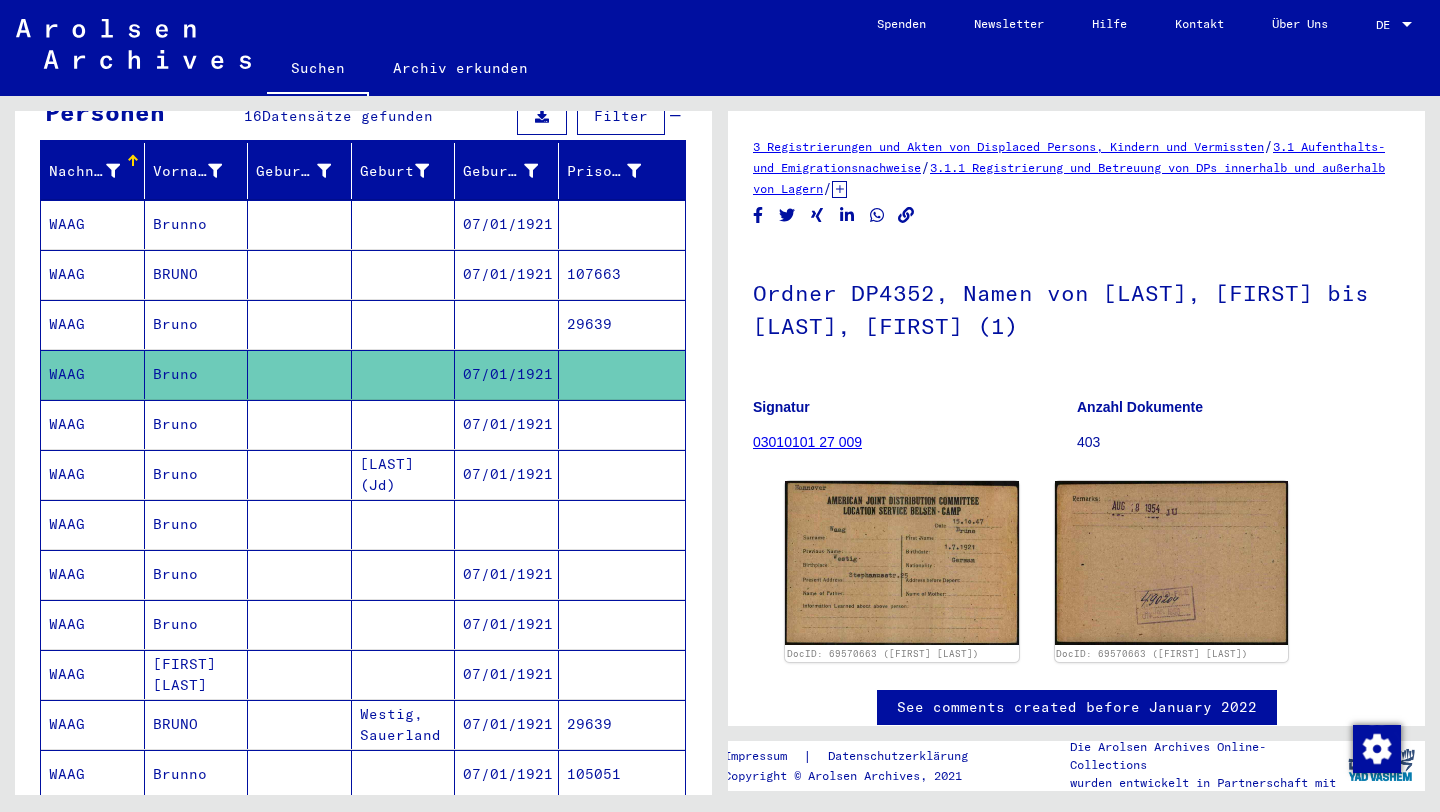 click on "Bruno" at bounding box center (197, 474) 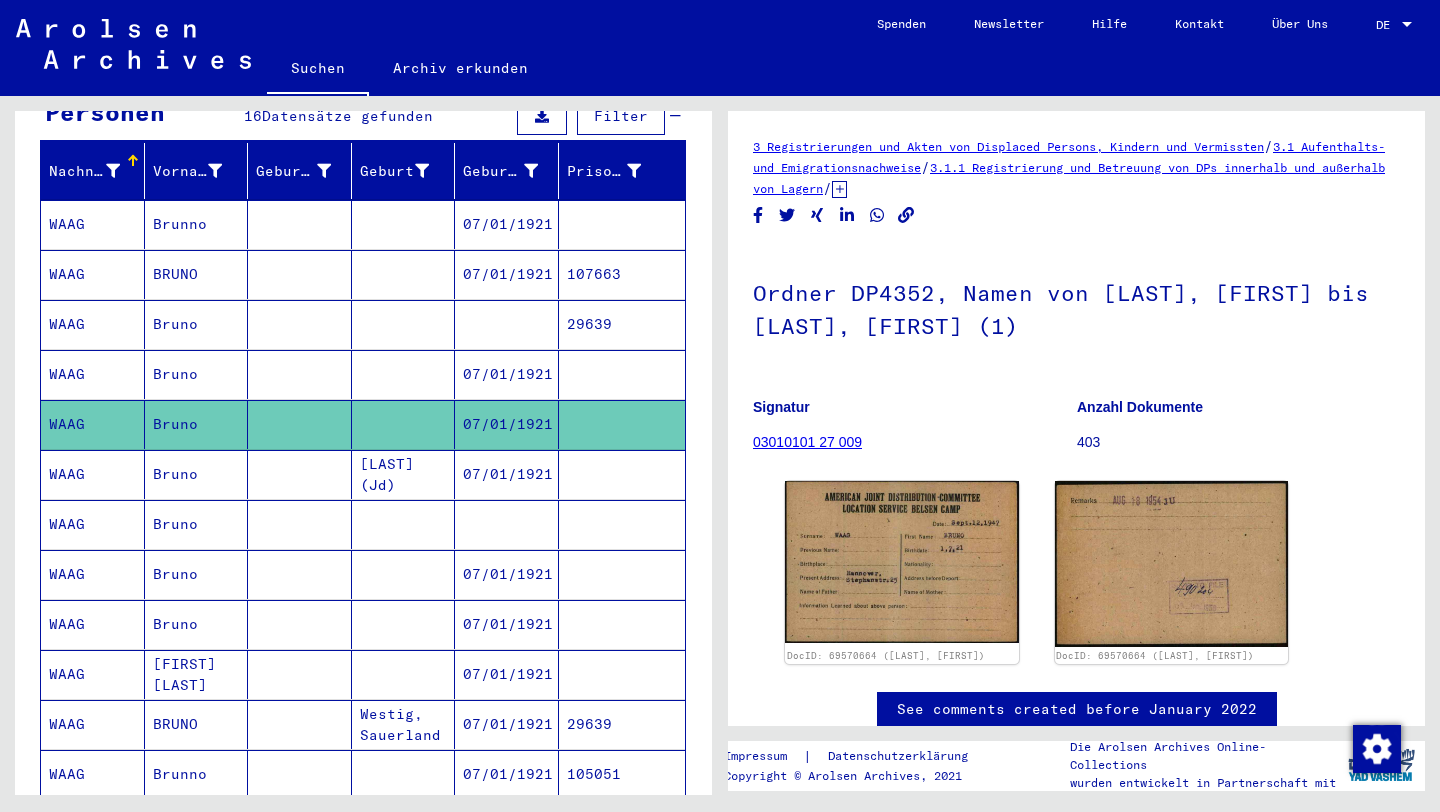 click on "Bruno" at bounding box center [197, 524] 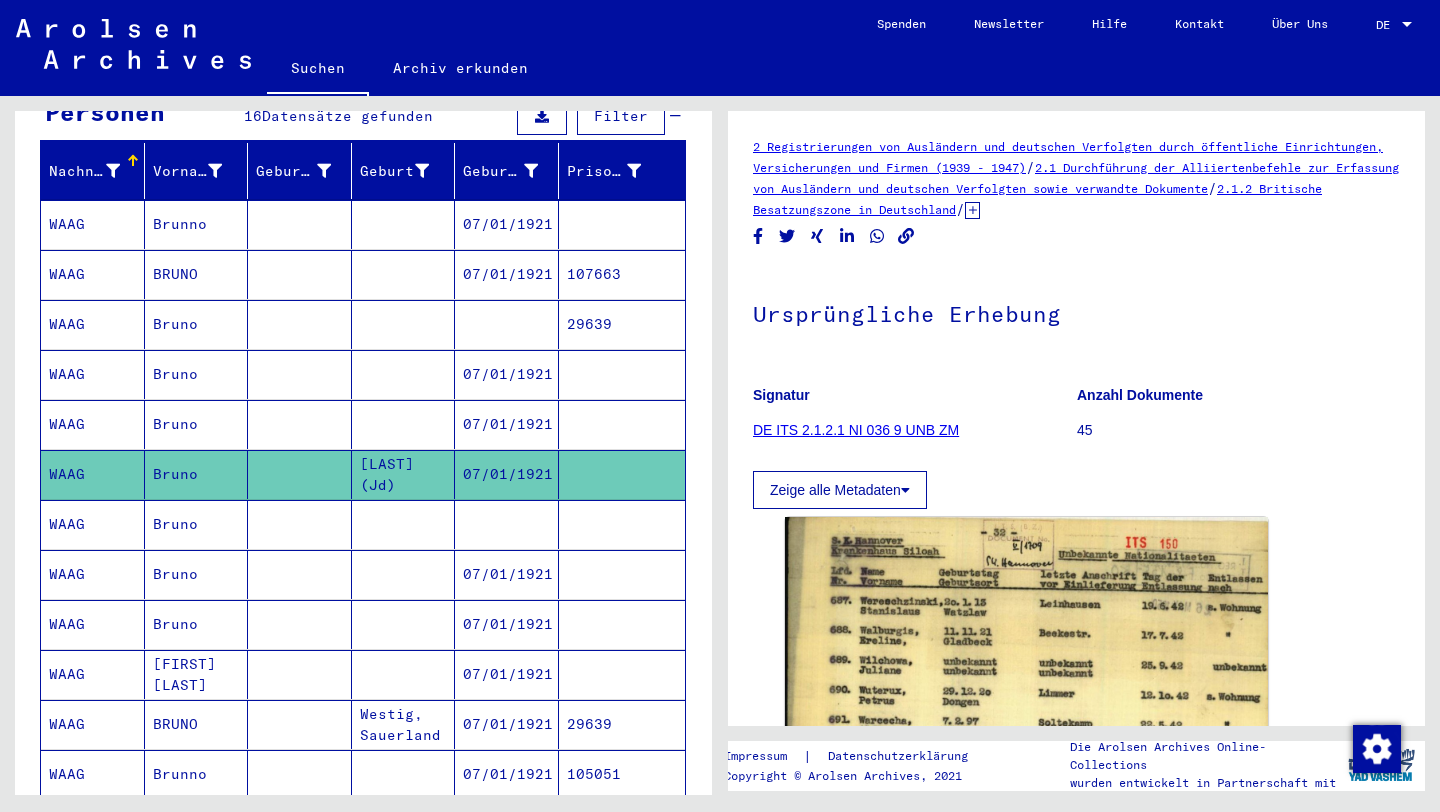 scroll, scrollTop: 231, scrollLeft: 0, axis: vertical 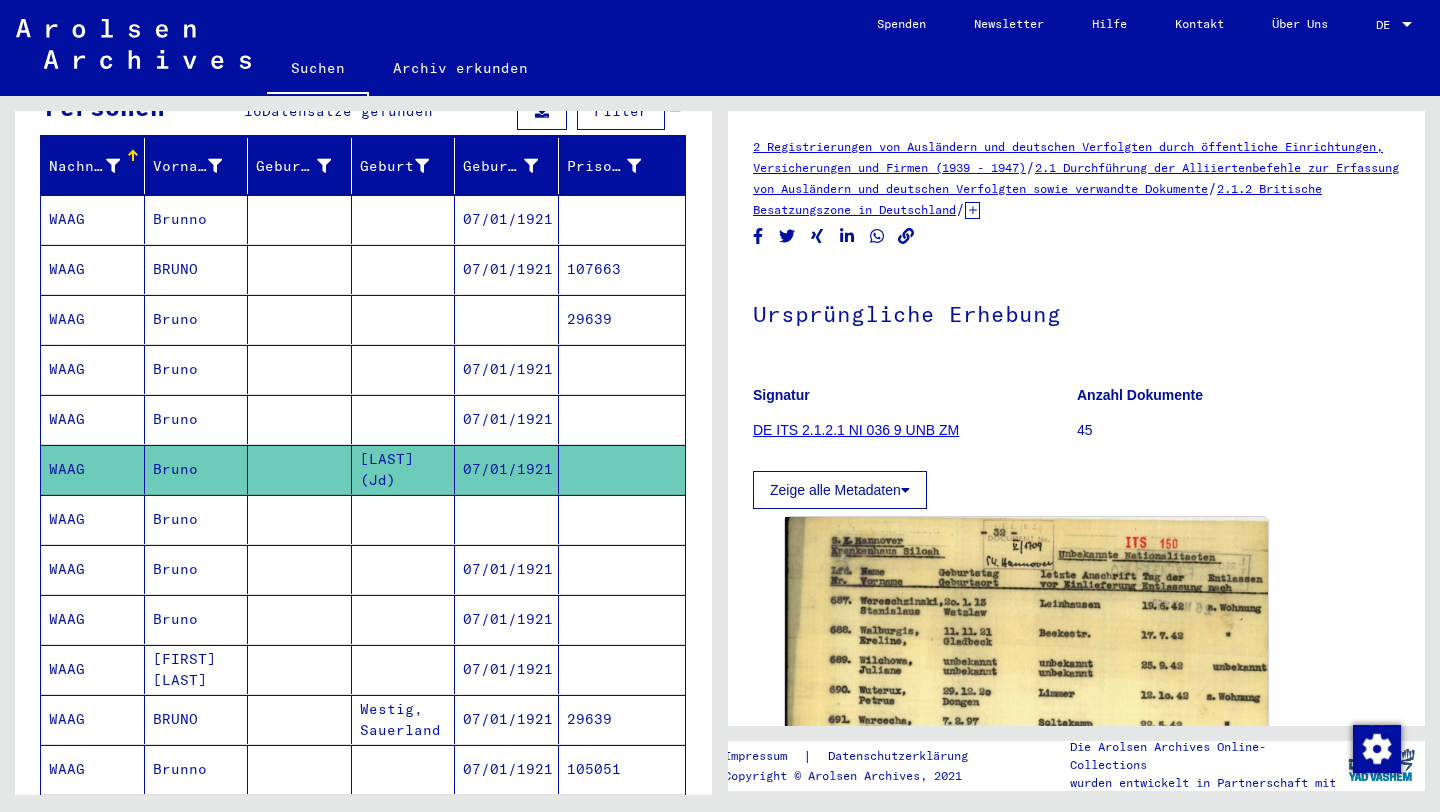 click on "Bruno" at bounding box center [197, 569] 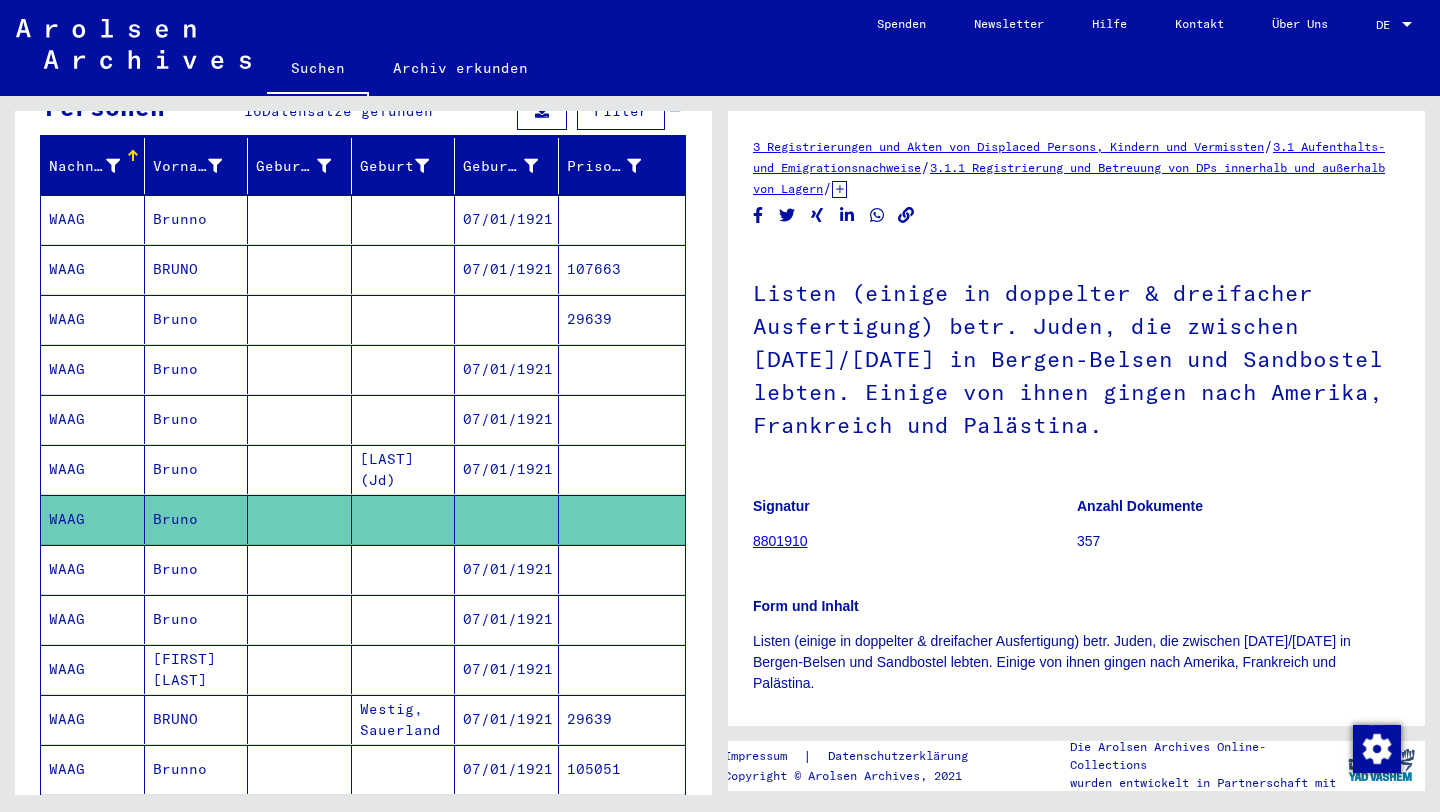 scroll, scrollTop: 0, scrollLeft: 0, axis: both 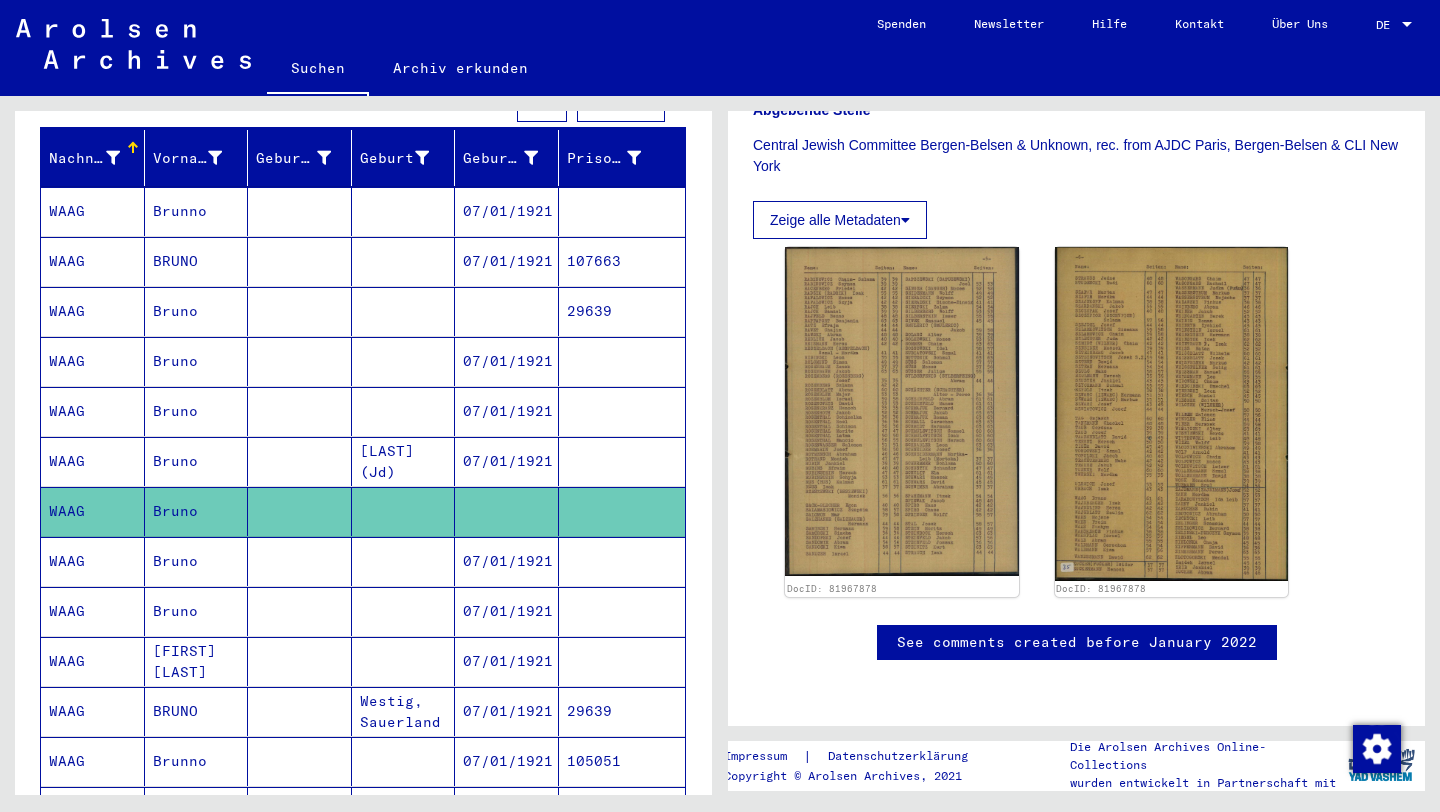 click on "Bruno" at bounding box center (197, 611) 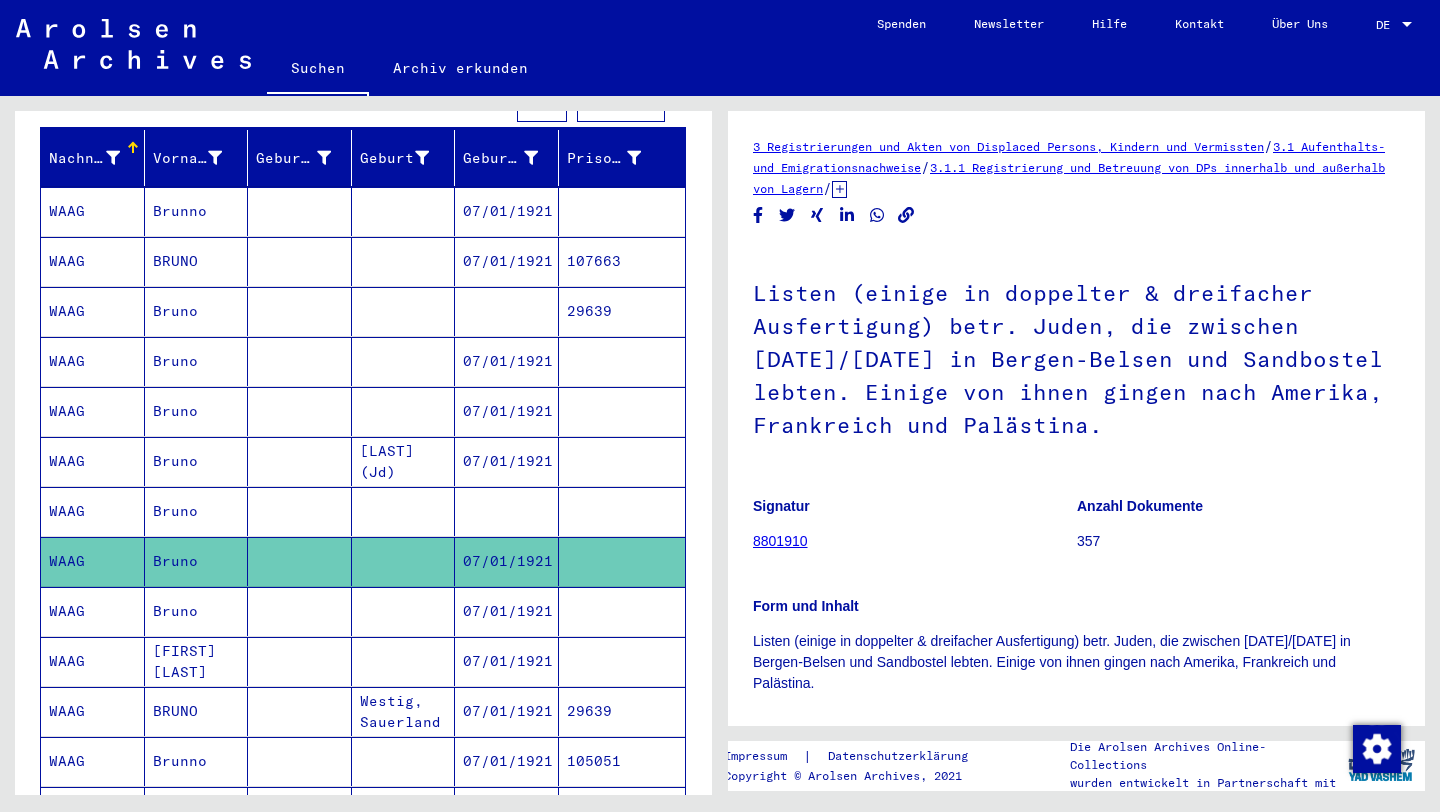 scroll, scrollTop: 0, scrollLeft: 0, axis: both 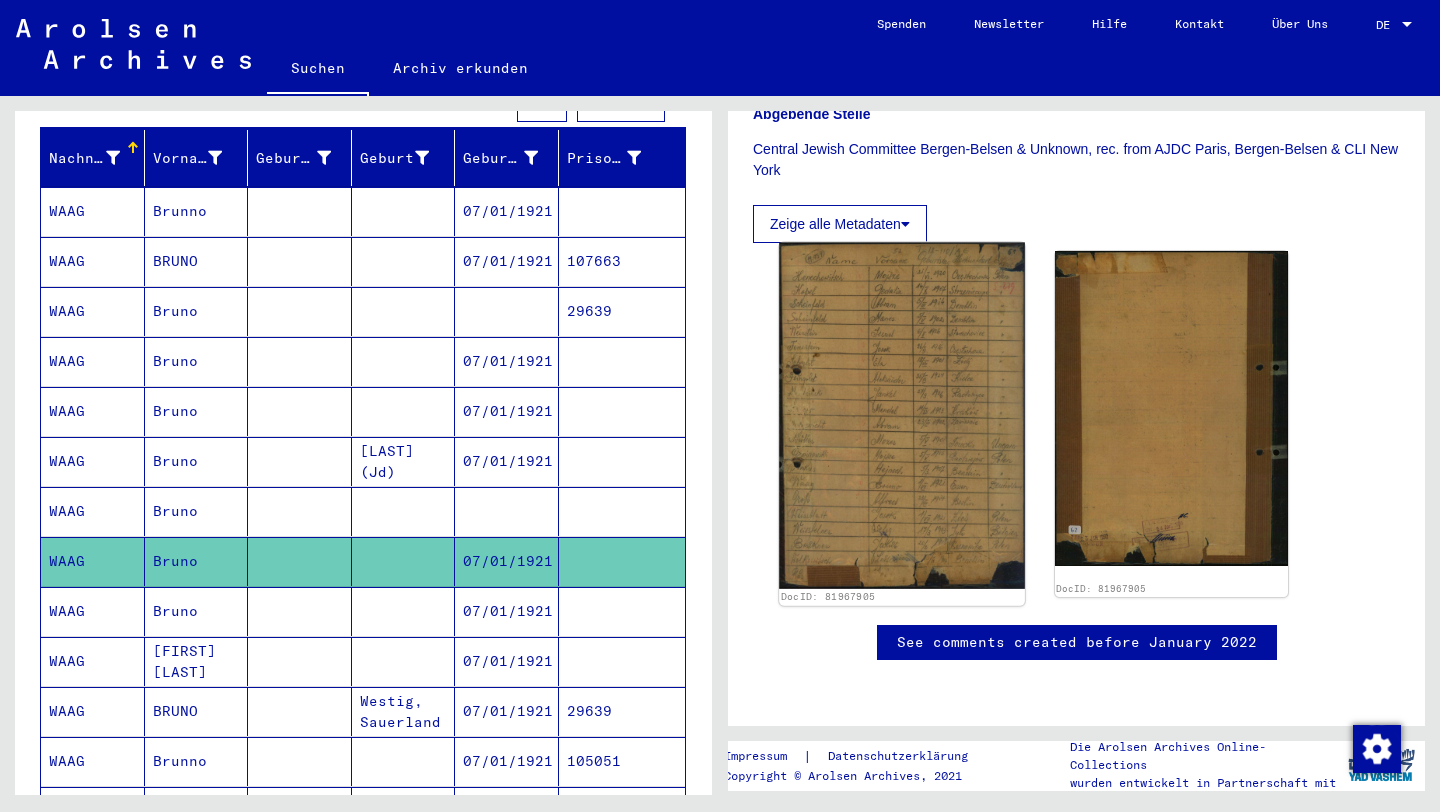 click 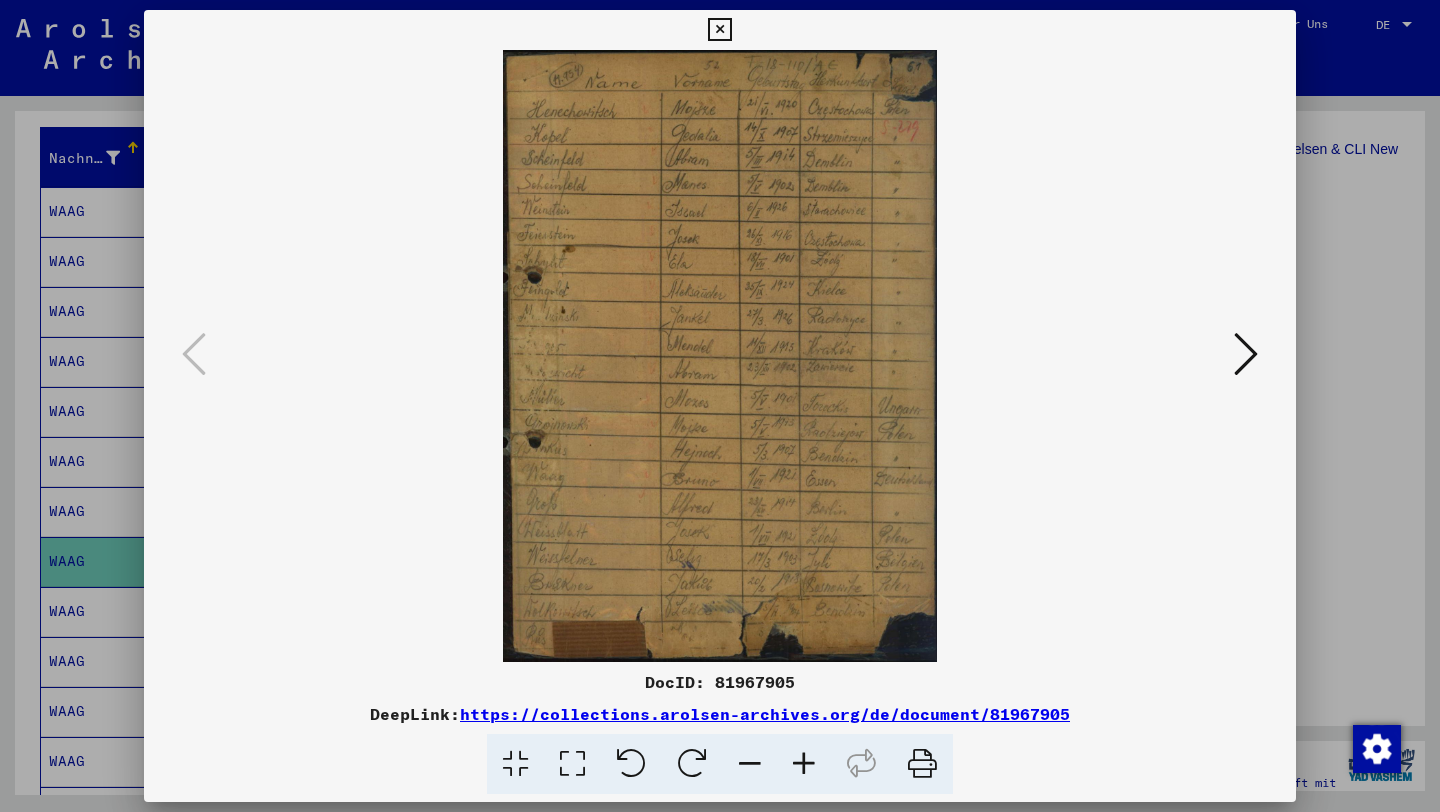 click at bounding box center (804, 764) 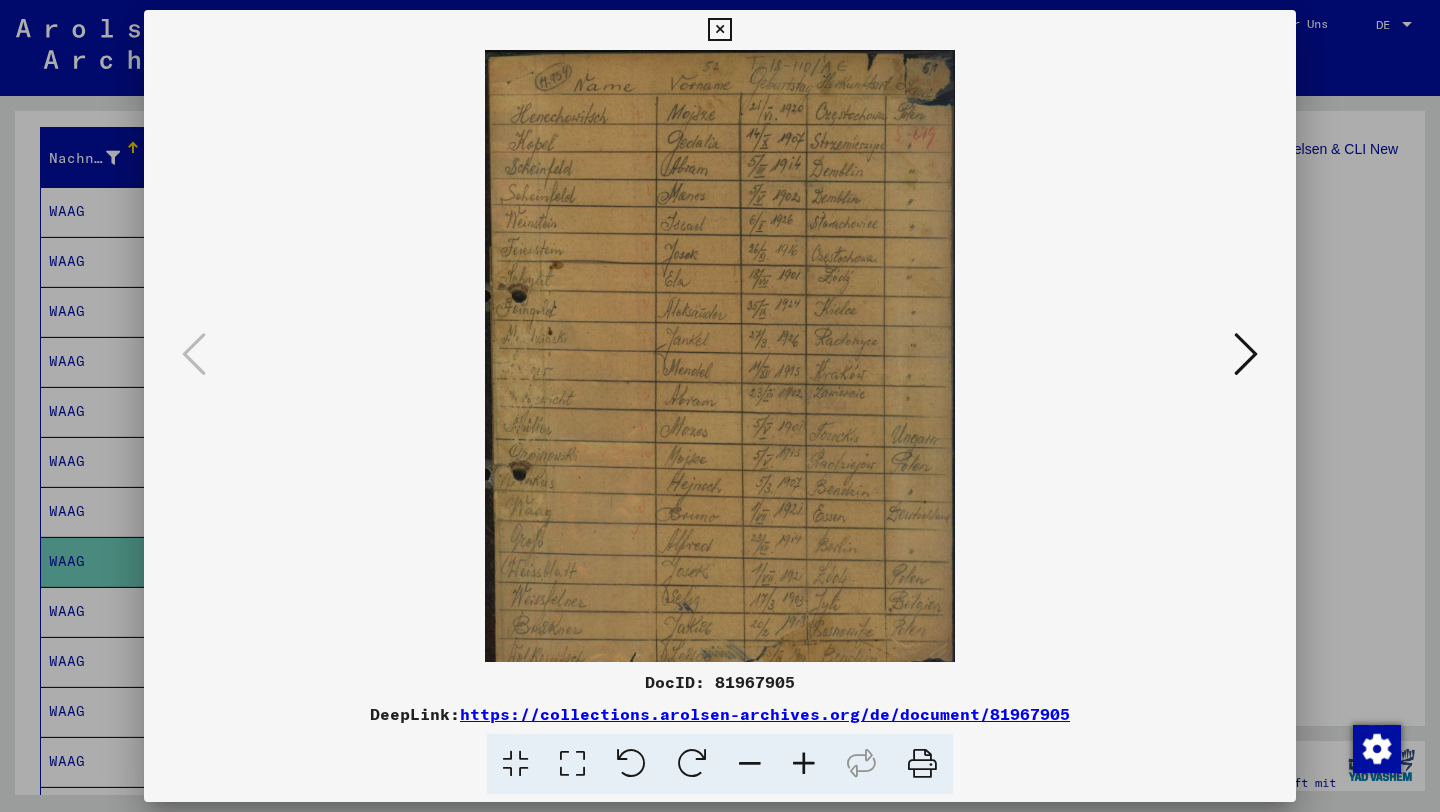 click at bounding box center (804, 764) 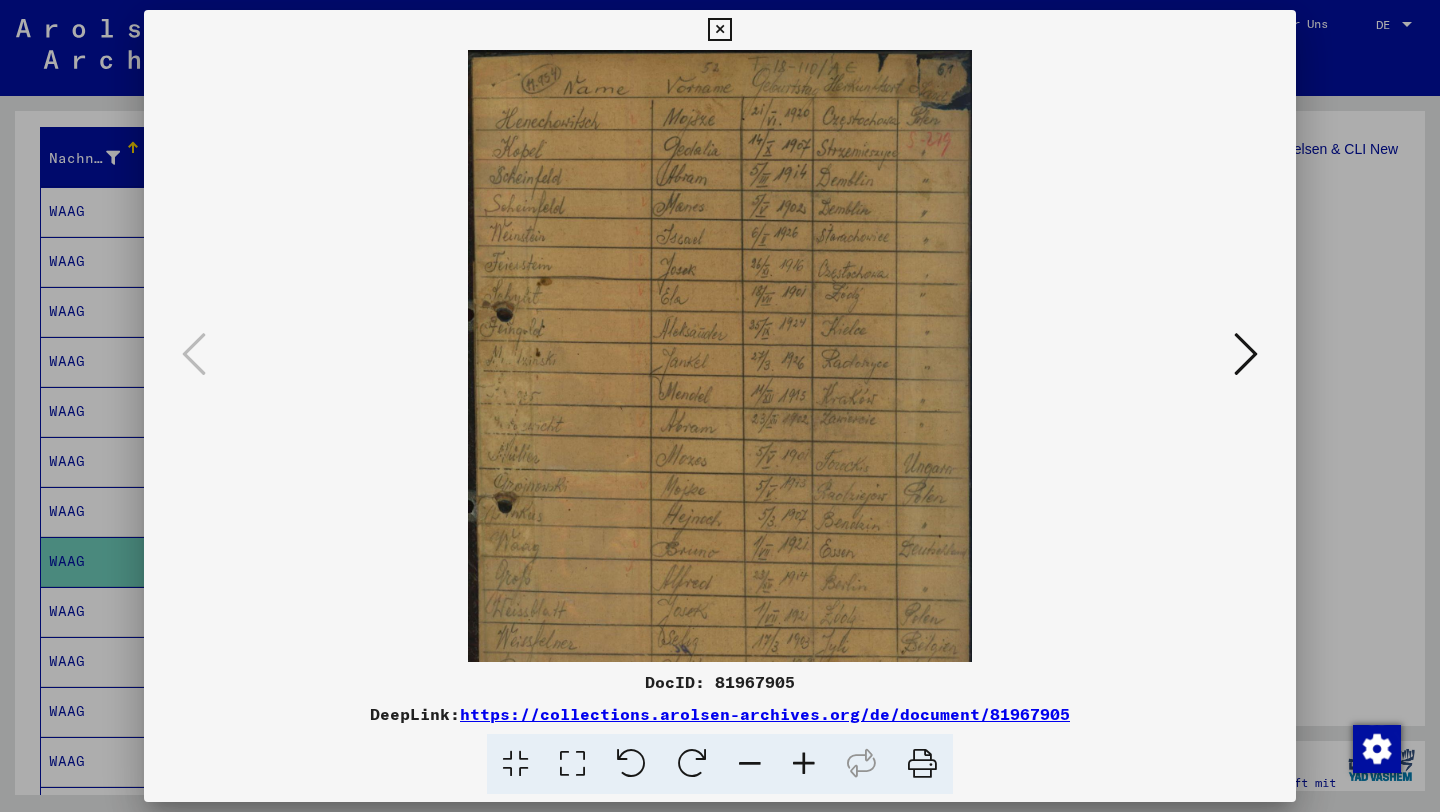 click at bounding box center (804, 764) 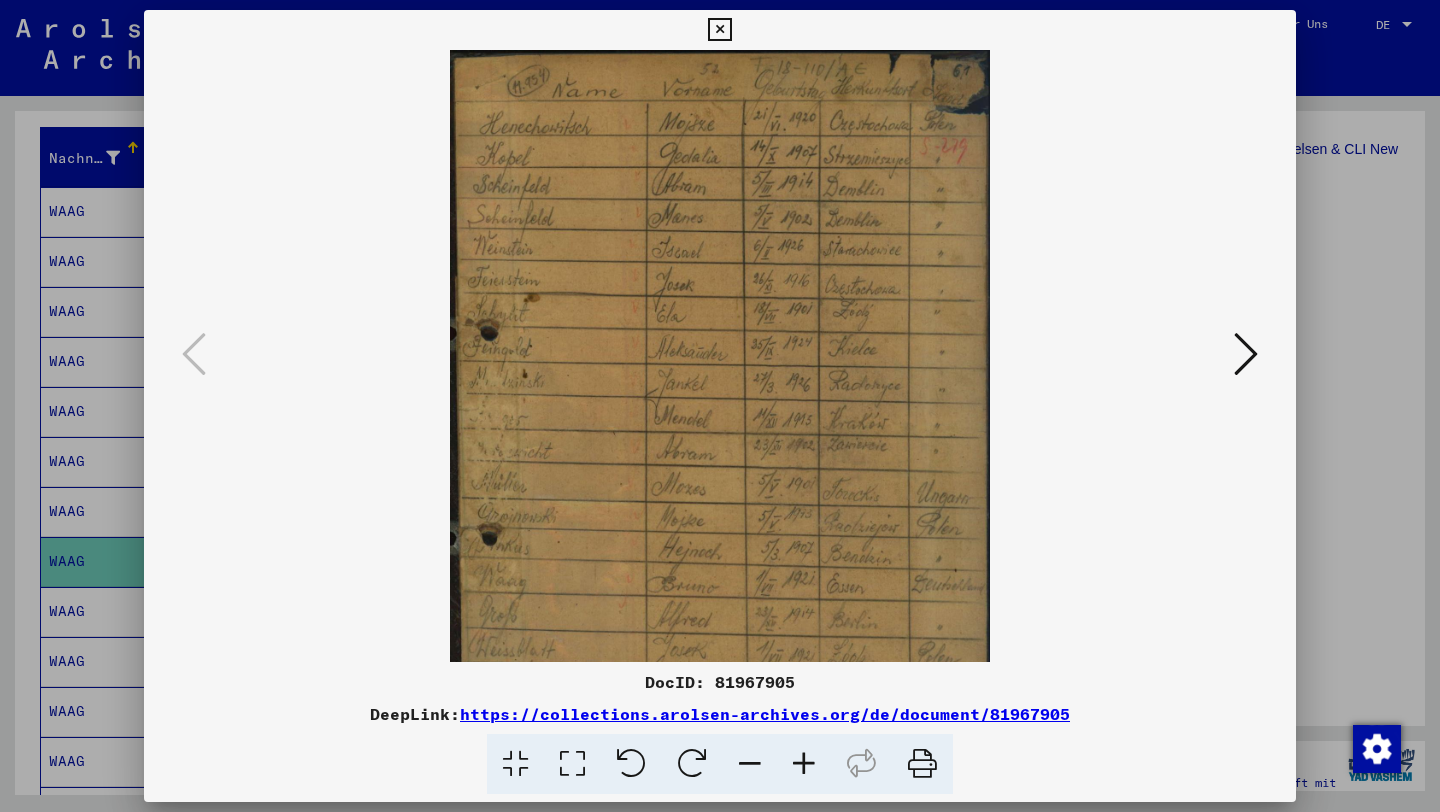 click at bounding box center (804, 764) 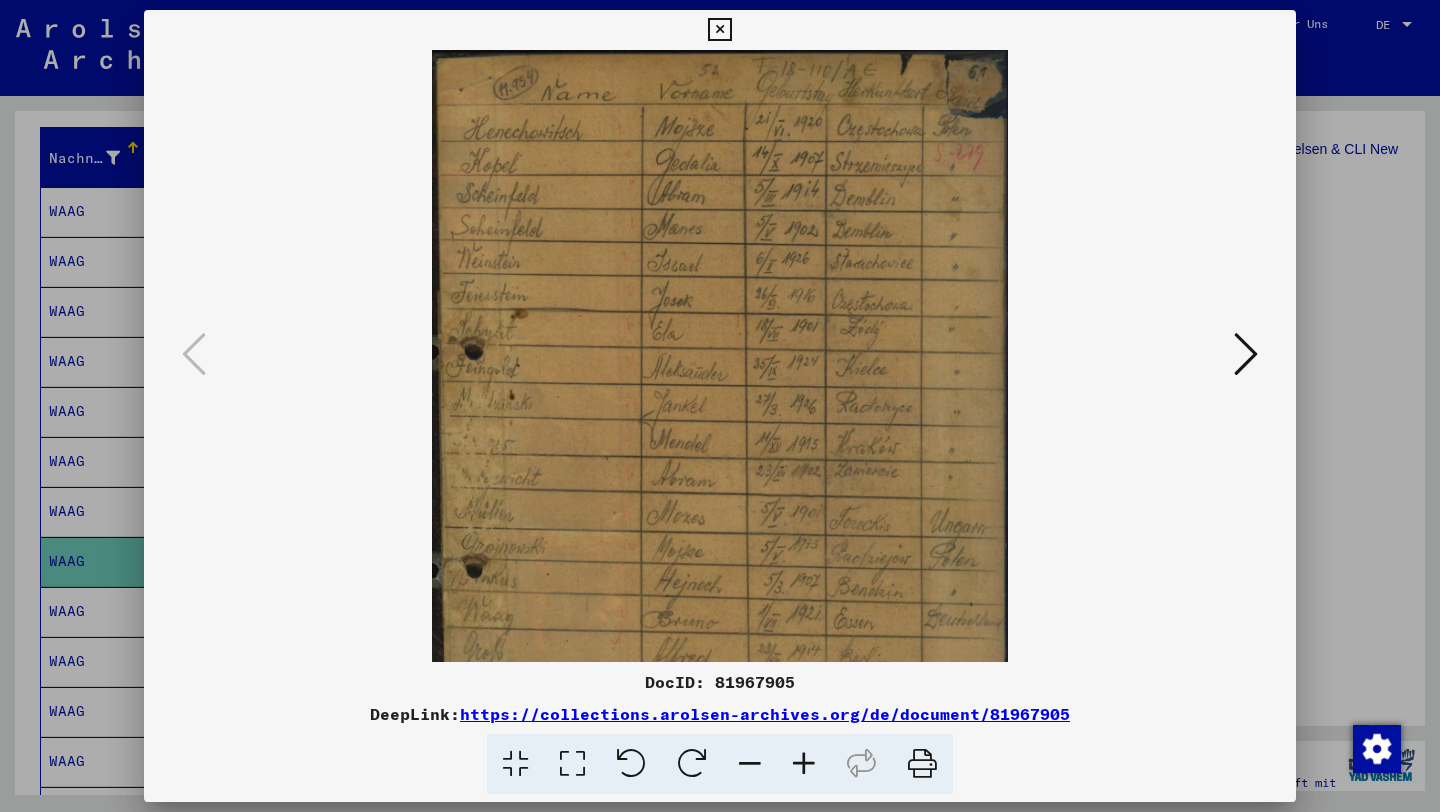 click at bounding box center (804, 764) 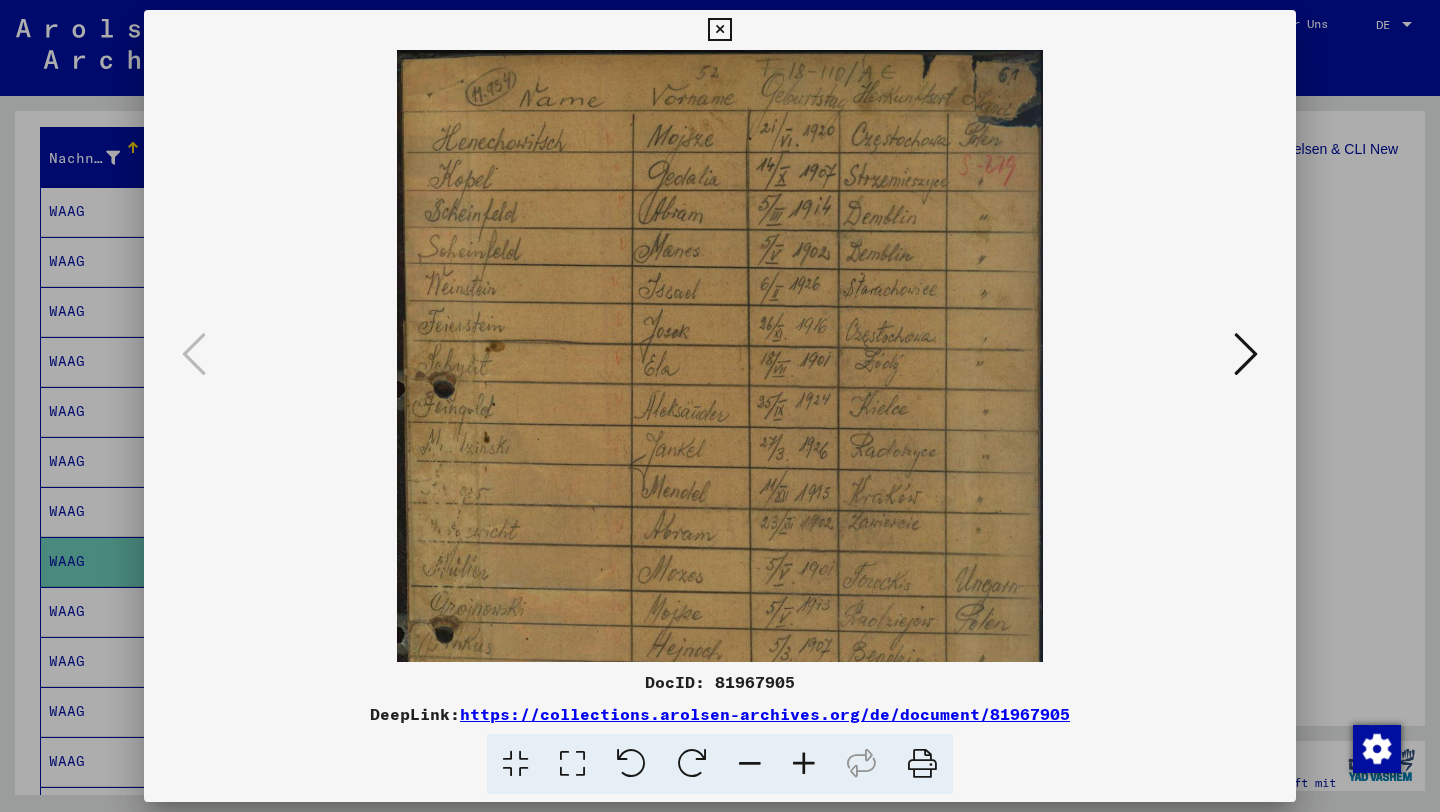click at bounding box center [804, 764] 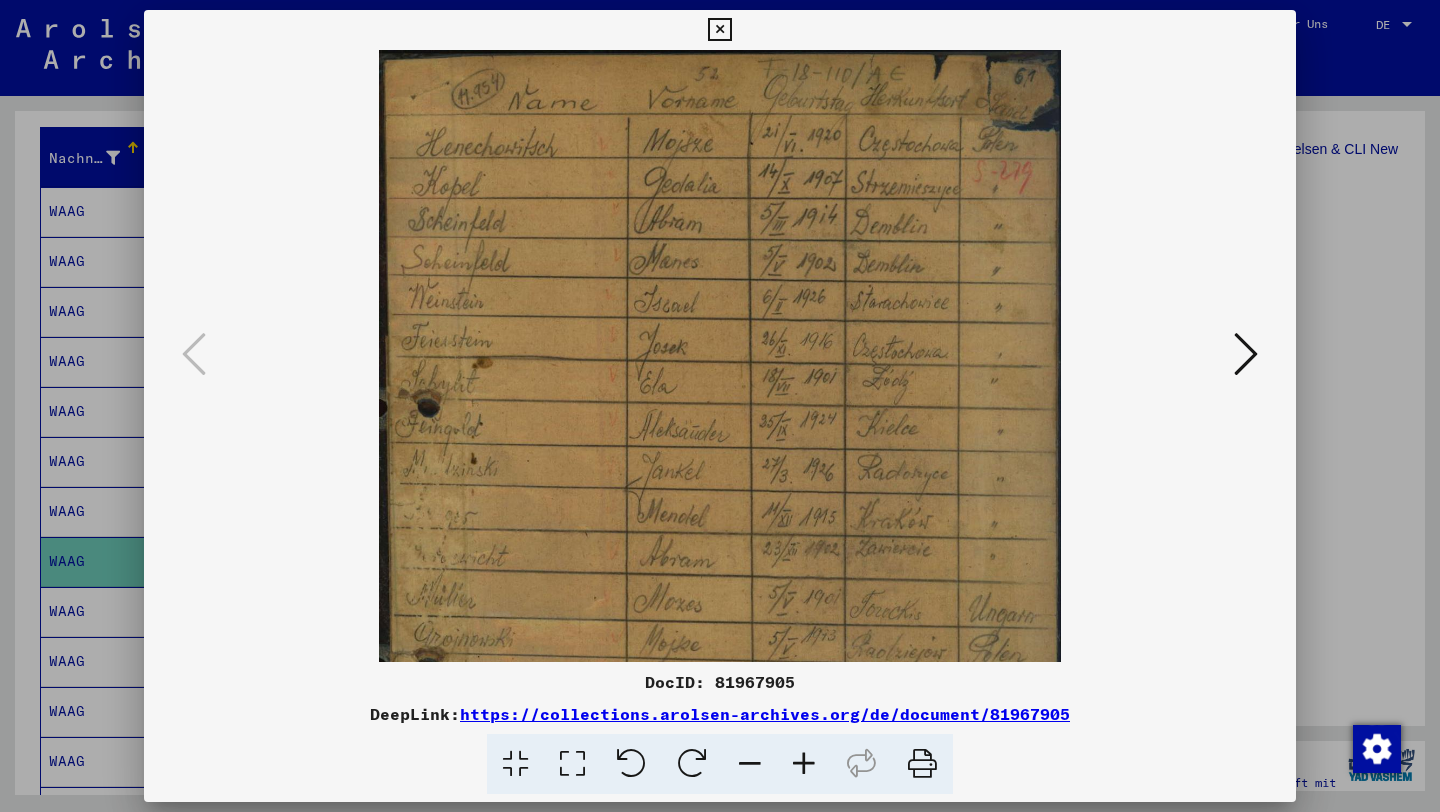 click at bounding box center (804, 764) 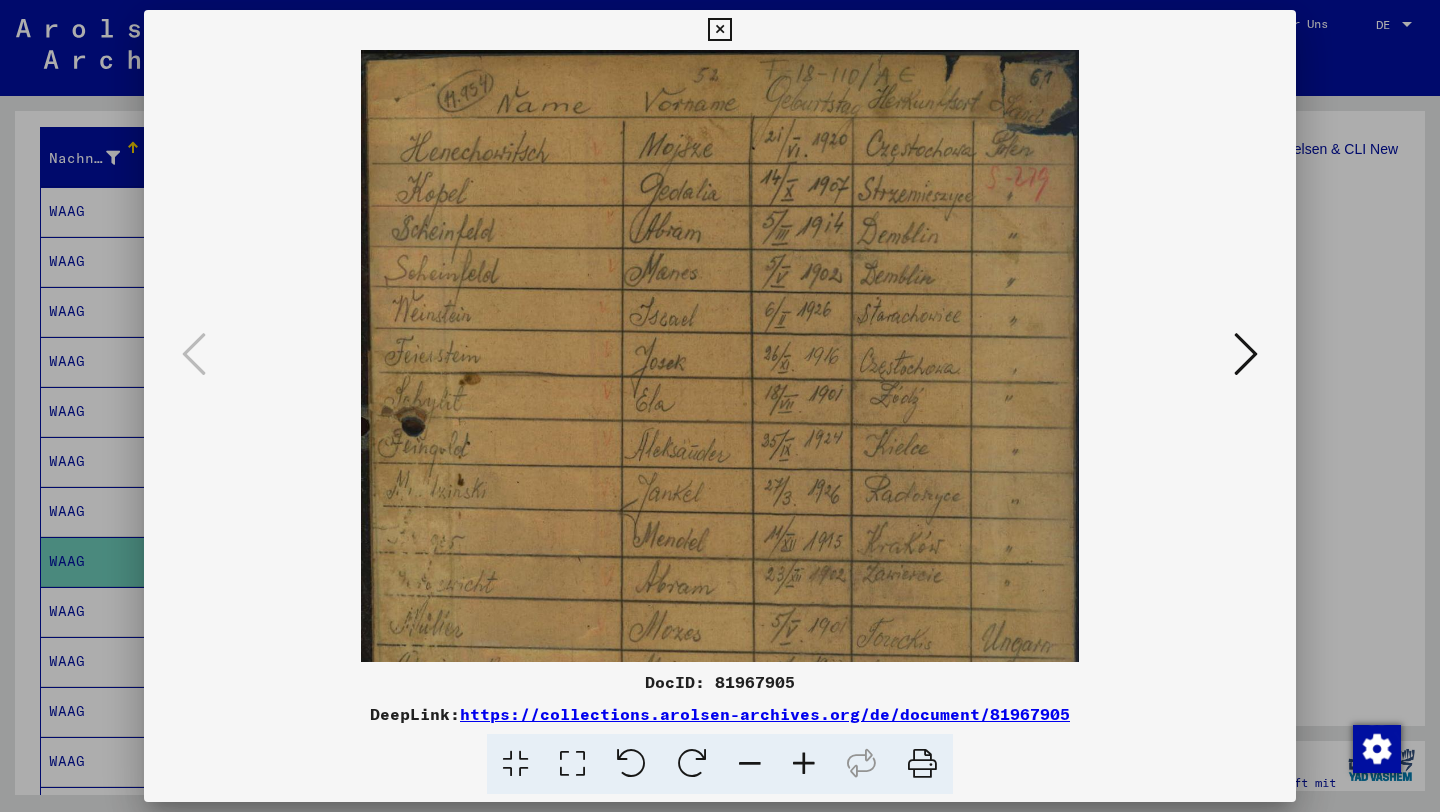 click at bounding box center [804, 764] 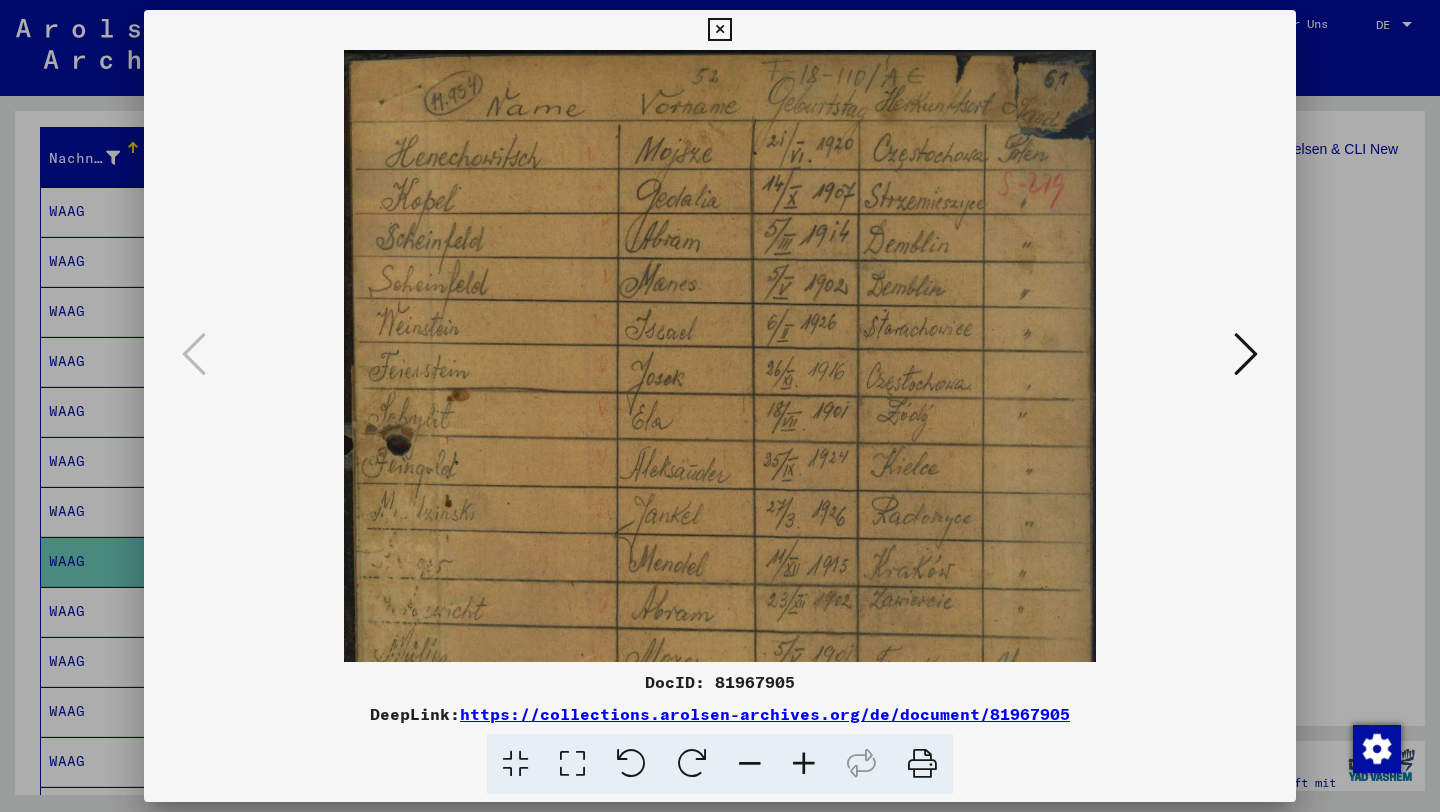click at bounding box center (804, 764) 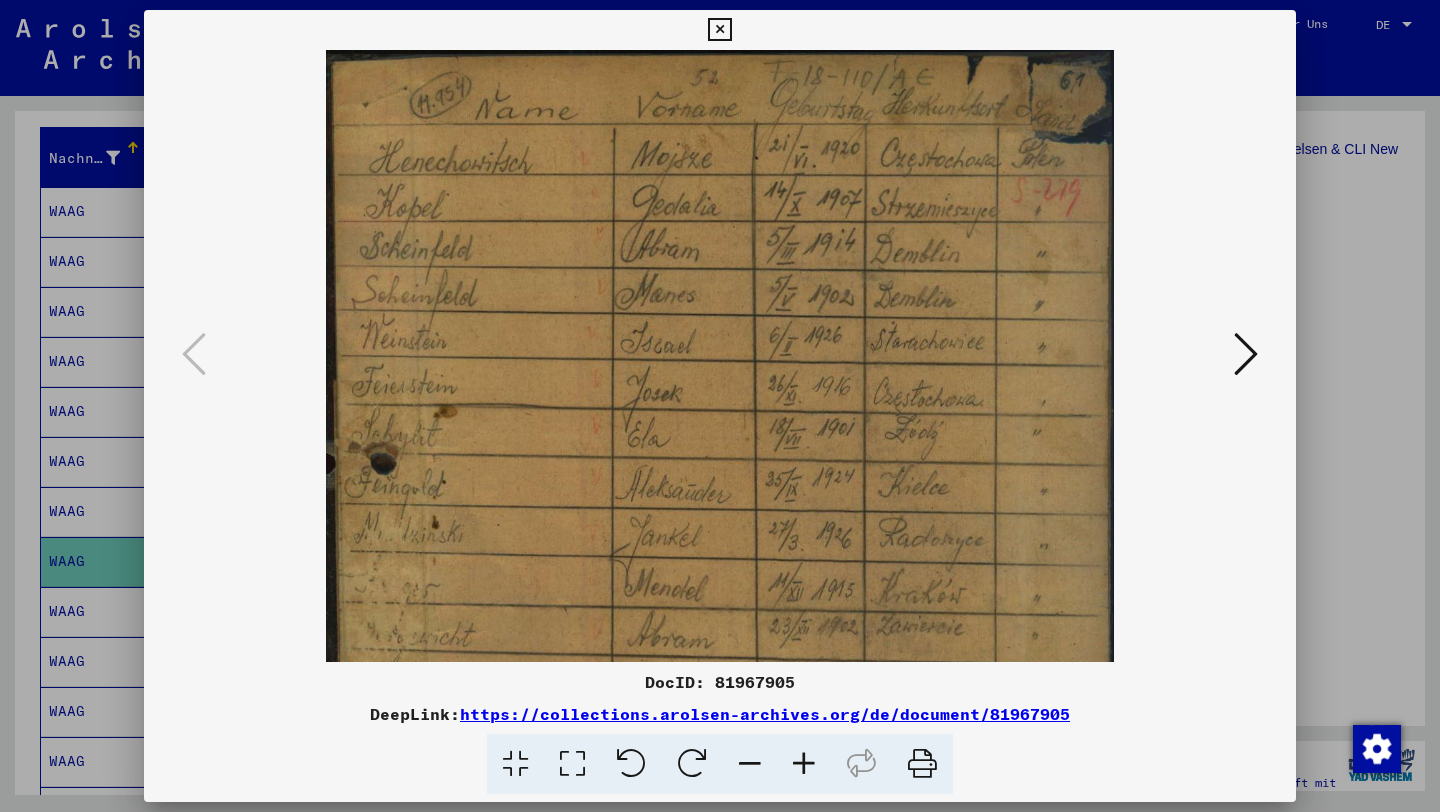 click at bounding box center (804, 764) 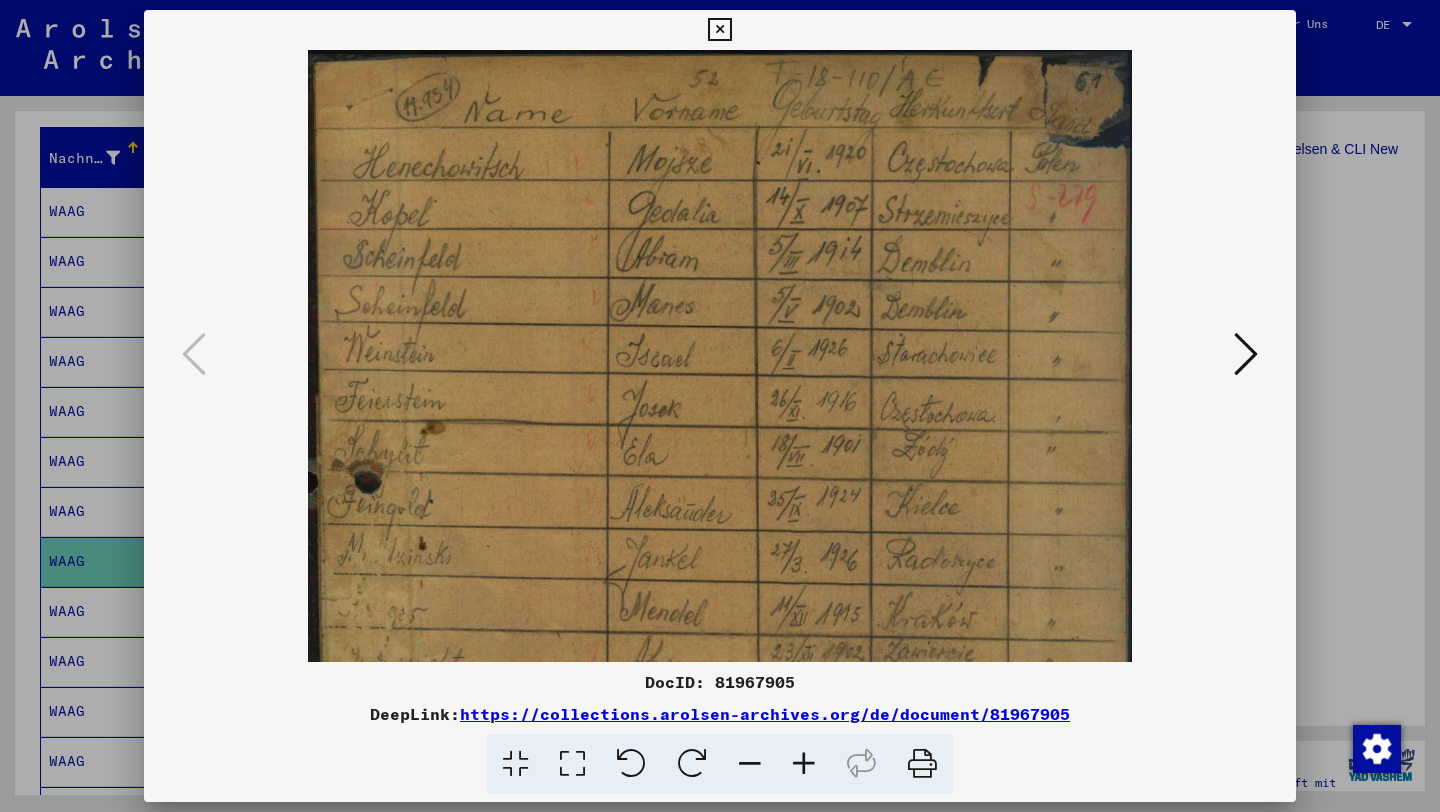 click at bounding box center [804, 764] 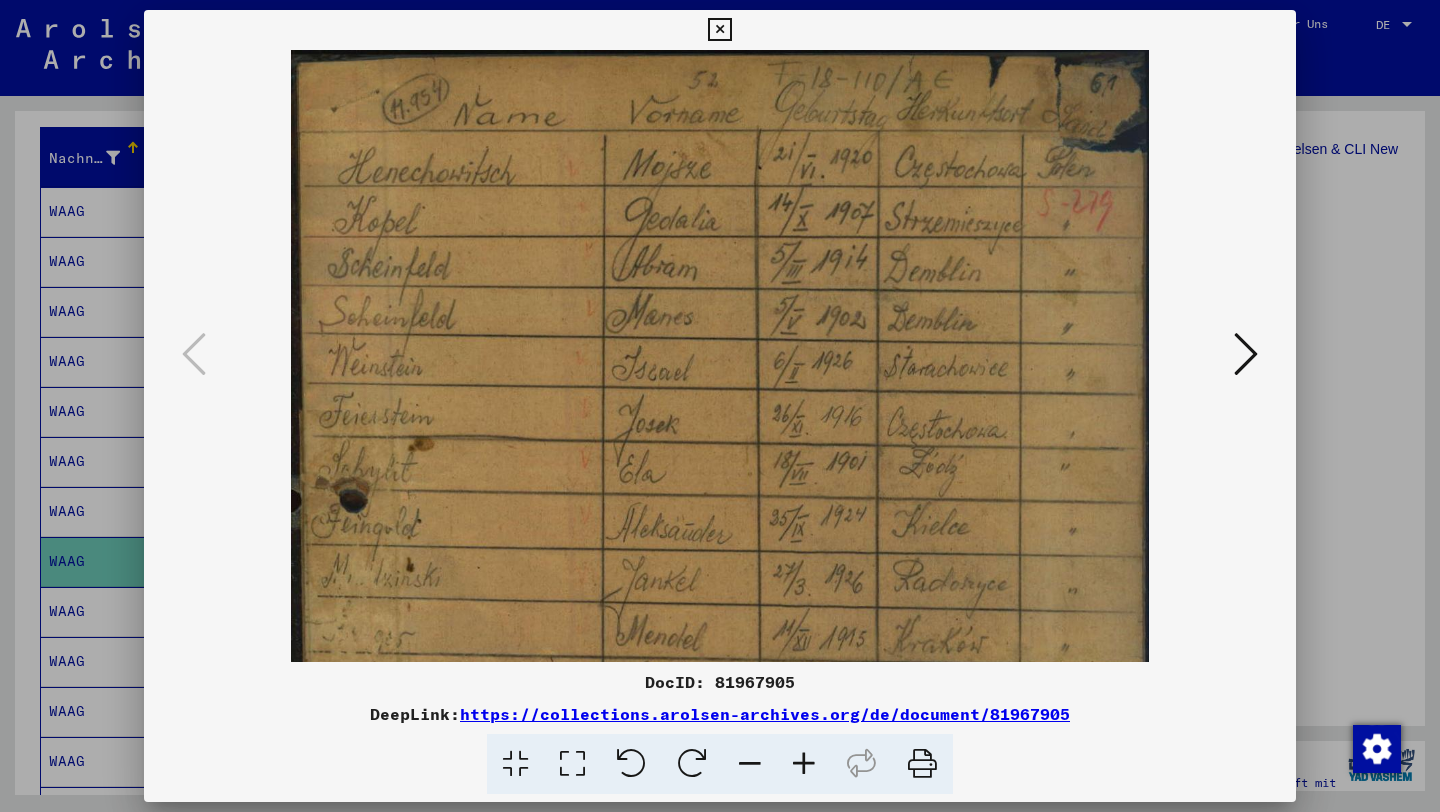 click at bounding box center (804, 764) 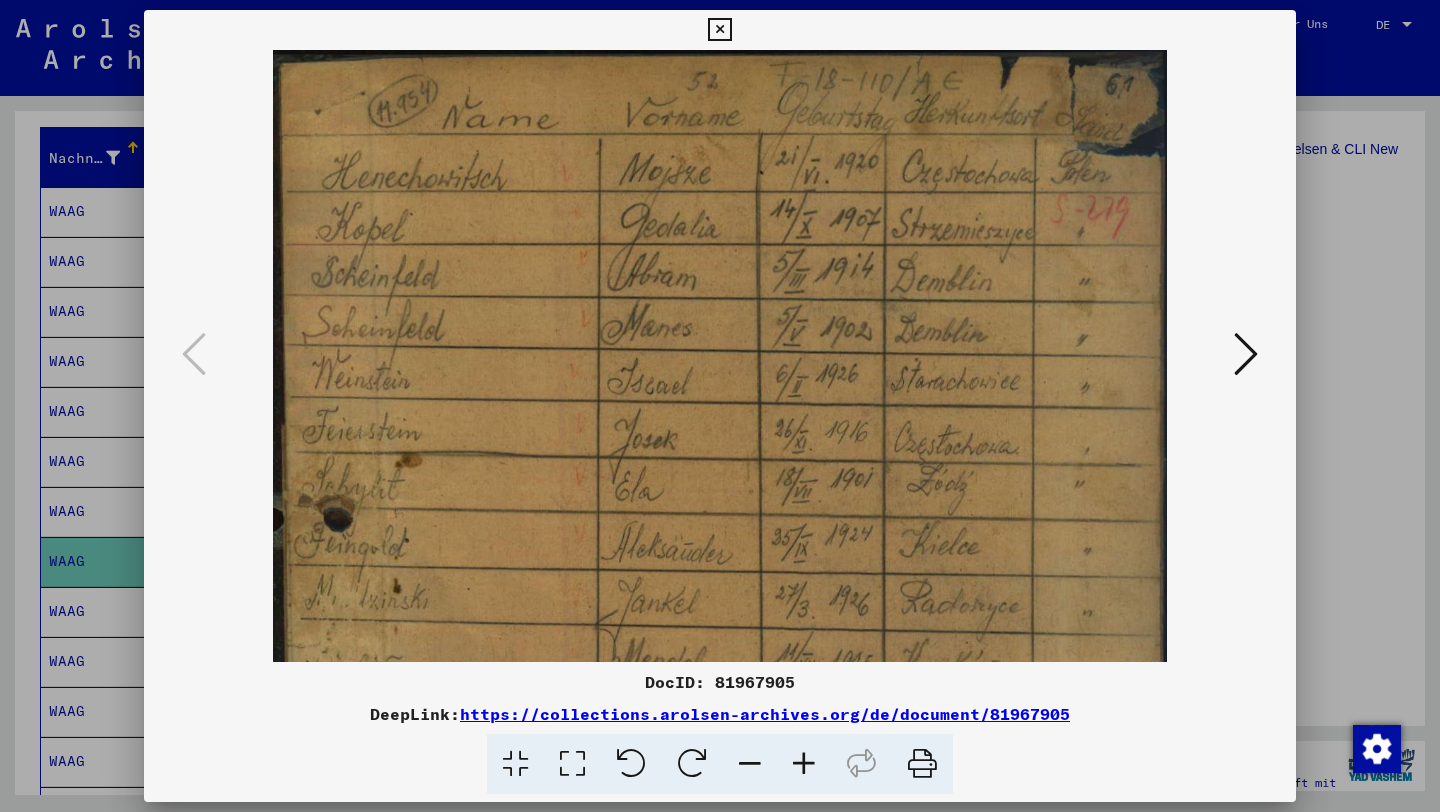 click at bounding box center (804, 764) 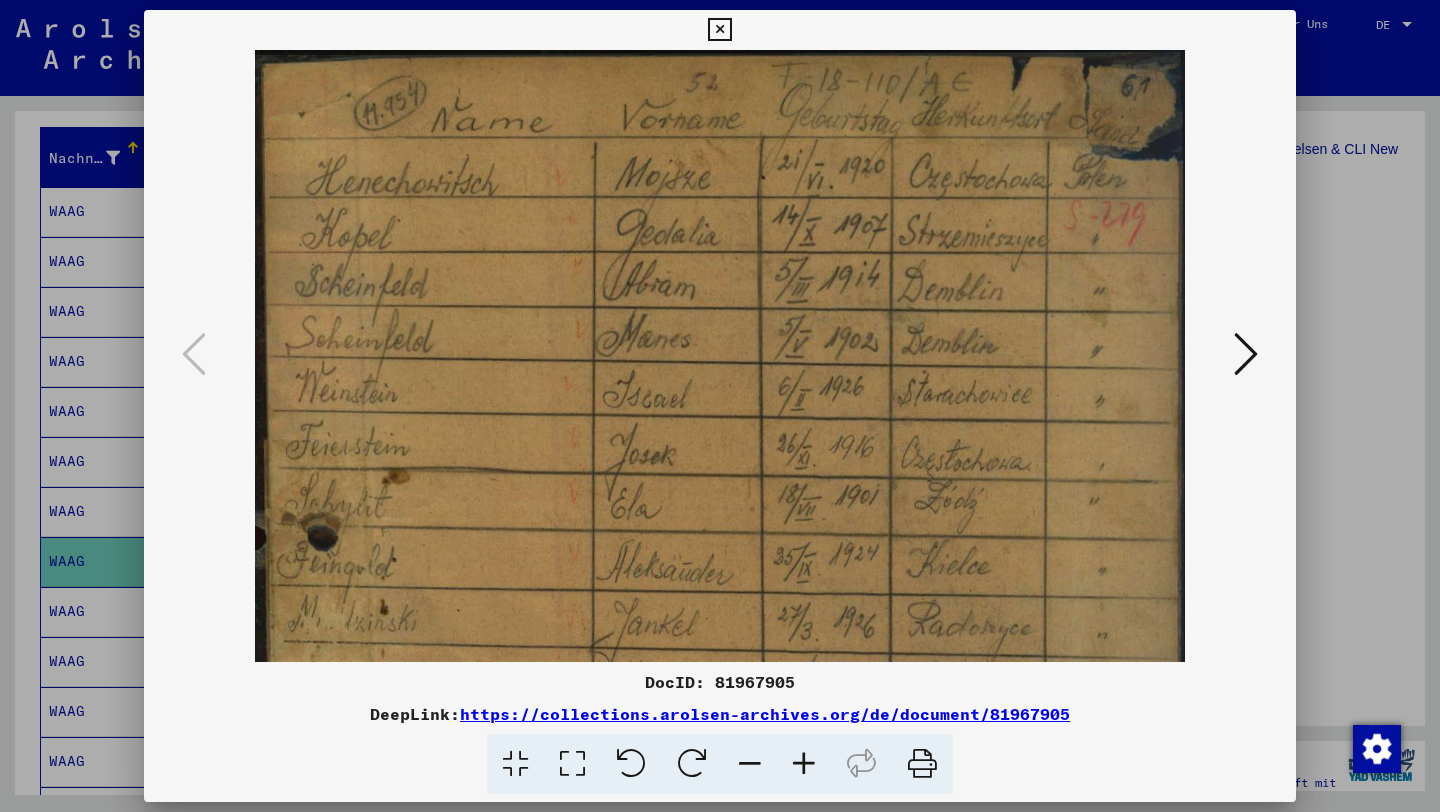 click at bounding box center (804, 764) 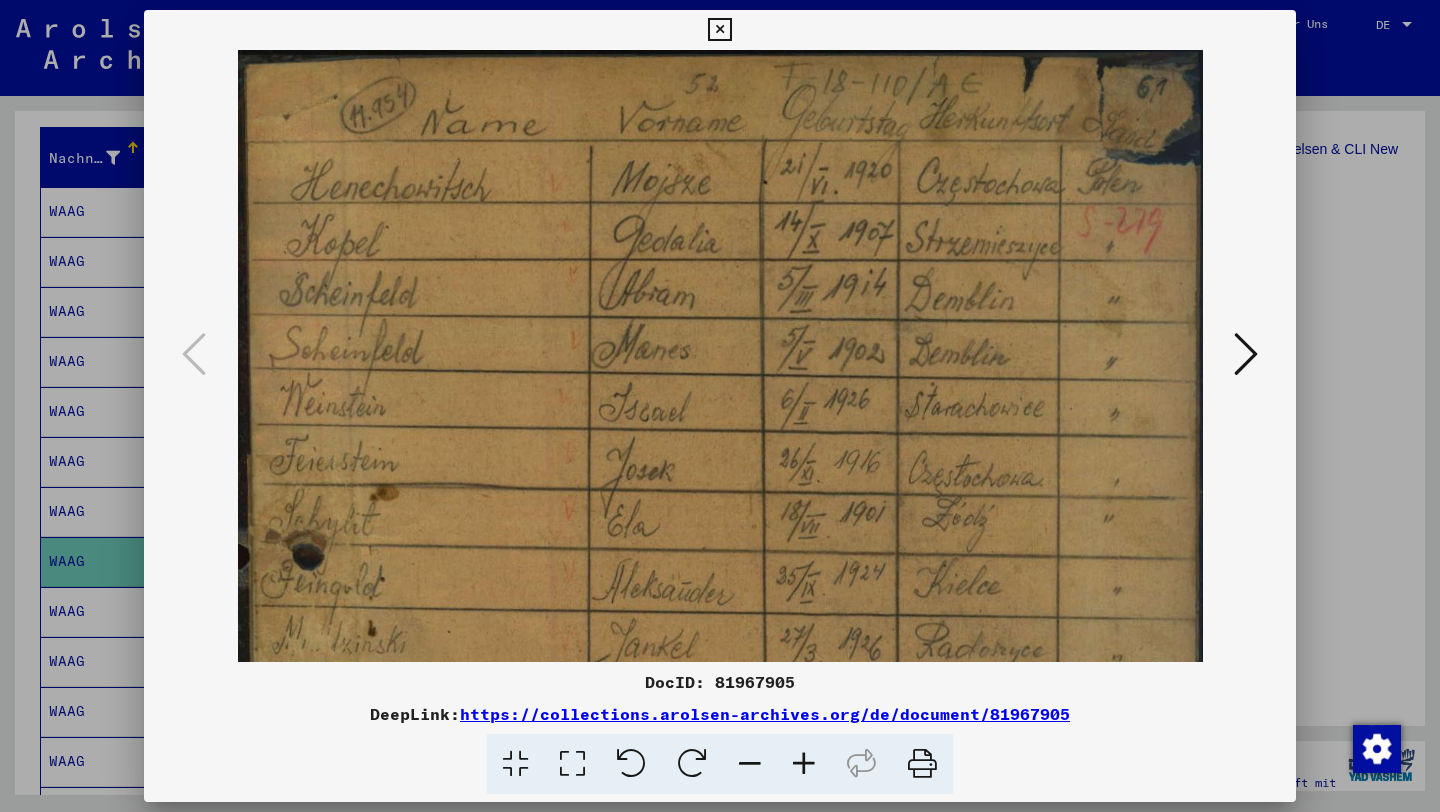click at bounding box center [804, 764] 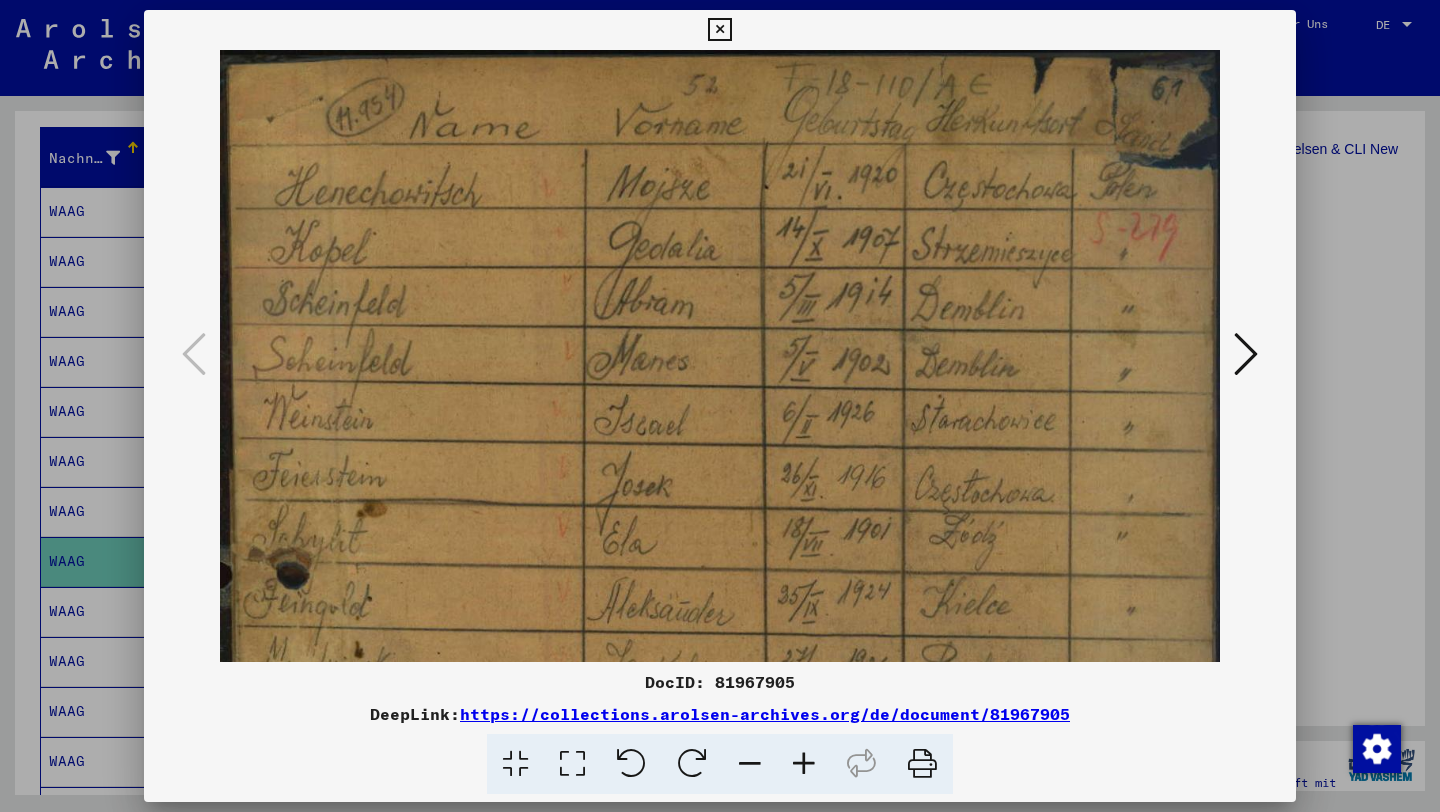 click at bounding box center [804, 764] 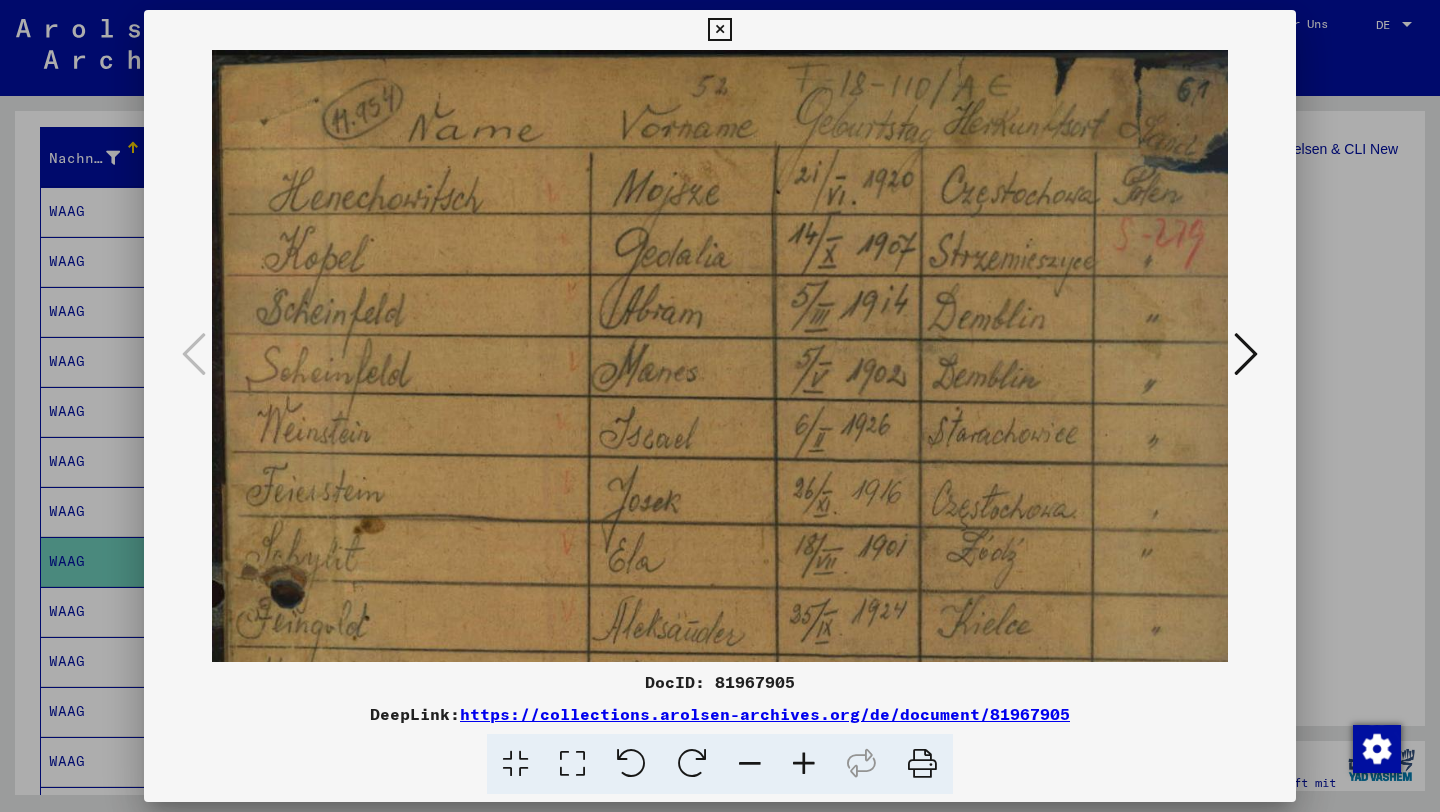 click at bounding box center [804, 764] 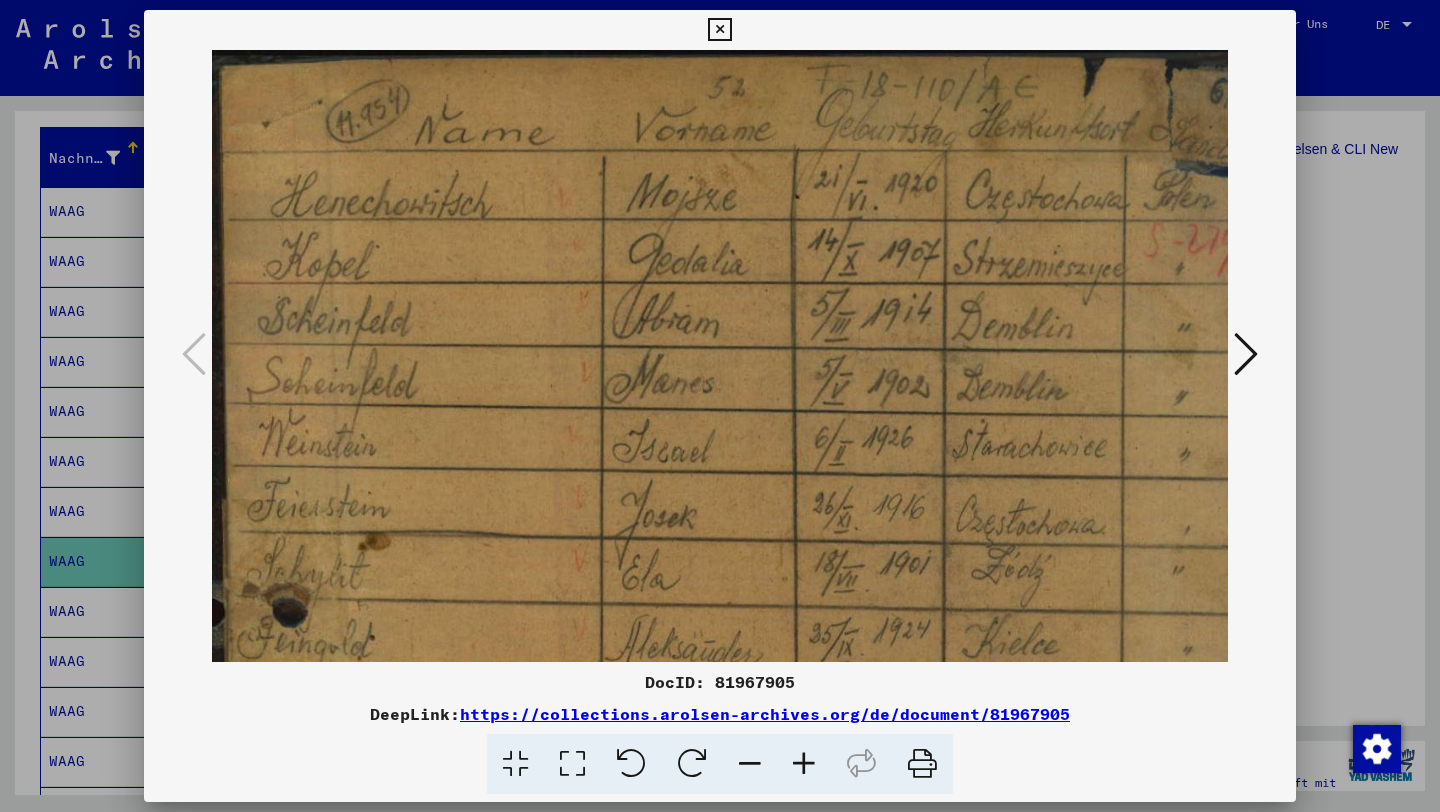click at bounding box center (804, 764) 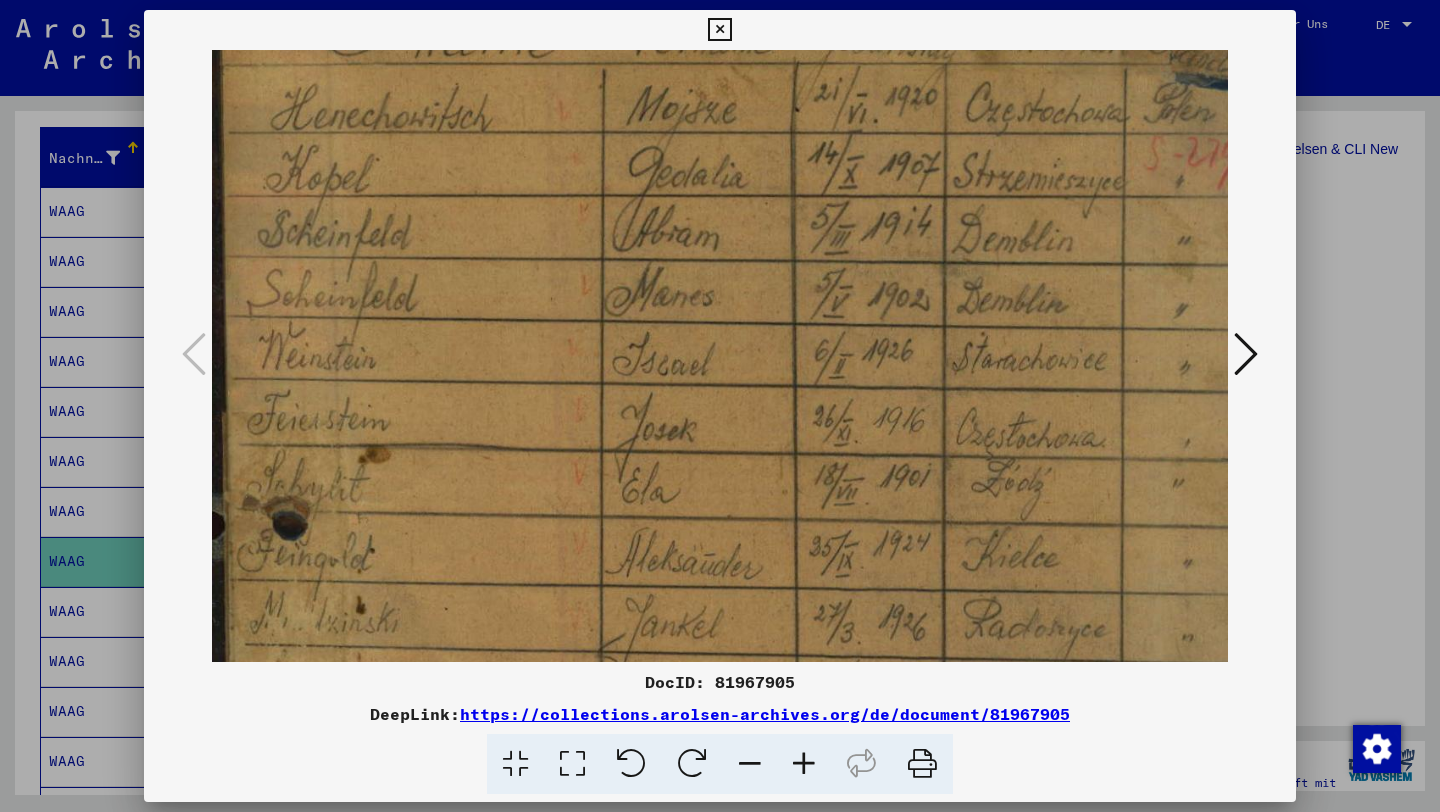 drag, startPoint x: 732, startPoint y: 420, endPoint x: 727, endPoint y: 284, distance: 136.09187 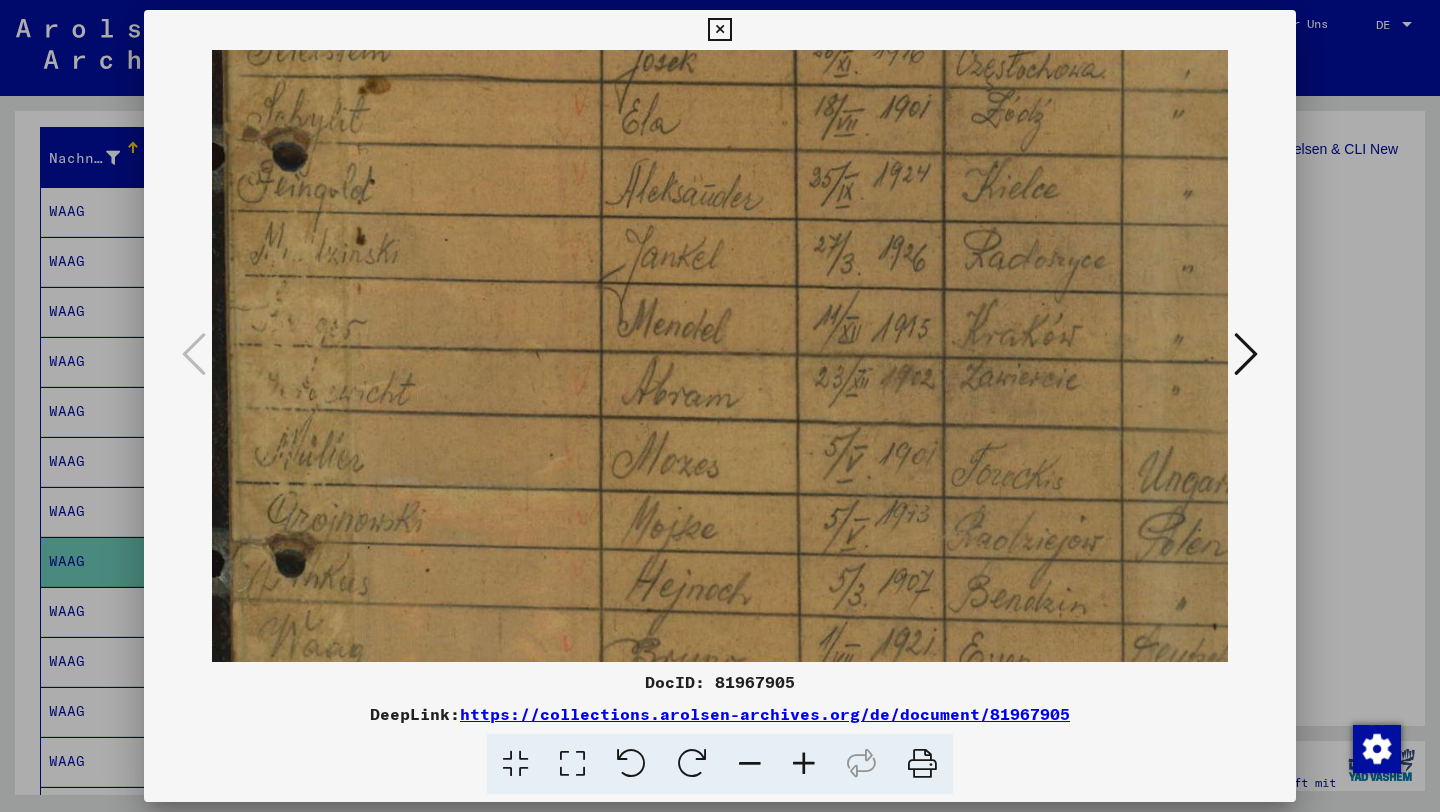scroll, scrollTop: 486, scrollLeft: 0, axis: vertical 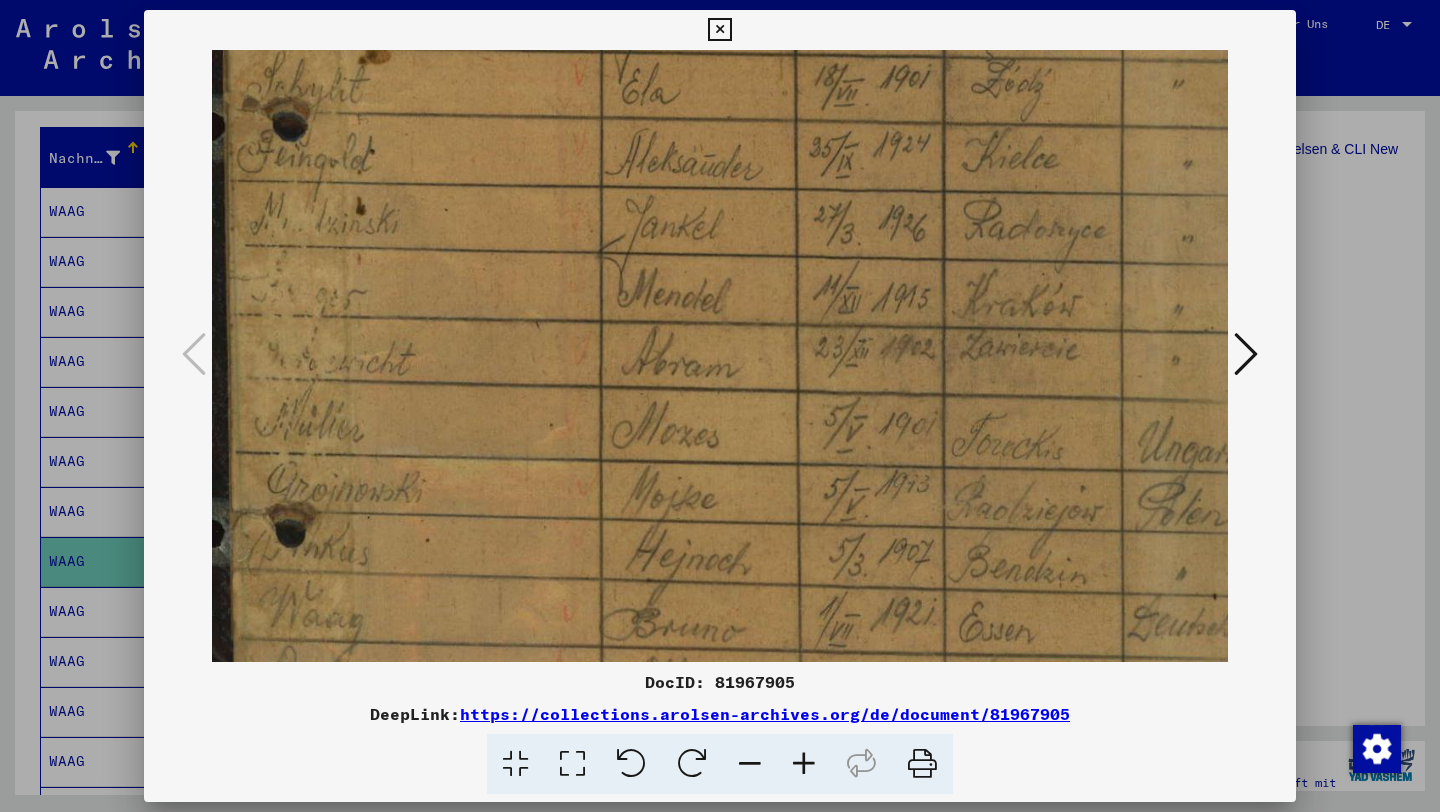 drag, startPoint x: 710, startPoint y: 395, endPoint x: 725, endPoint y: 45, distance: 350.3213 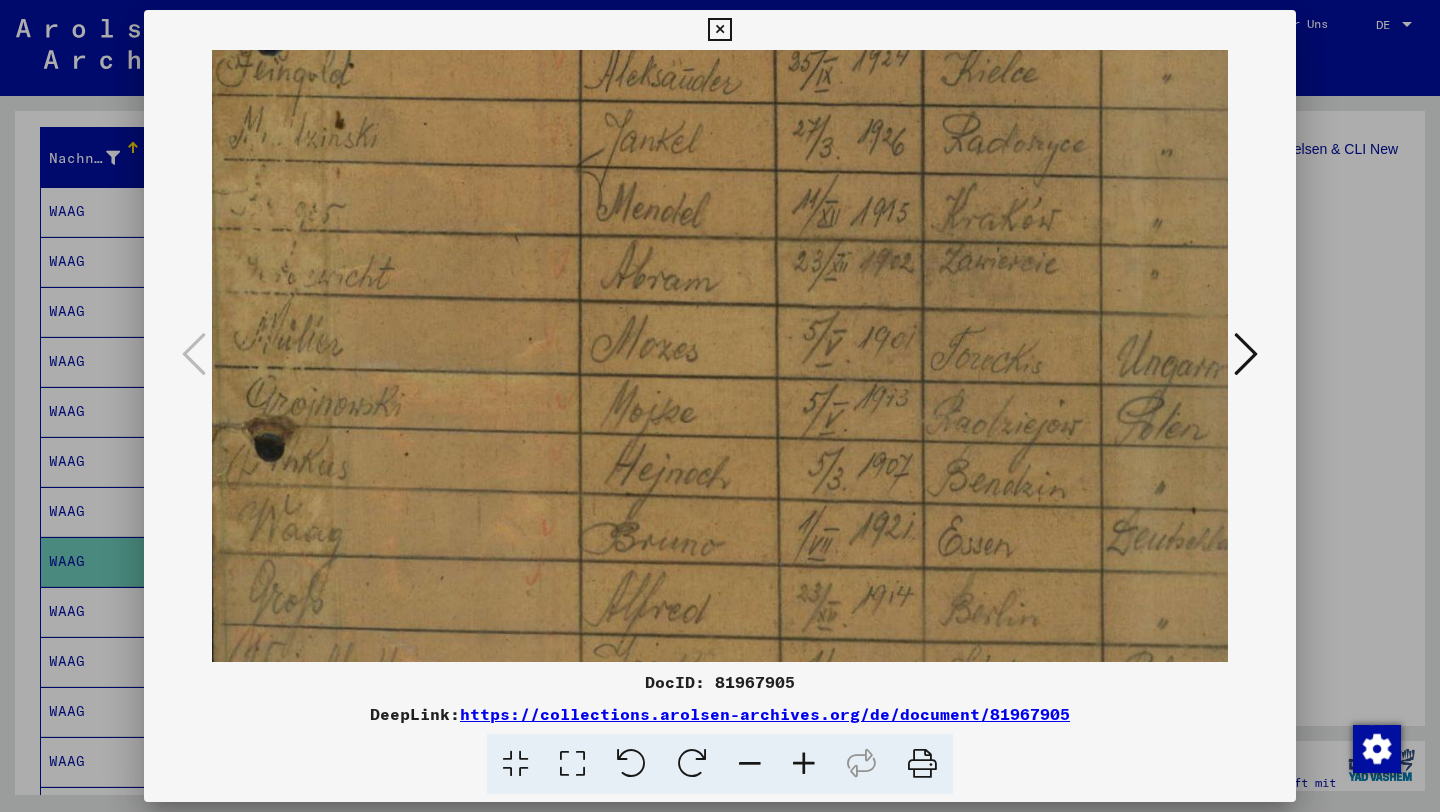 drag, startPoint x: 662, startPoint y: 330, endPoint x: 652, endPoint y: 262, distance: 68.73136 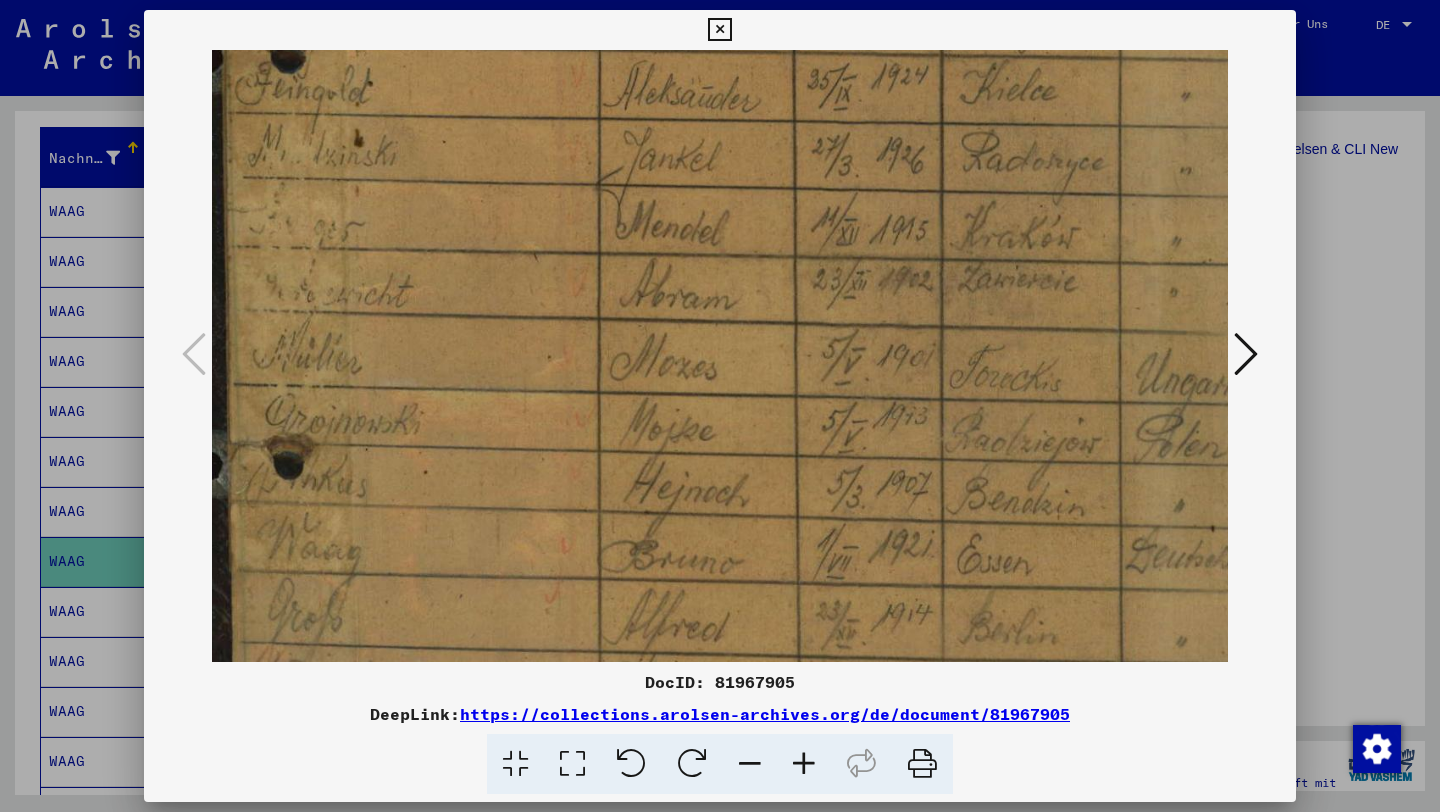 click at bounding box center [719, 30] 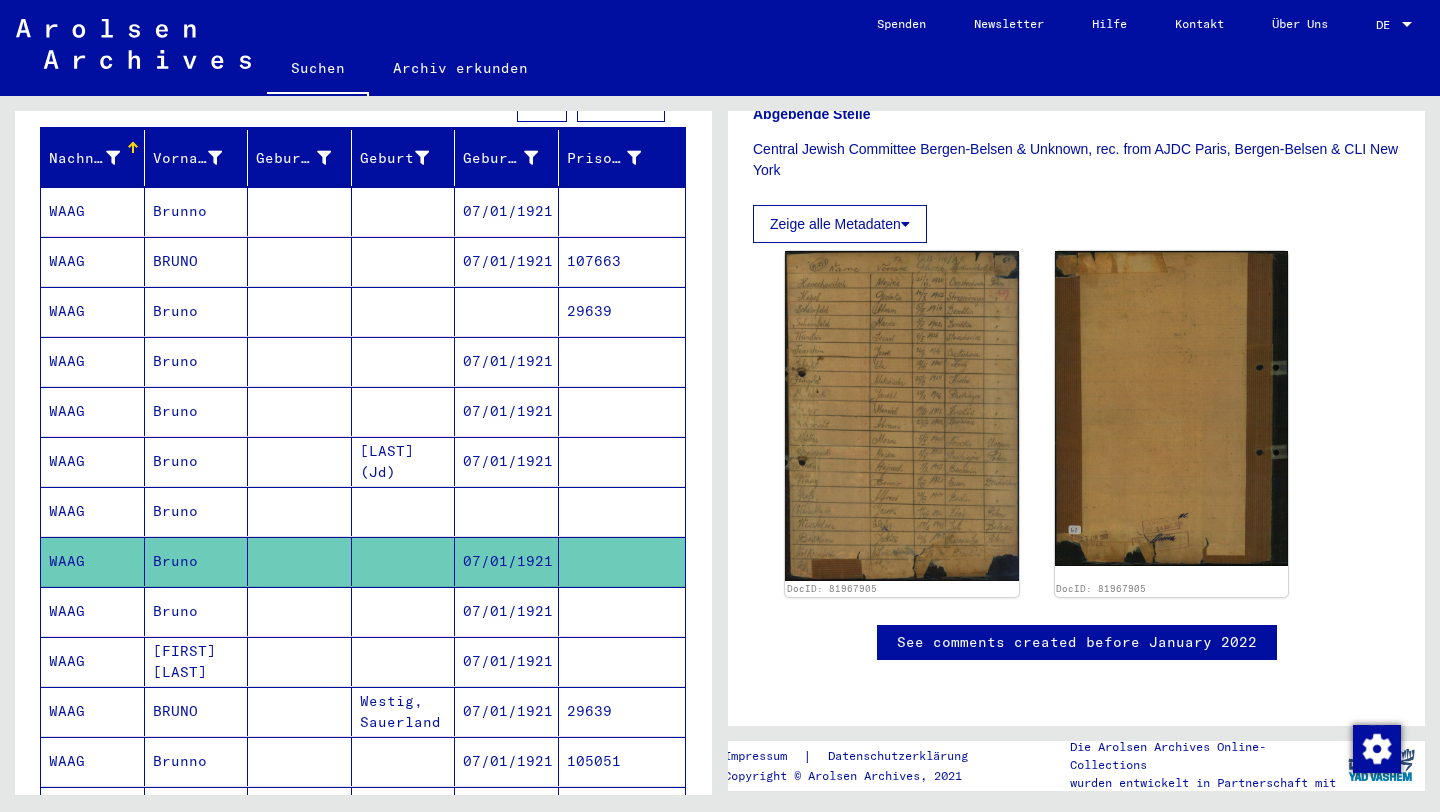 click at bounding box center [404, 661] 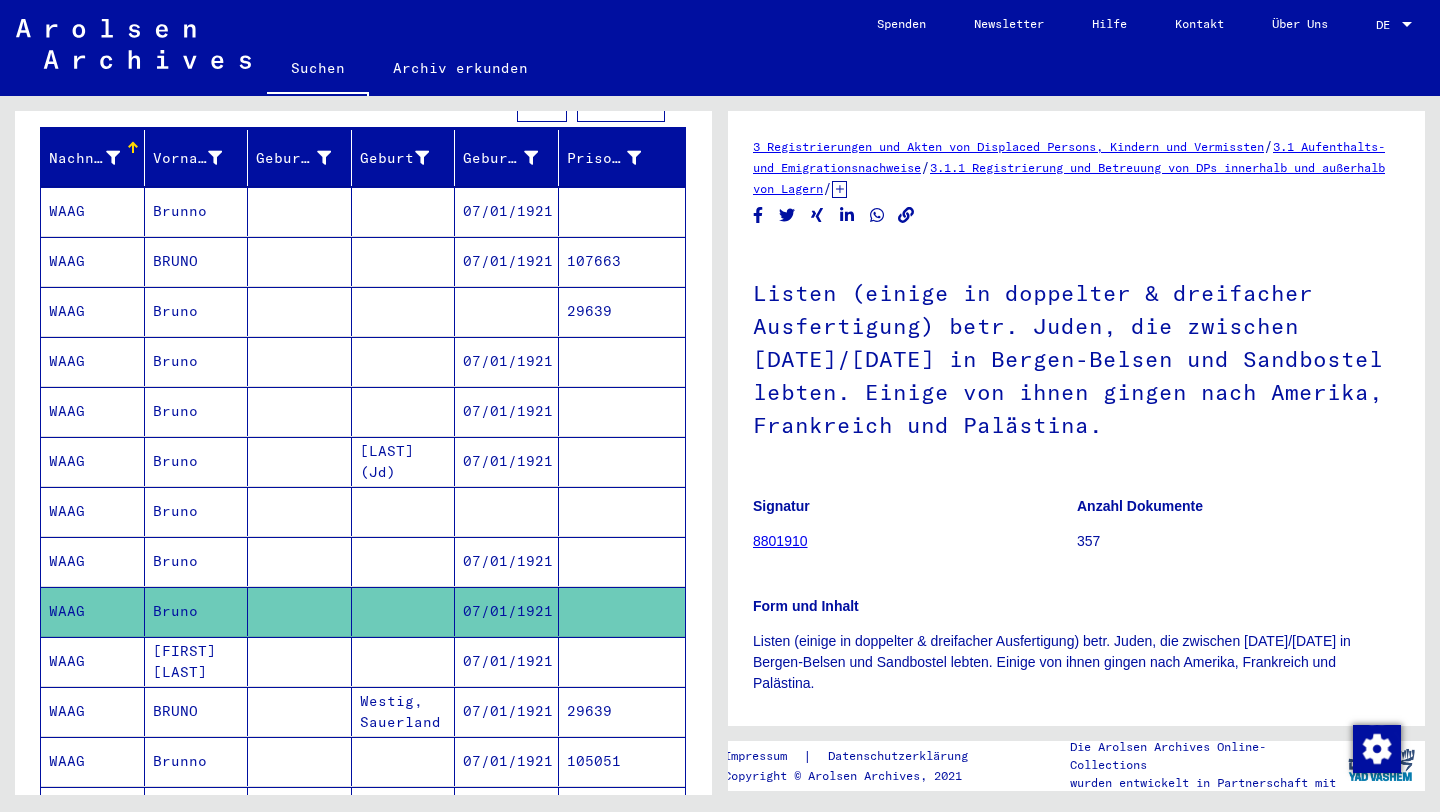 scroll, scrollTop: 0, scrollLeft: 0, axis: both 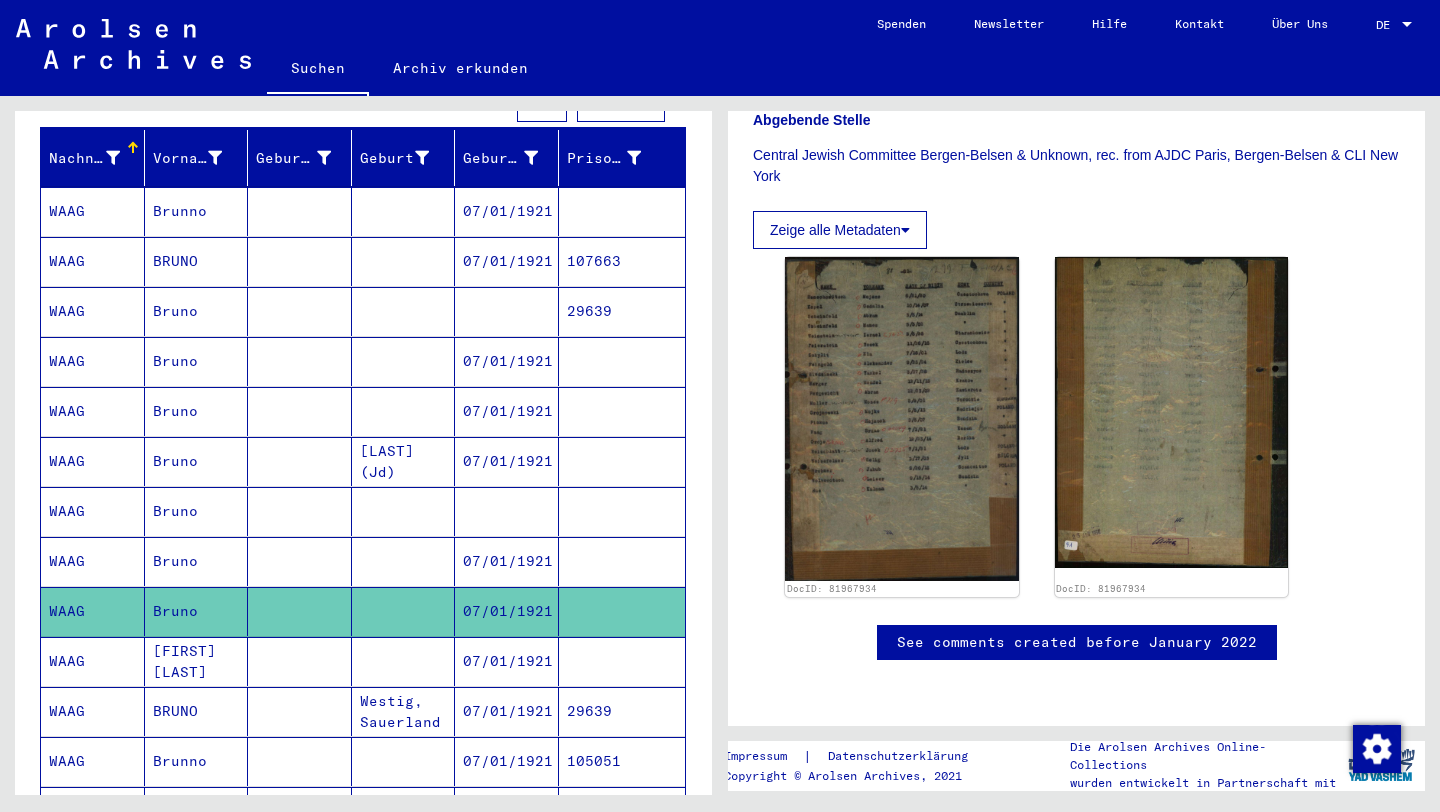 click at bounding box center [404, 711] 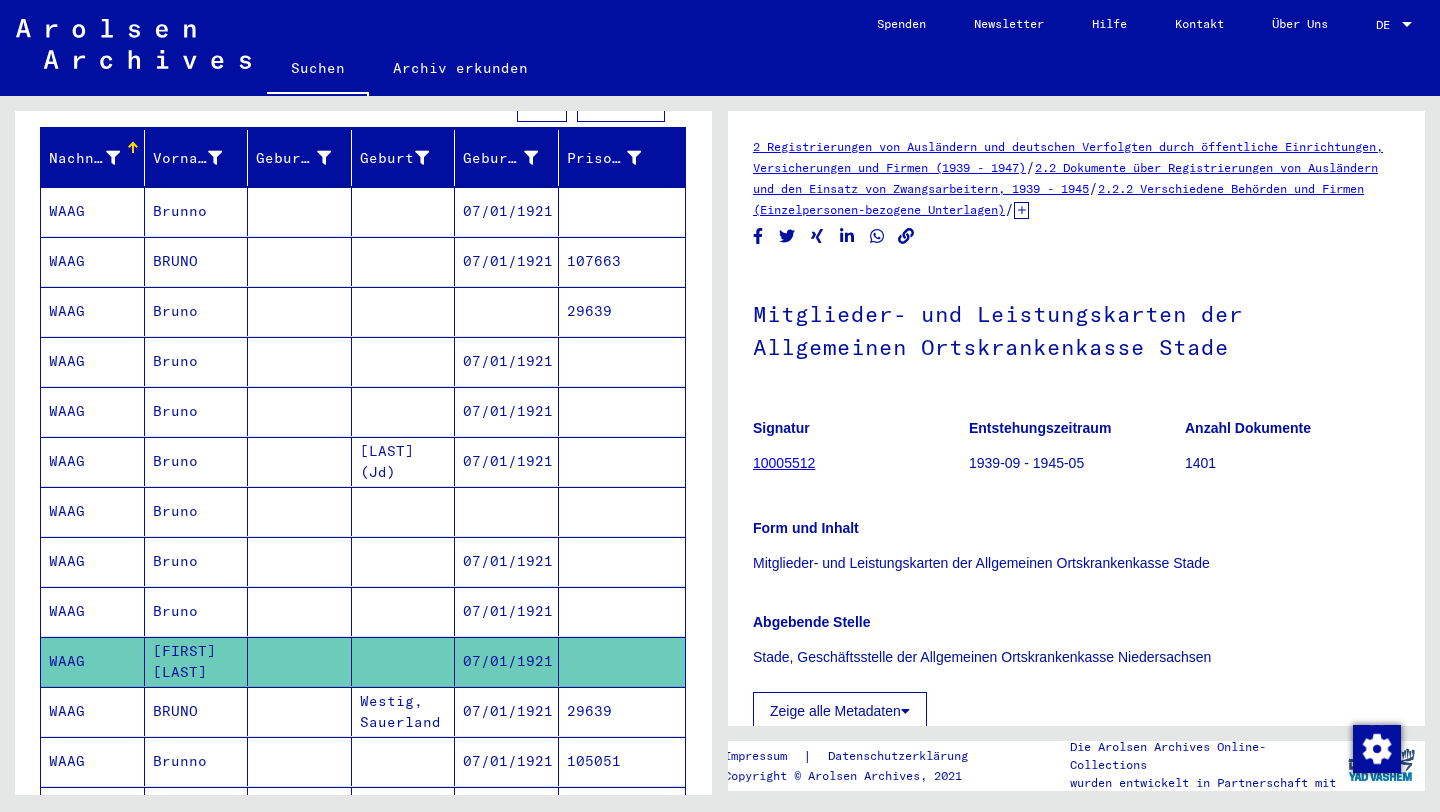 scroll, scrollTop: 0, scrollLeft: 0, axis: both 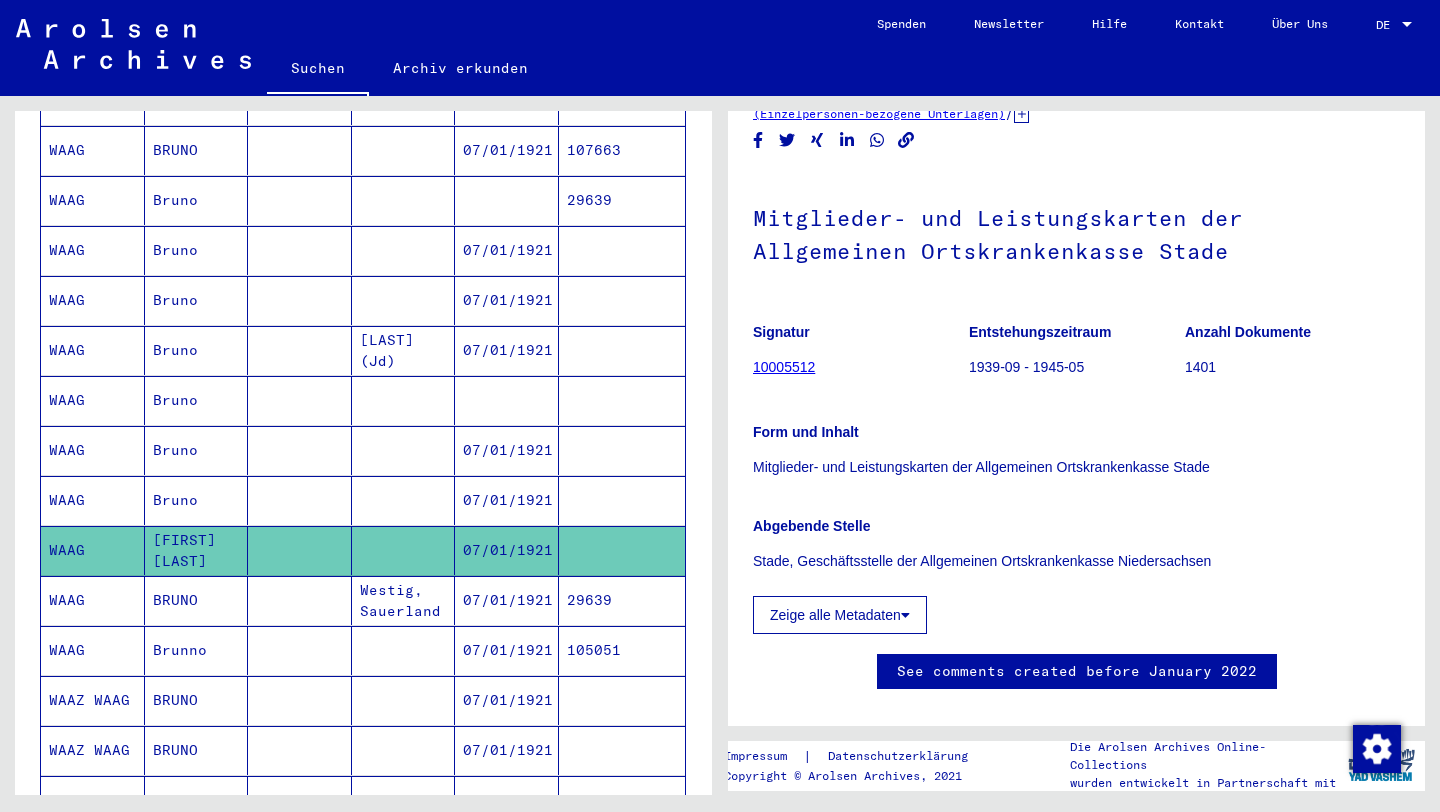 click on "Westig, Sauerland" at bounding box center [404, 650] 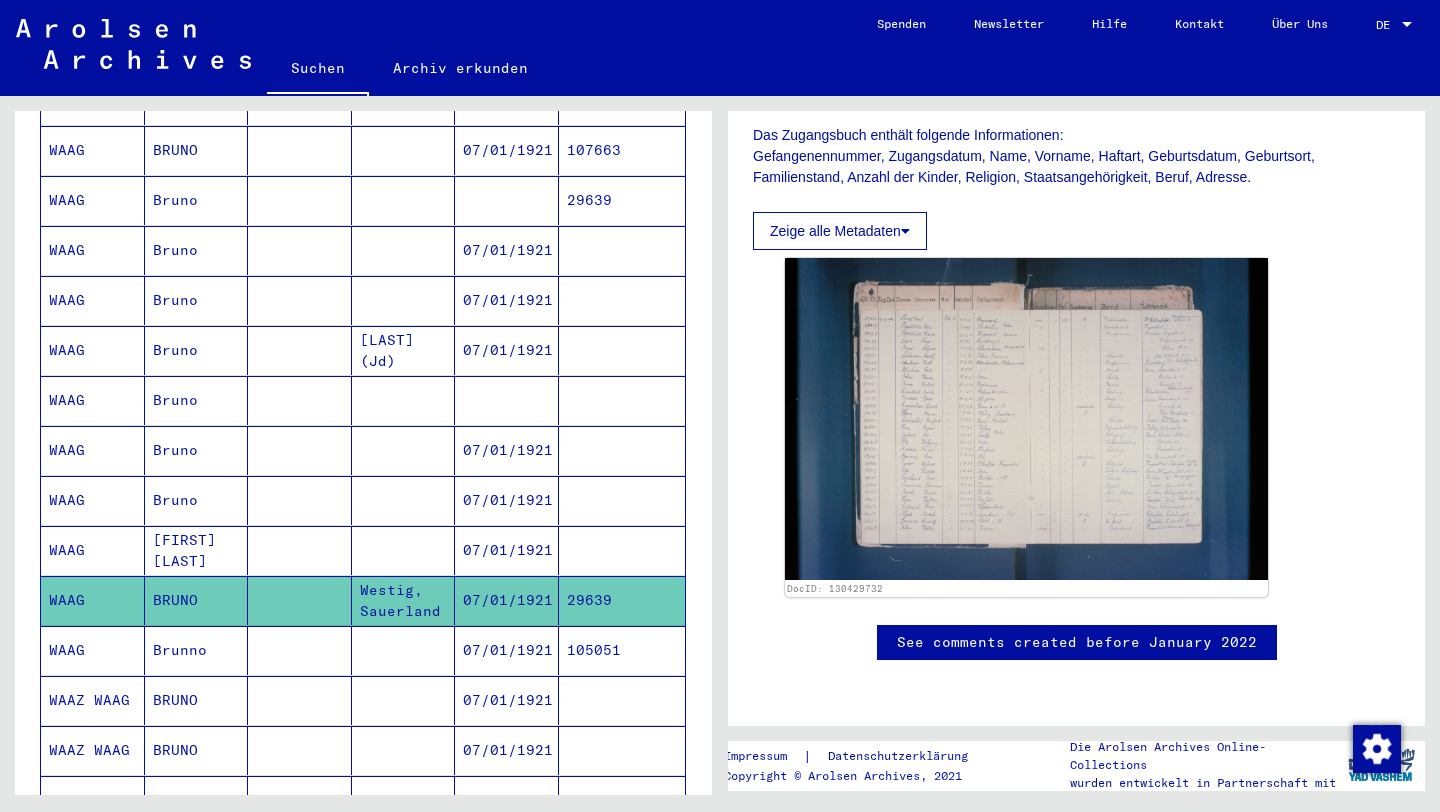 scroll, scrollTop: 429, scrollLeft: 0, axis: vertical 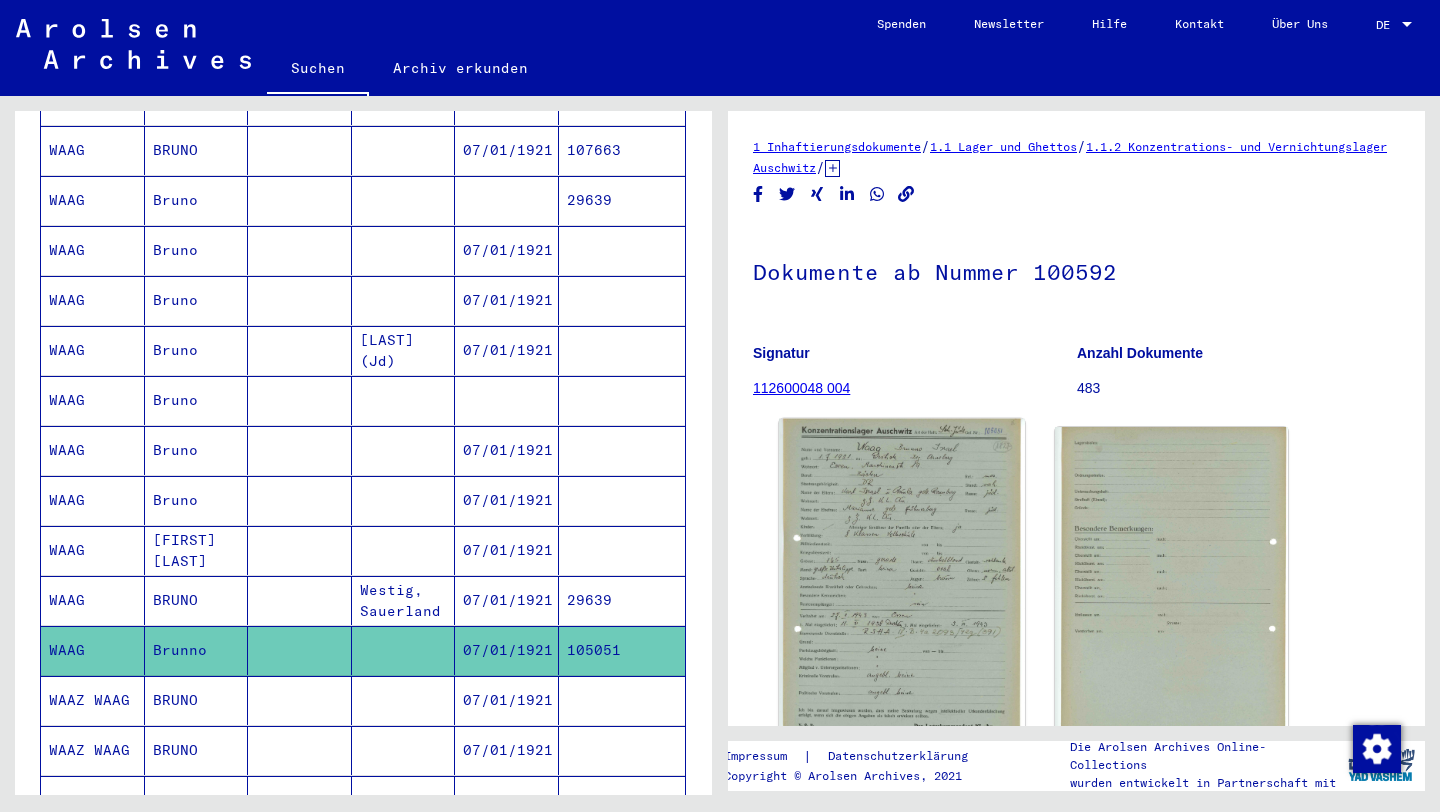 click 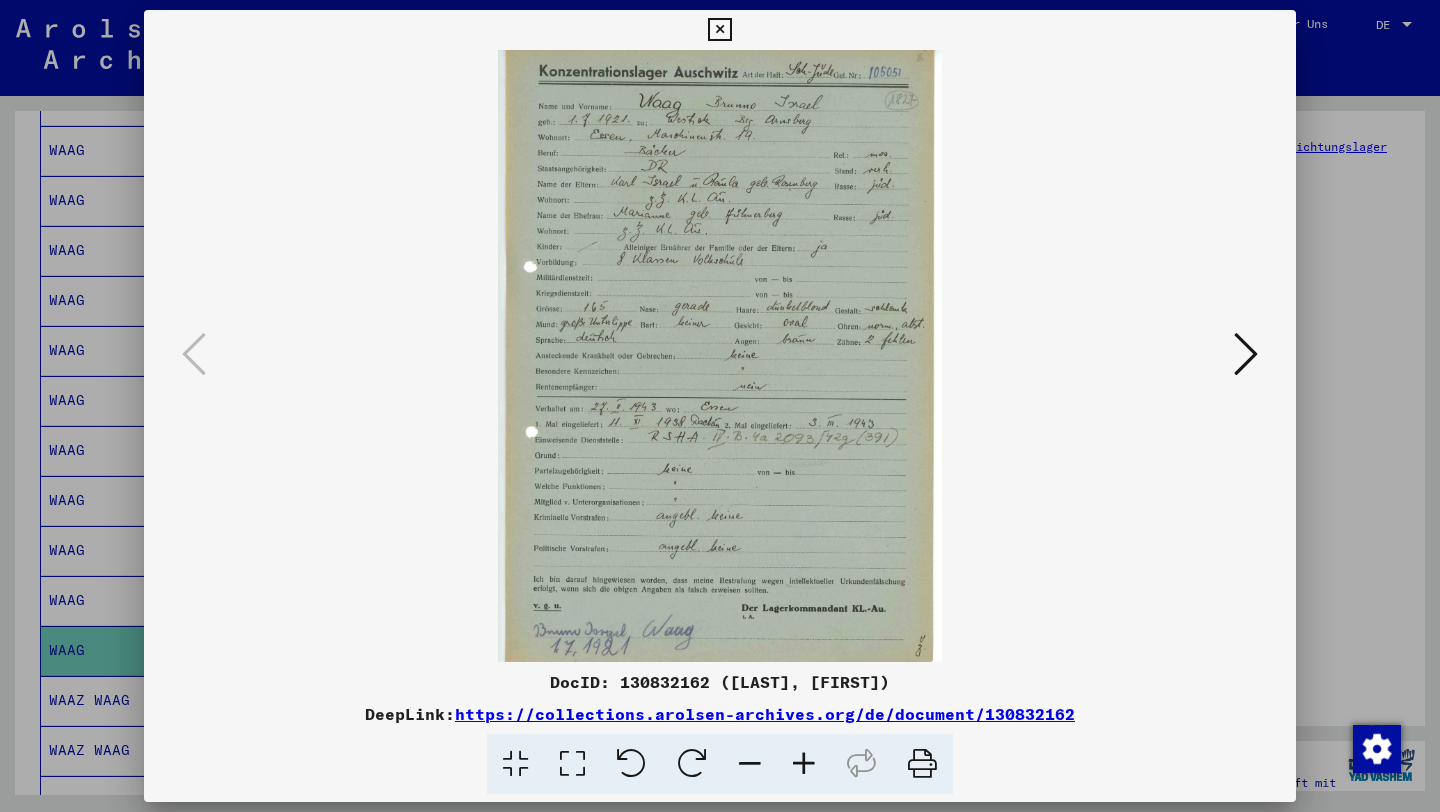 click at bounding box center [804, 764] 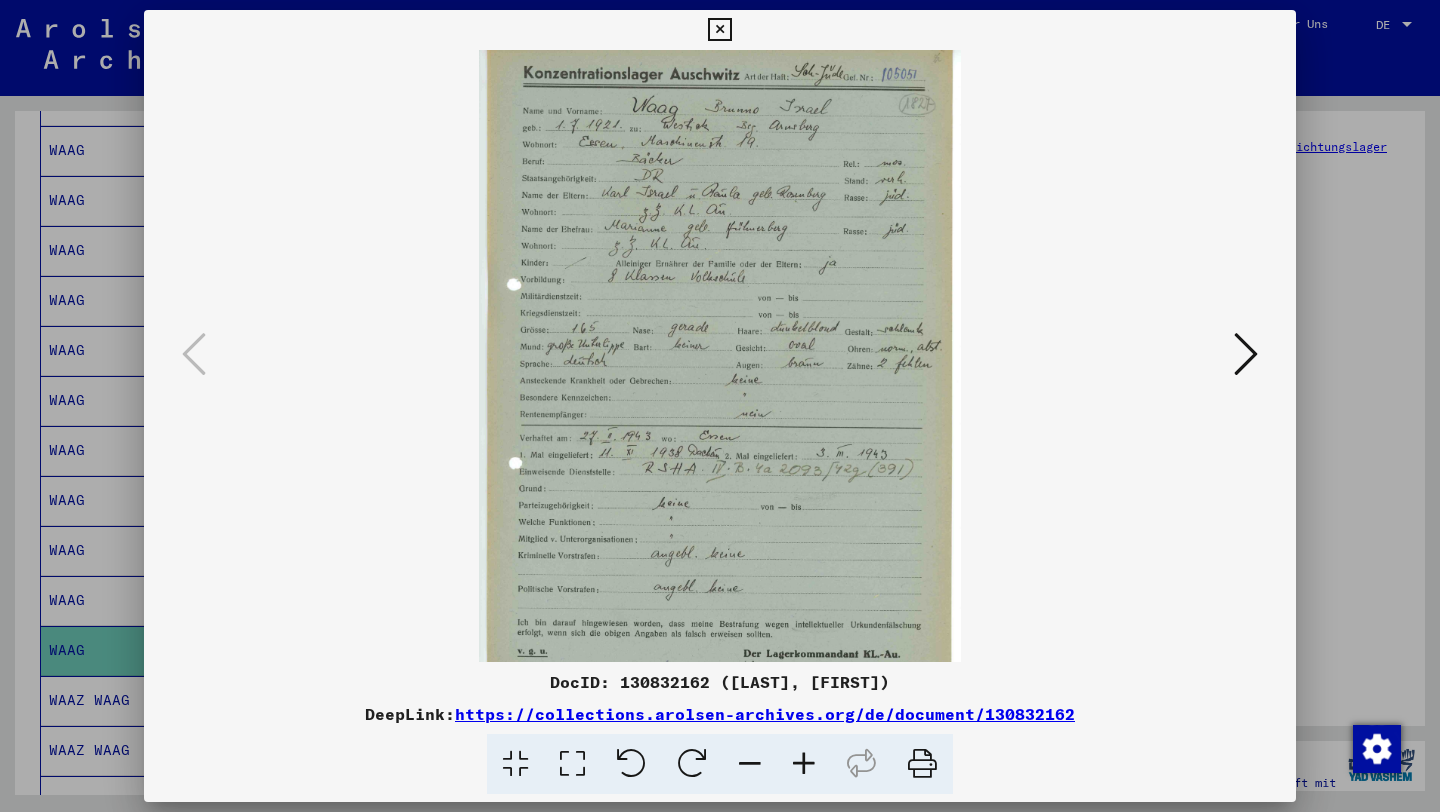 click at bounding box center [804, 764] 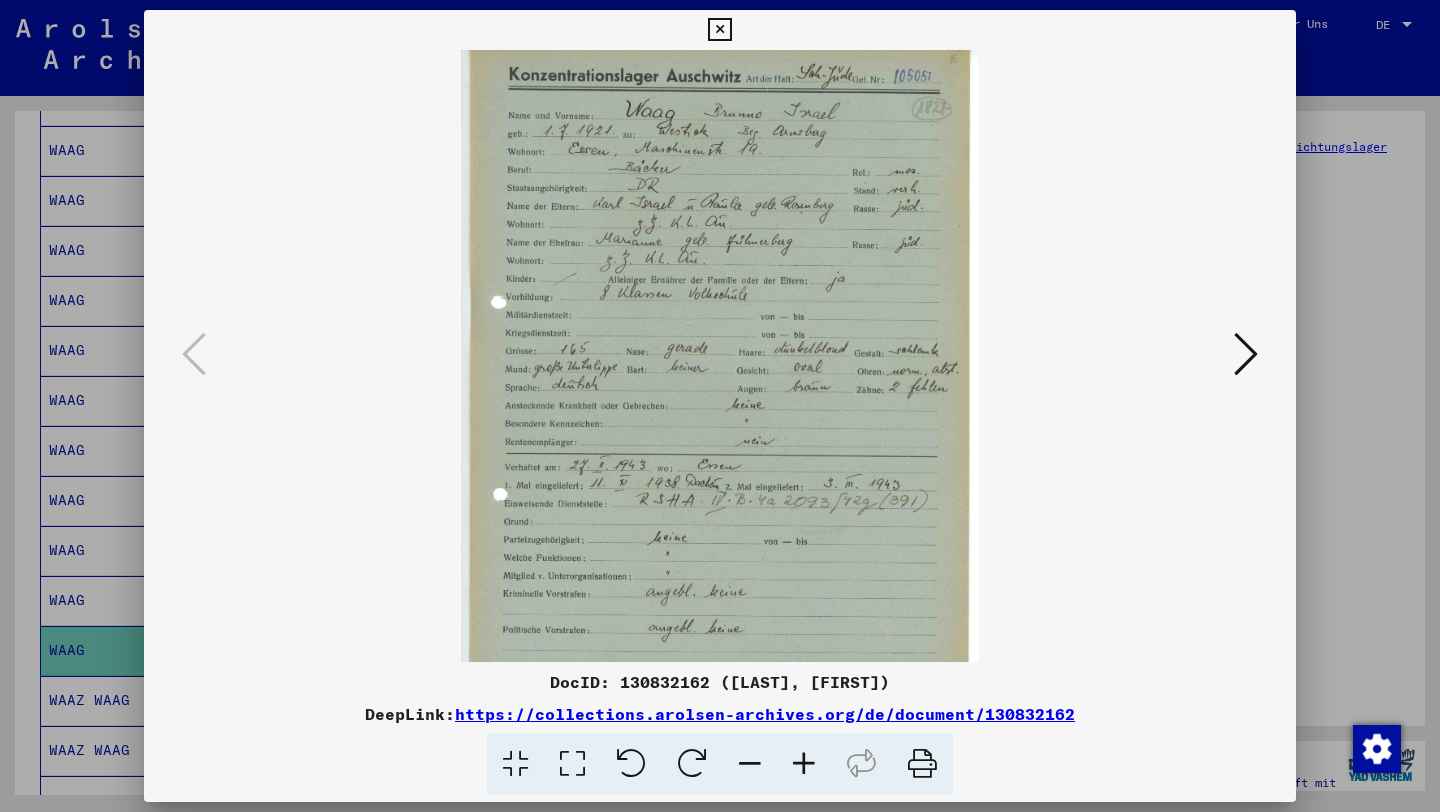 click at bounding box center [804, 764] 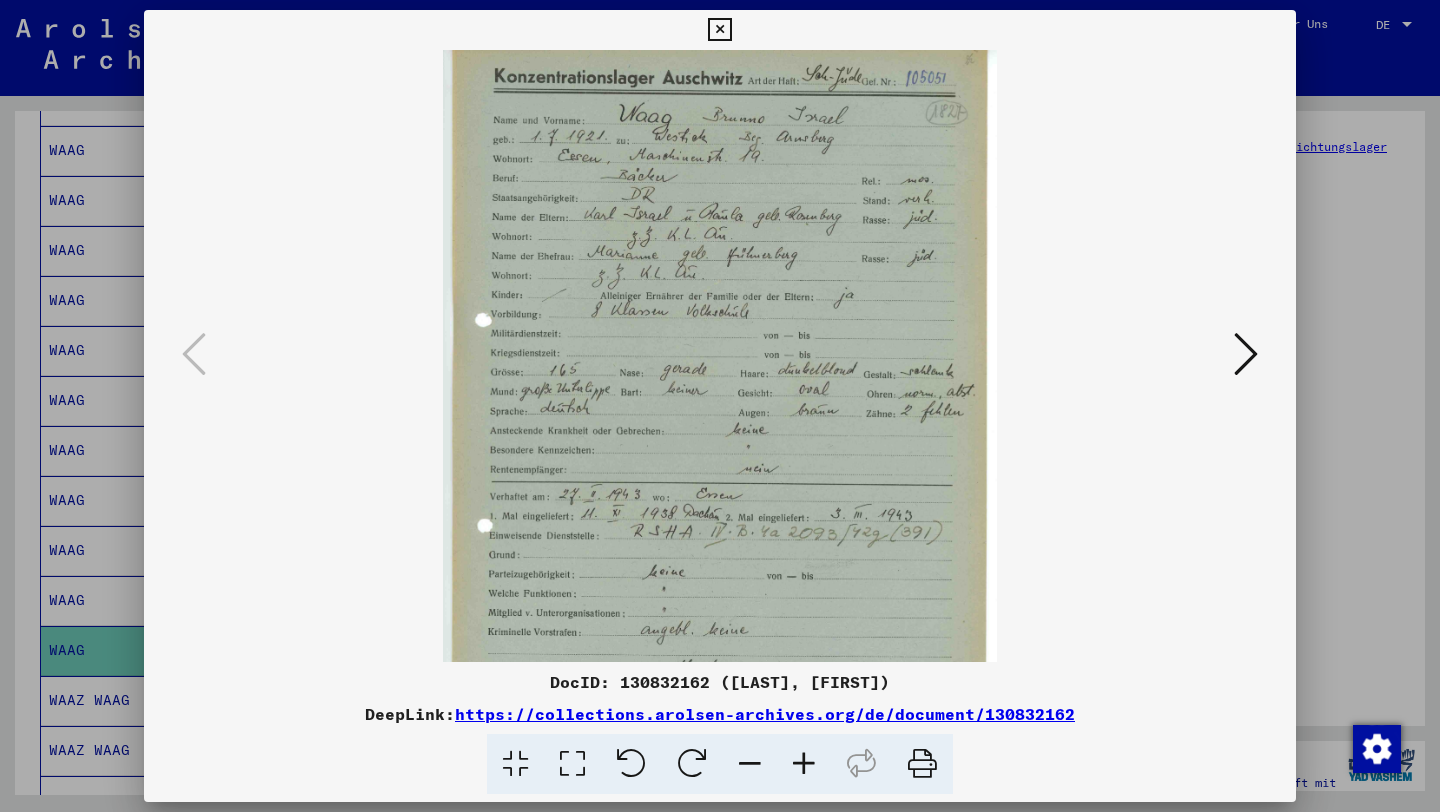 click at bounding box center [804, 764] 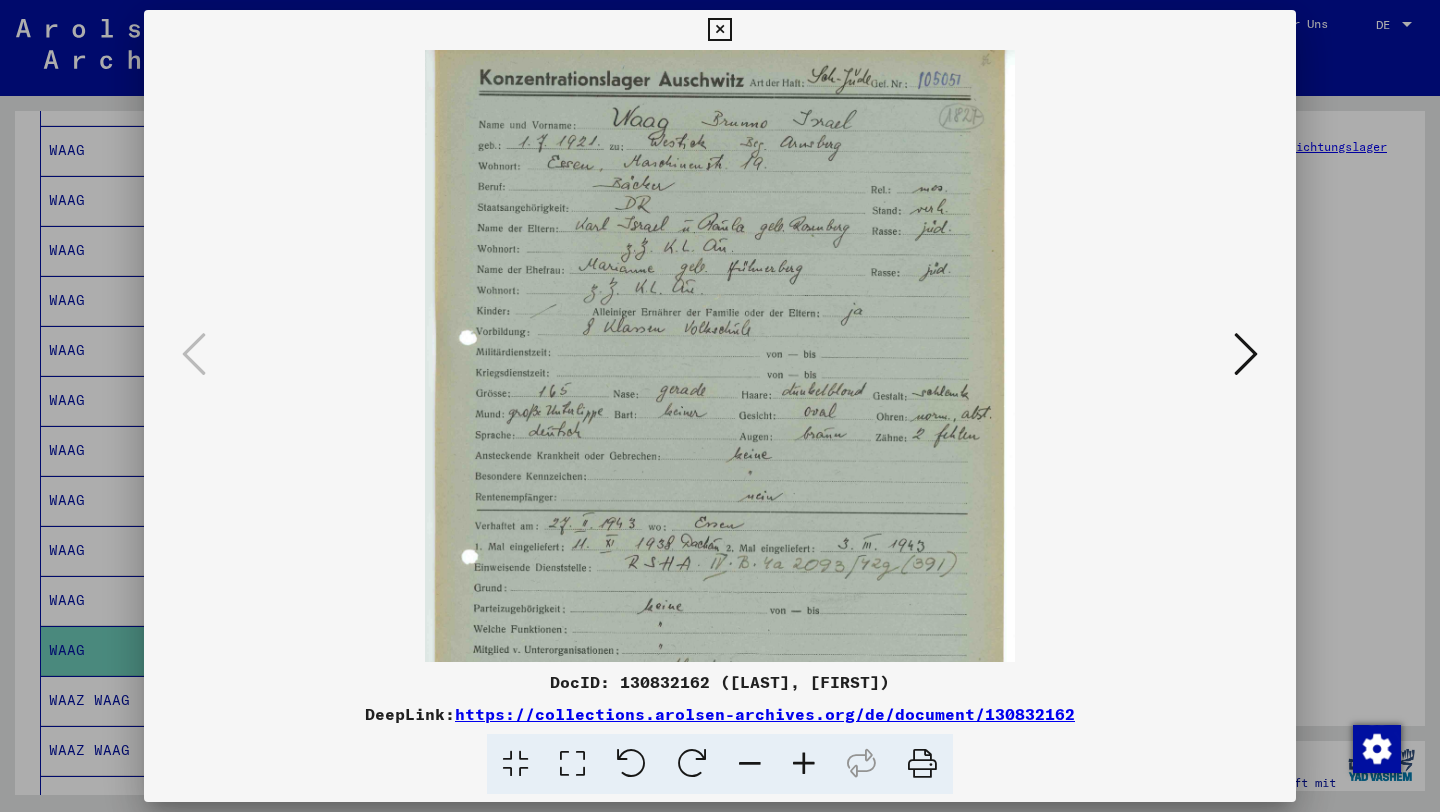 click at bounding box center (804, 764) 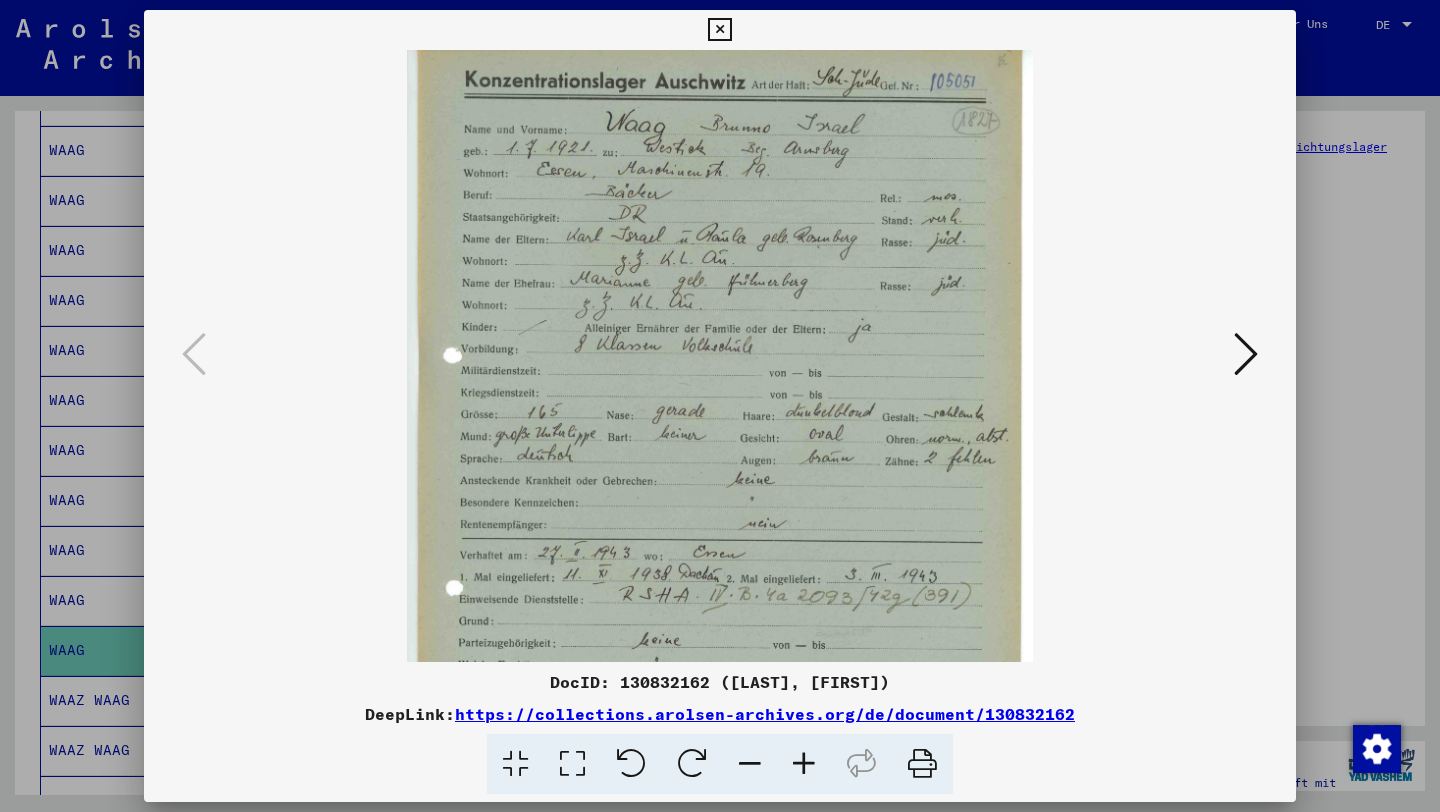 click at bounding box center [804, 764] 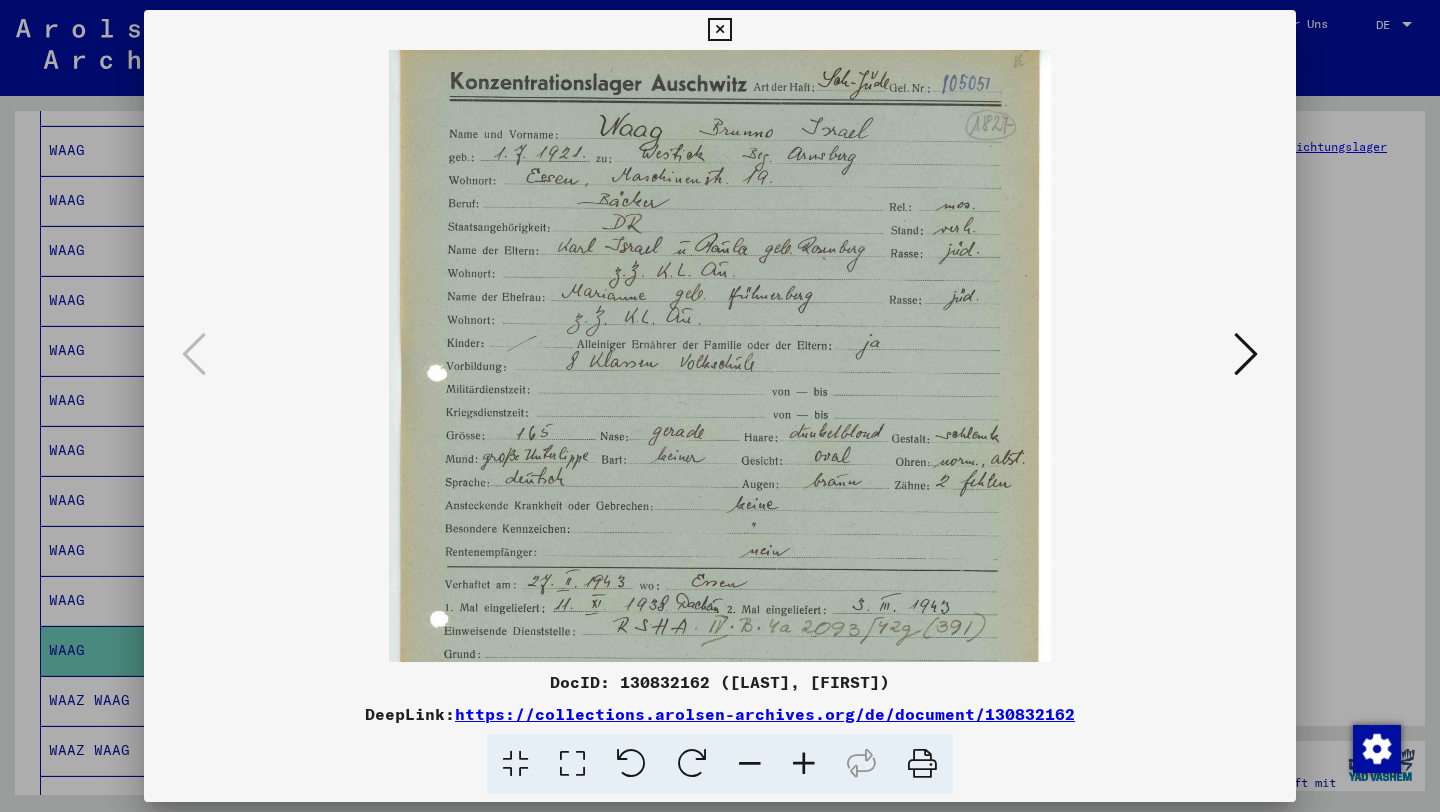 click at bounding box center [804, 764] 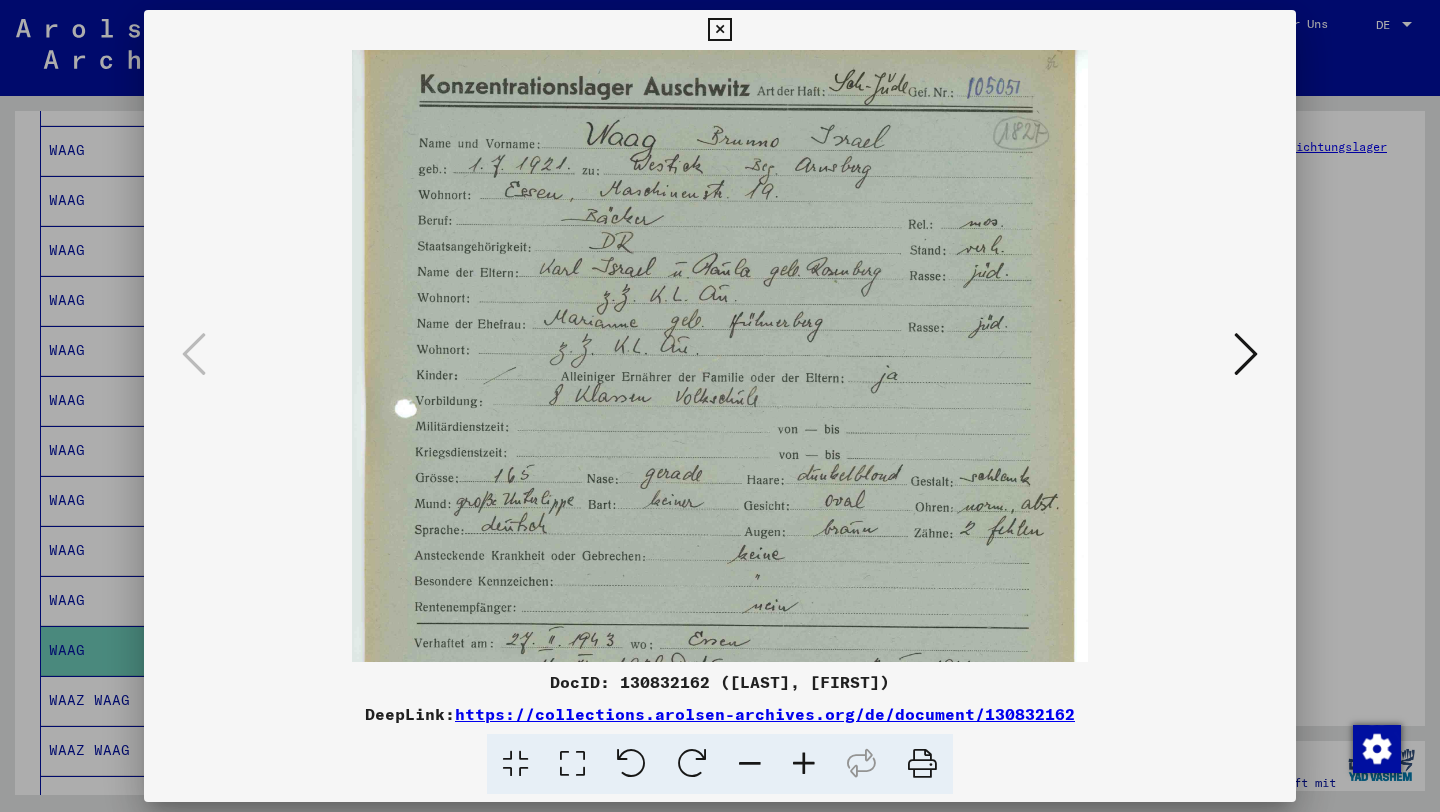 click at bounding box center [804, 764] 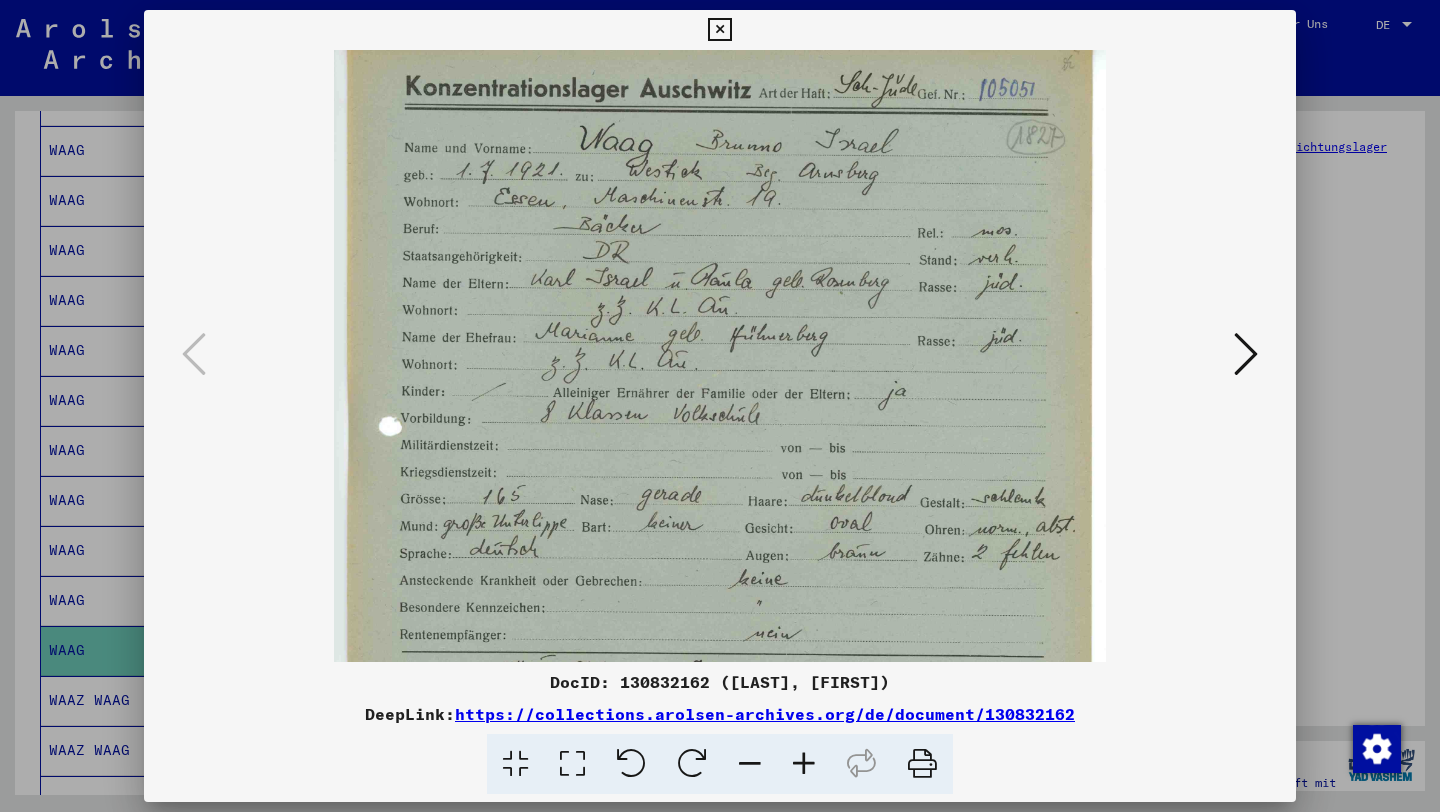 click at bounding box center (804, 764) 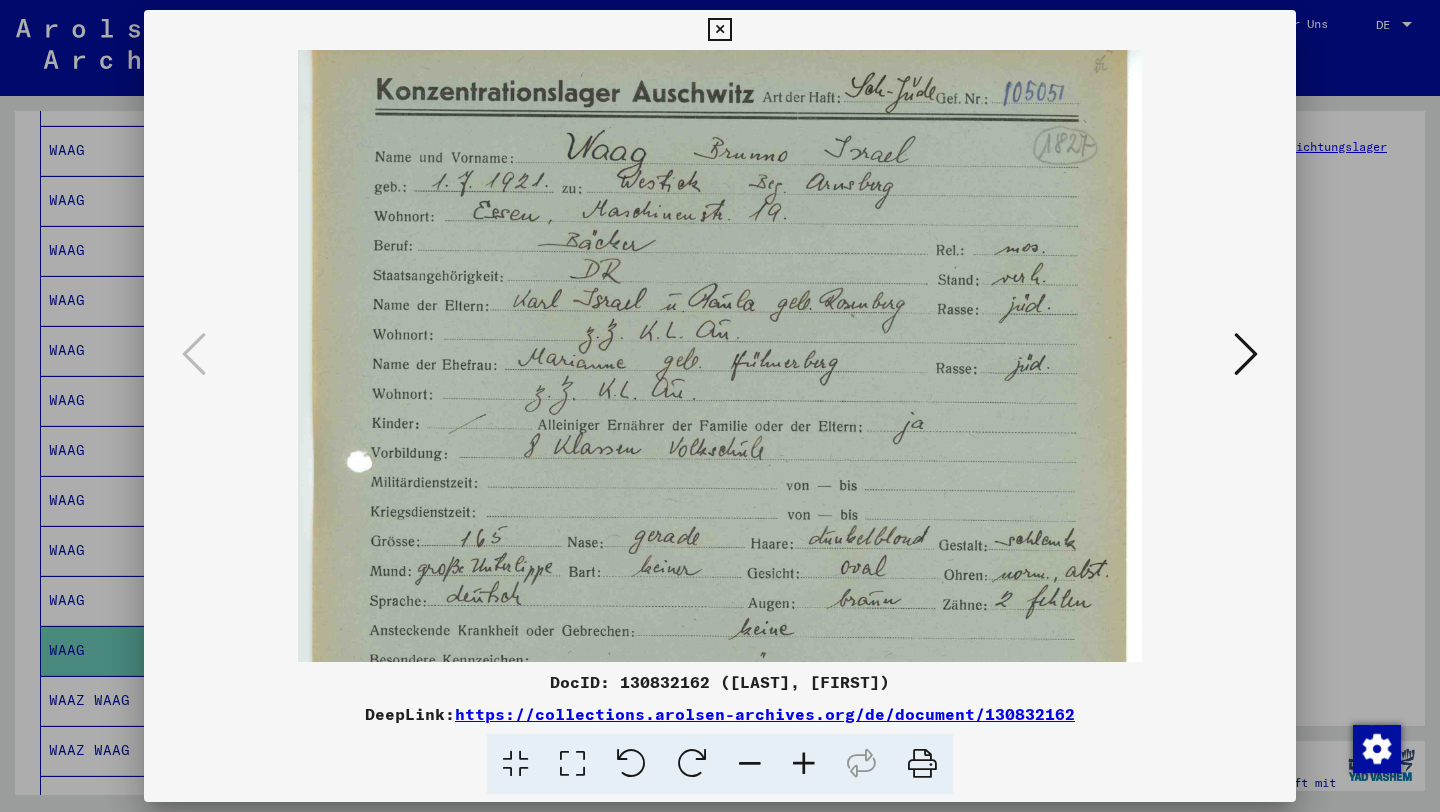 click at bounding box center (804, 764) 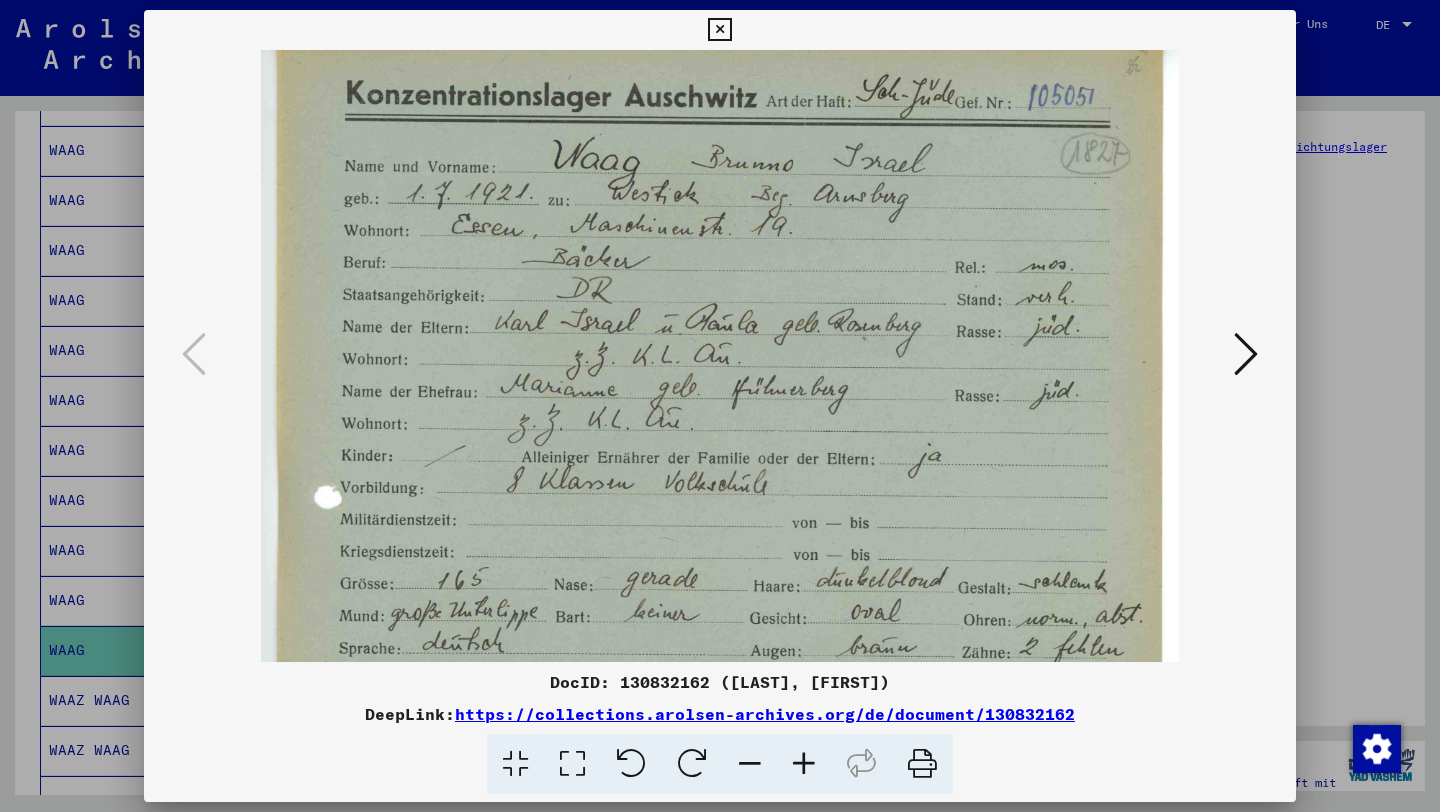 click at bounding box center [804, 764] 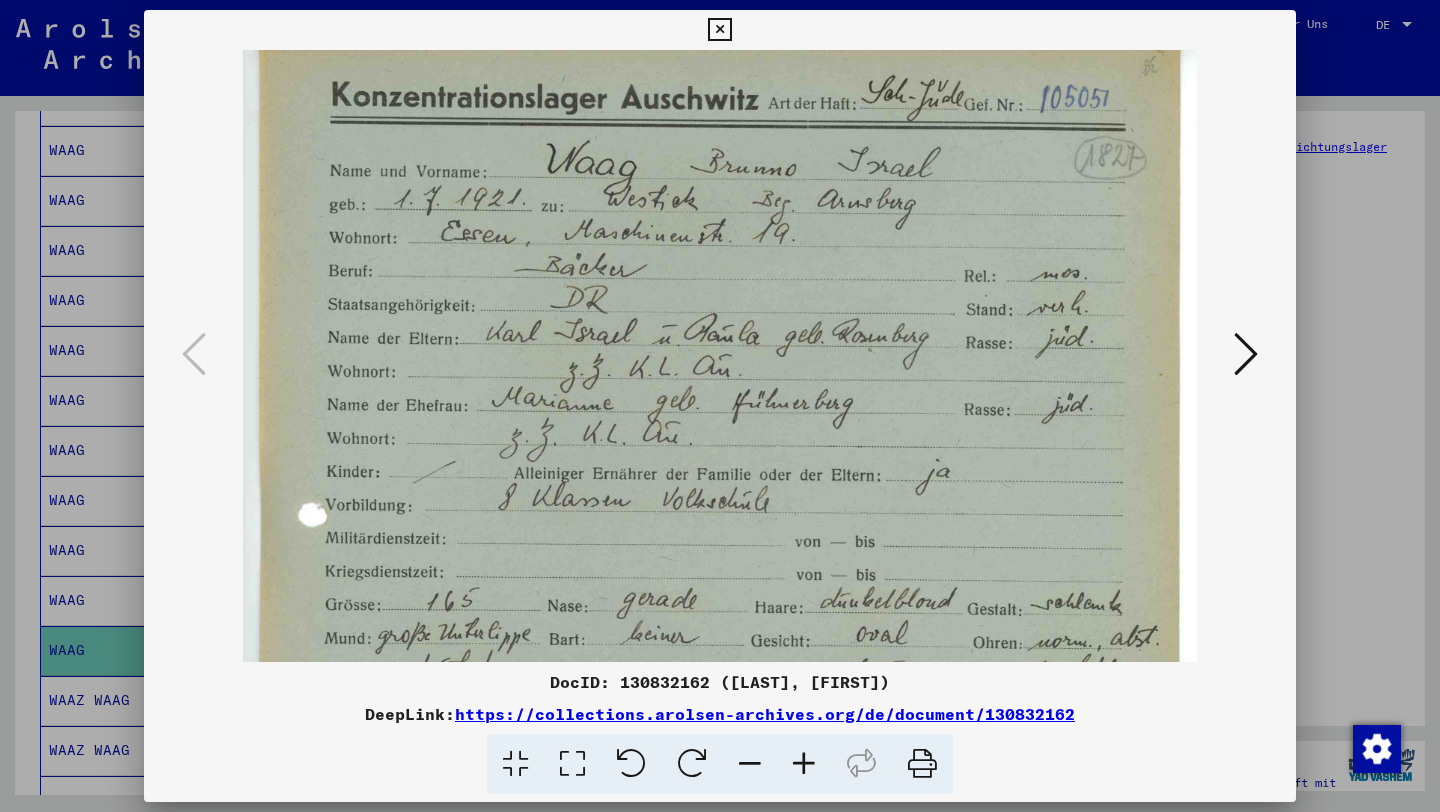 click at bounding box center [804, 764] 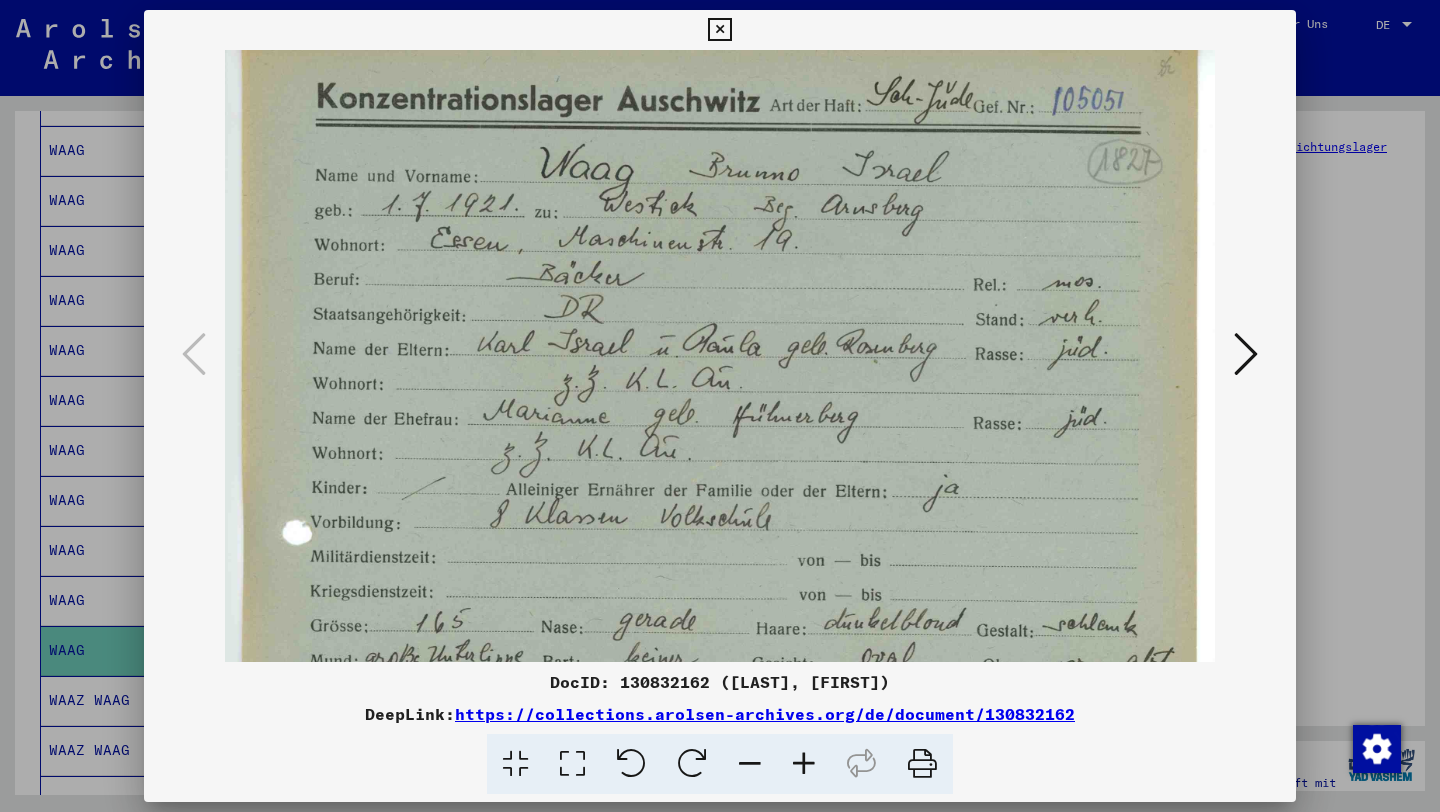 click at bounding box center [804, 764] 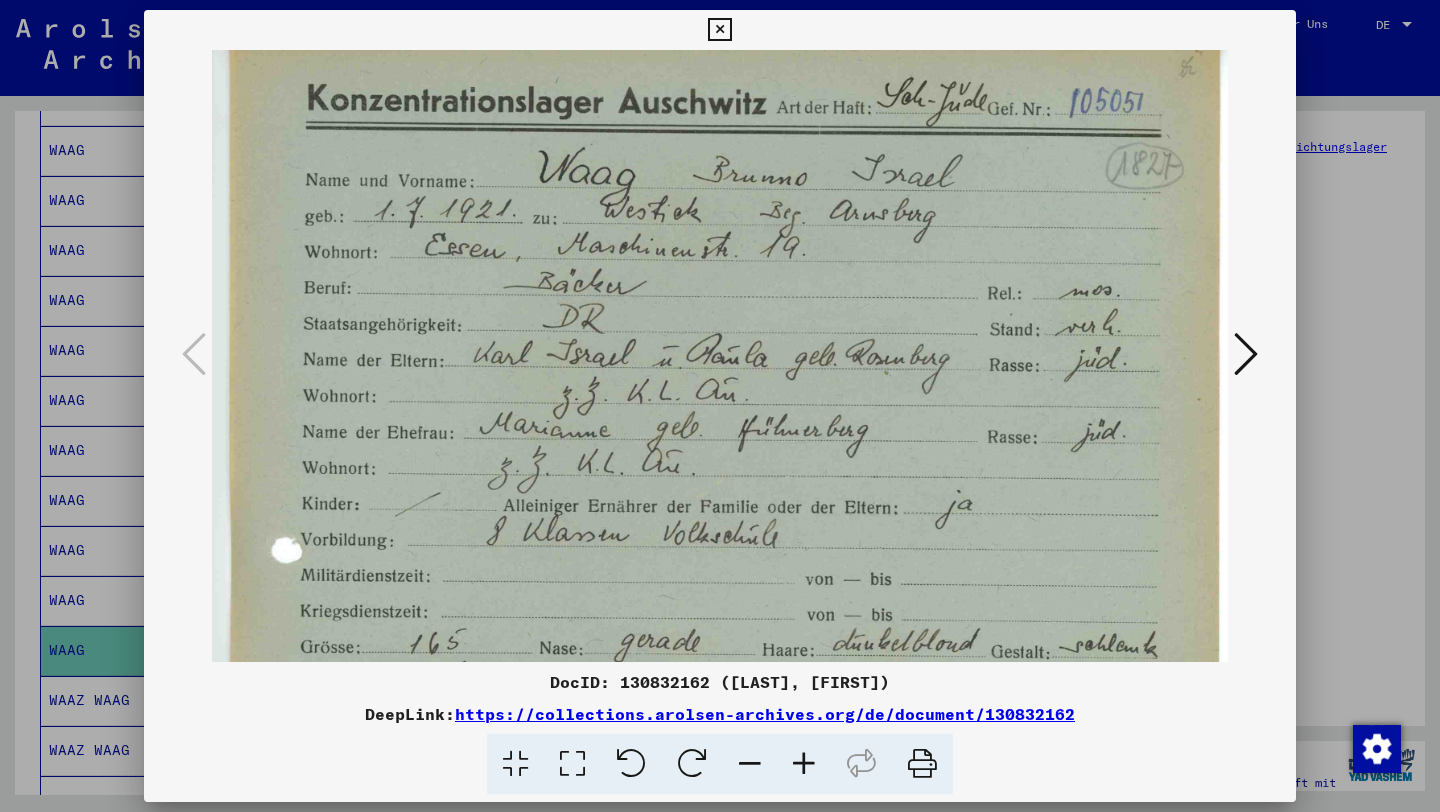 click at bounding box center [804, 764] 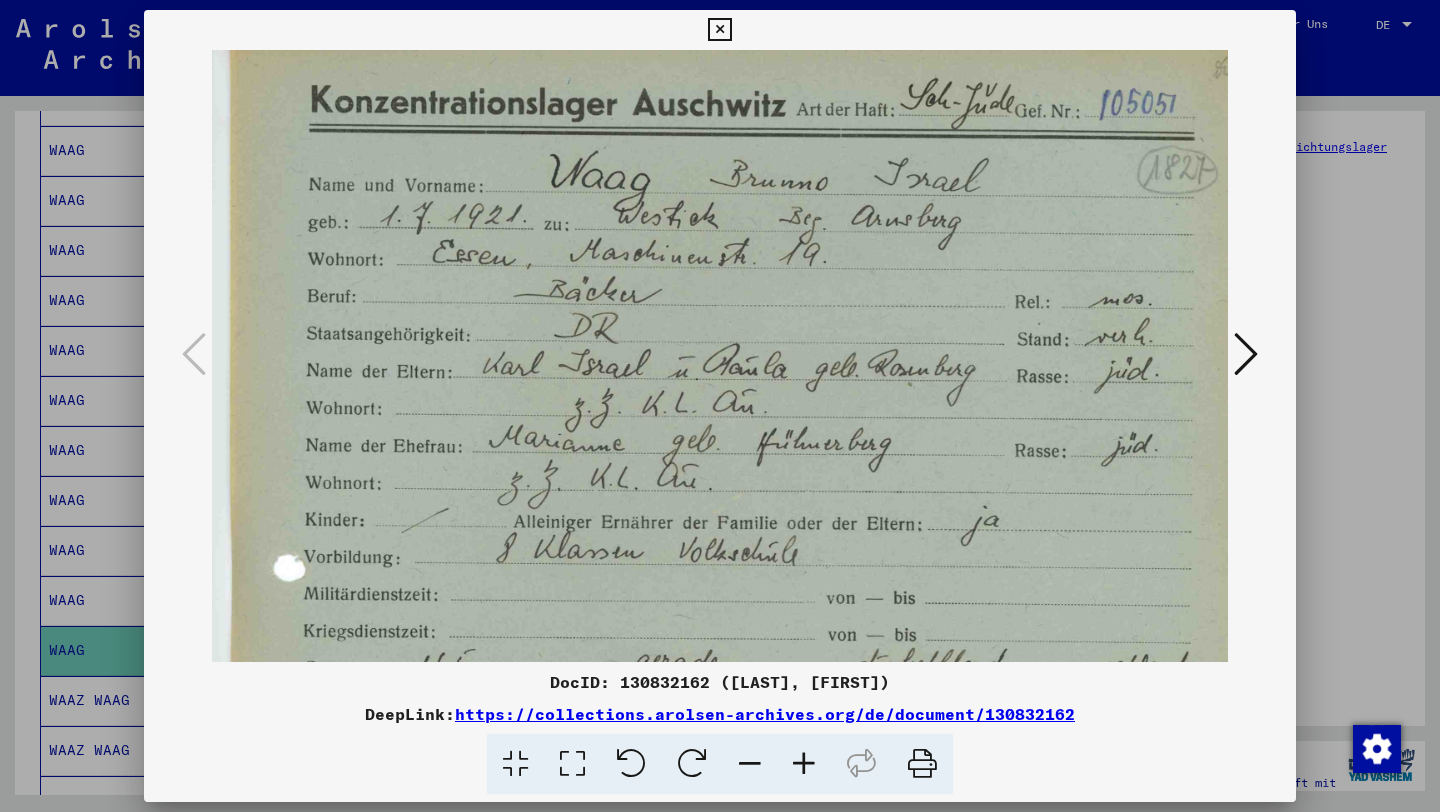 click at bounding box center (804, 764) 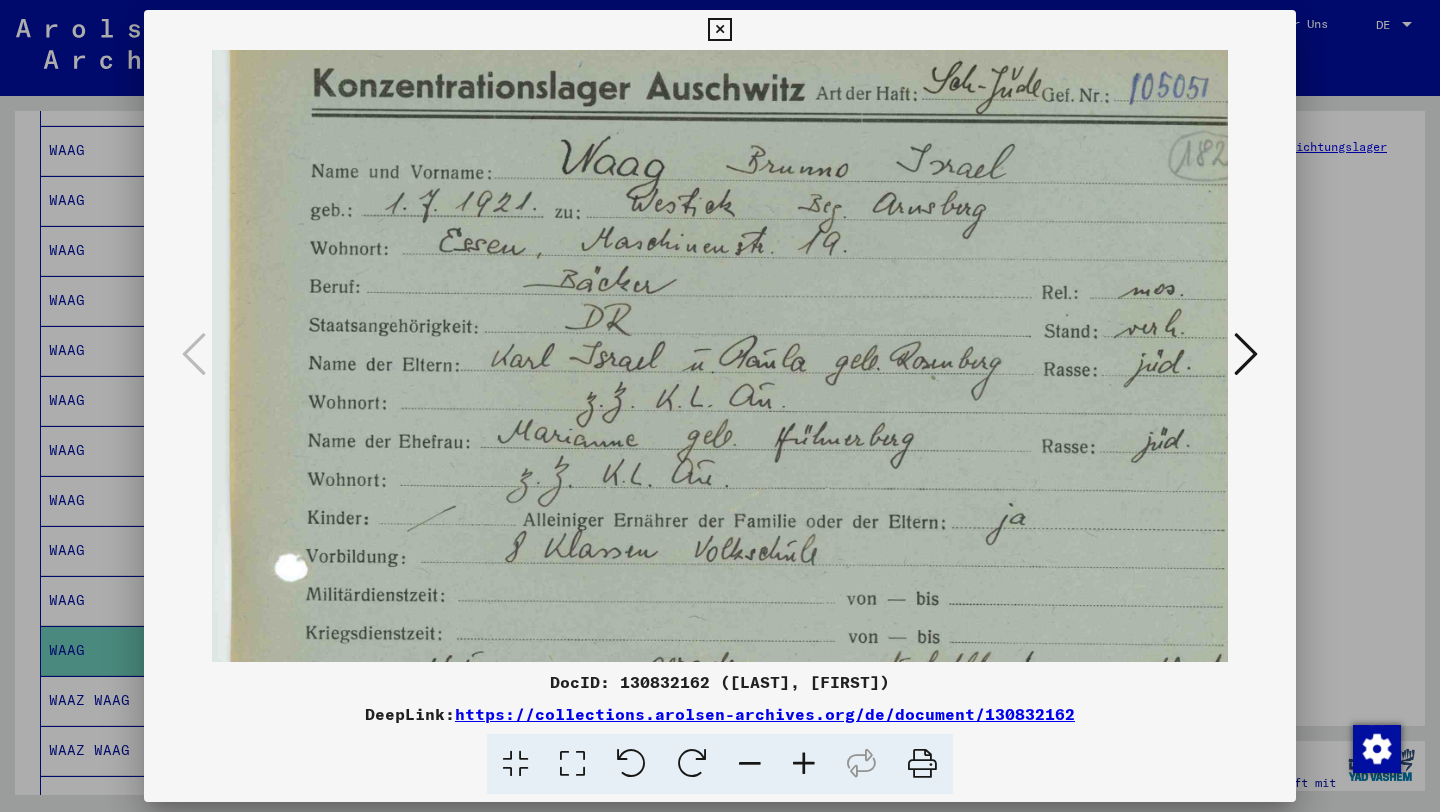 scroll, scrollTop: 20, scrollLeft: 2, axis: both 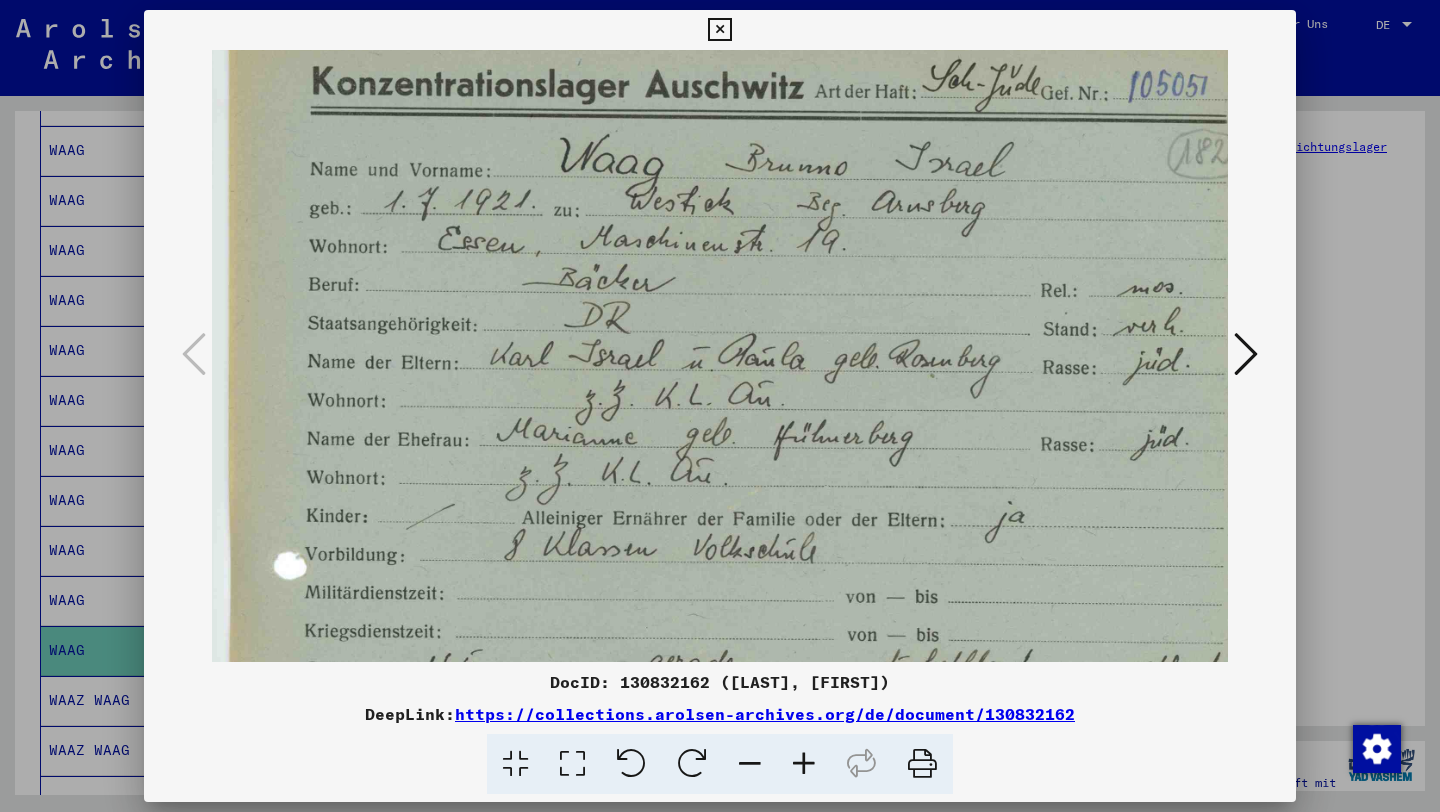 drag, startPoint x: 1069, startPoint y: 515, endPoint x: 1067, endPoint y: 481, distance: 34.058773 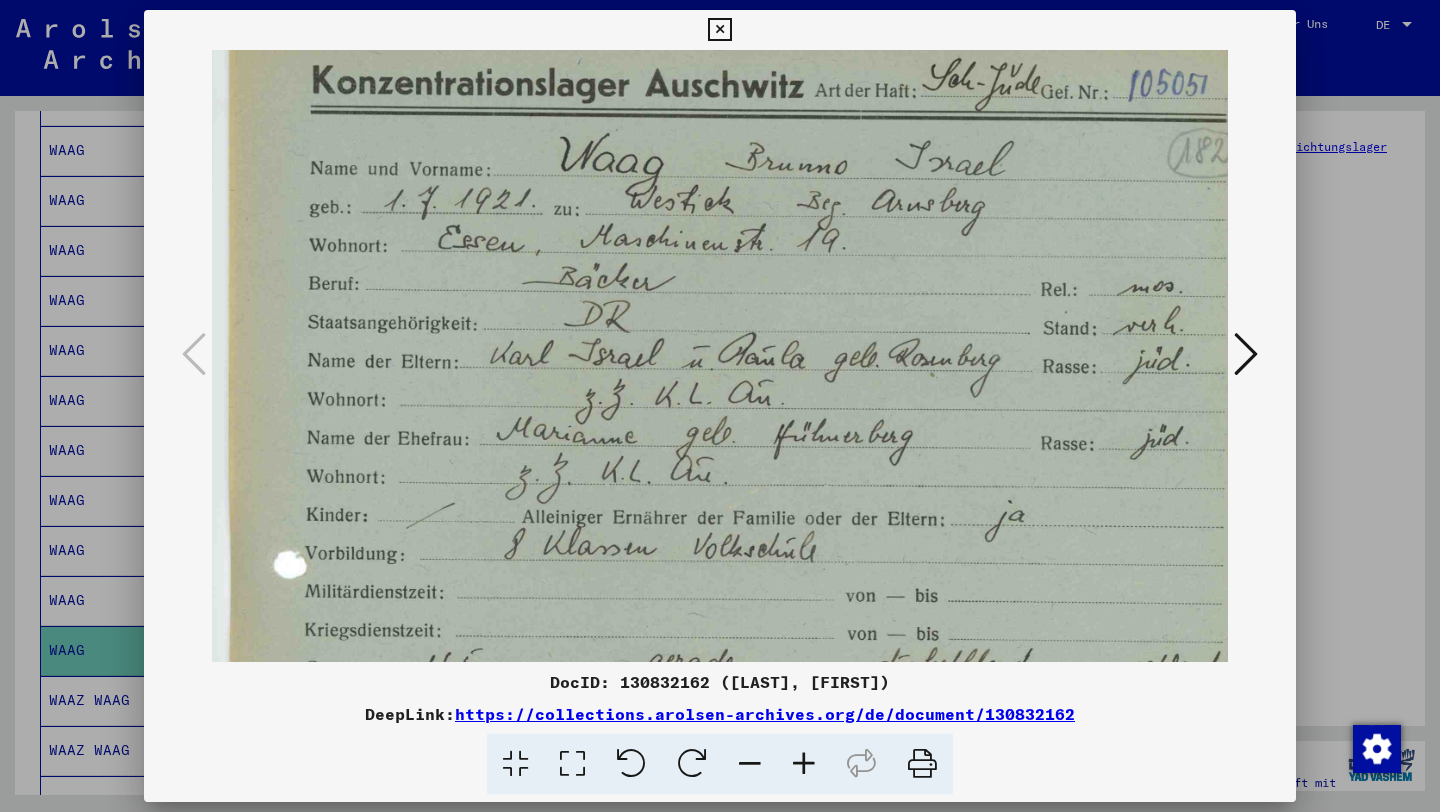 click at bounding box center [759, 785] 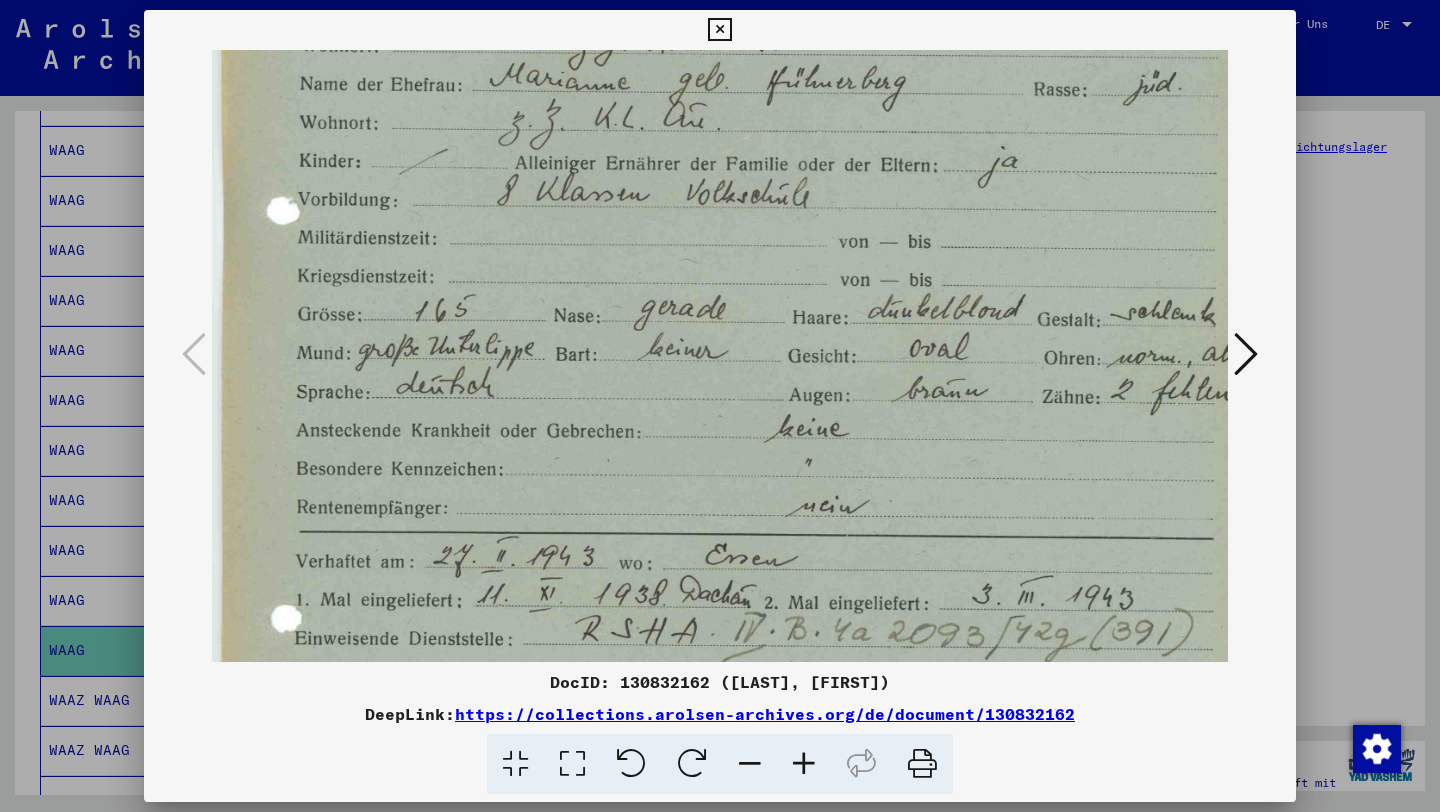 drag, startPoint x: 1066, startPoint y: 555, endPoint x: 1061, endPoint y: 192, distance: 363.03442 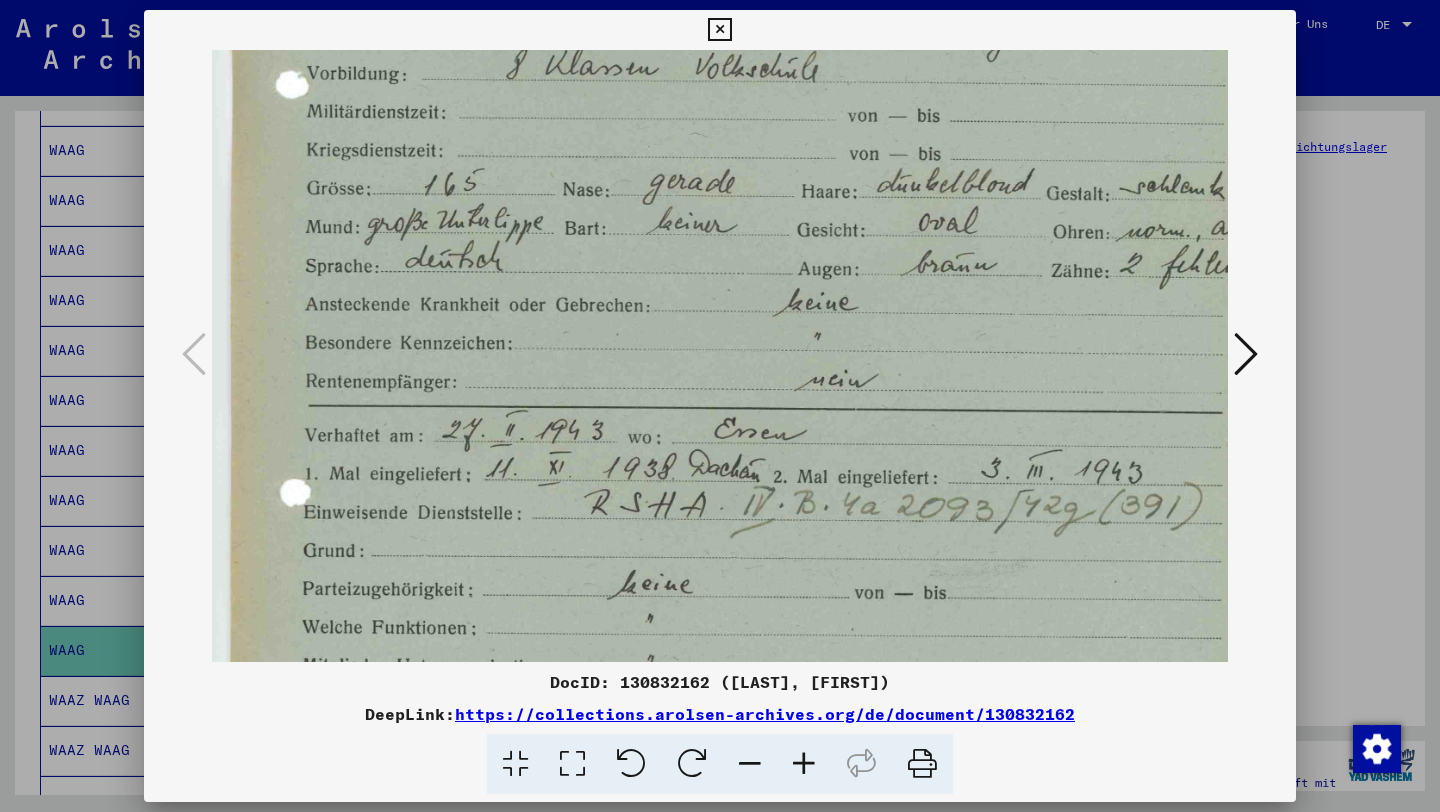 scroll, scrollTop: 322, scrollLeft: 0, axis: vertical 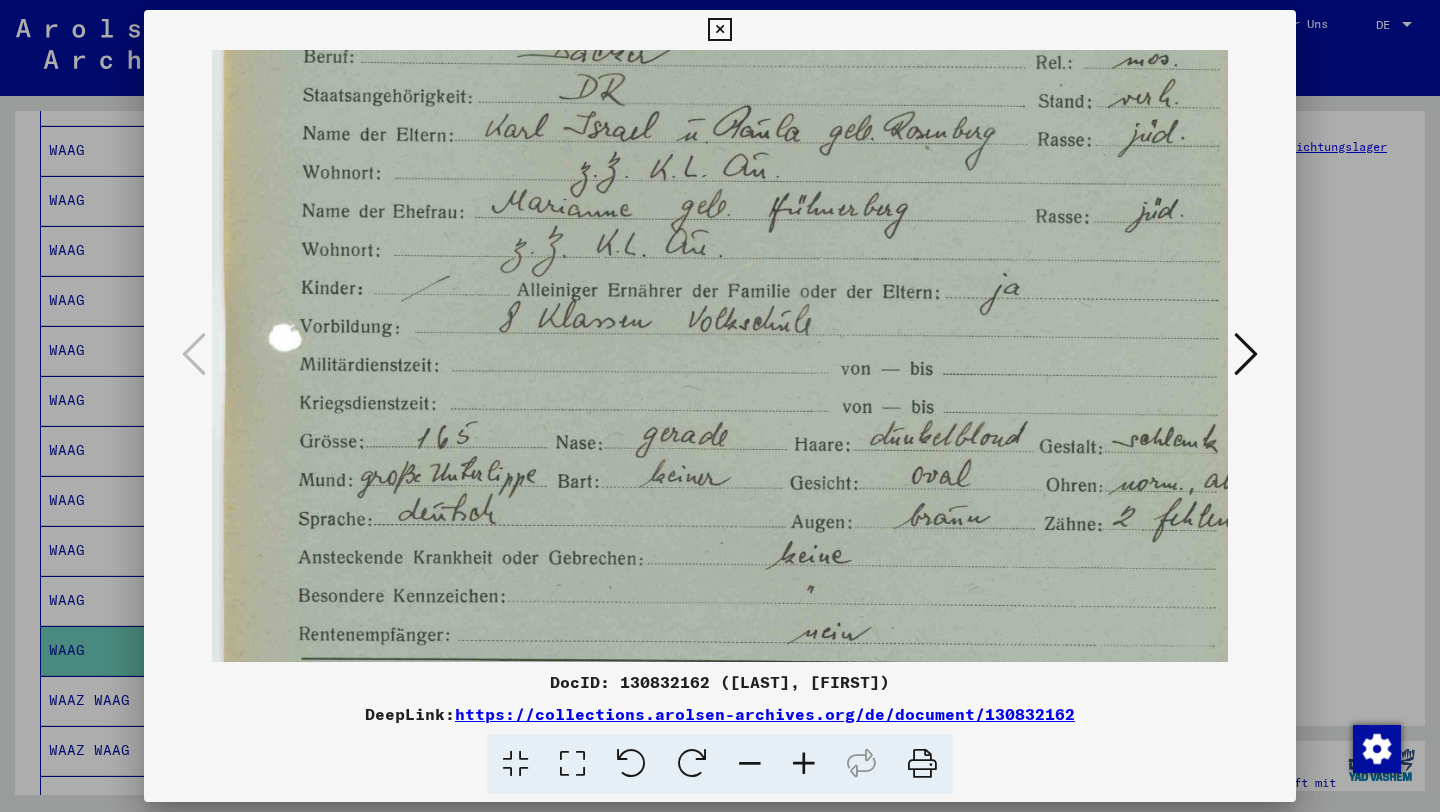 drag, startPoint x: 1055, startPoint y: 419, endPoint x: 1086, endPoint y: 567, distance: 151.21178 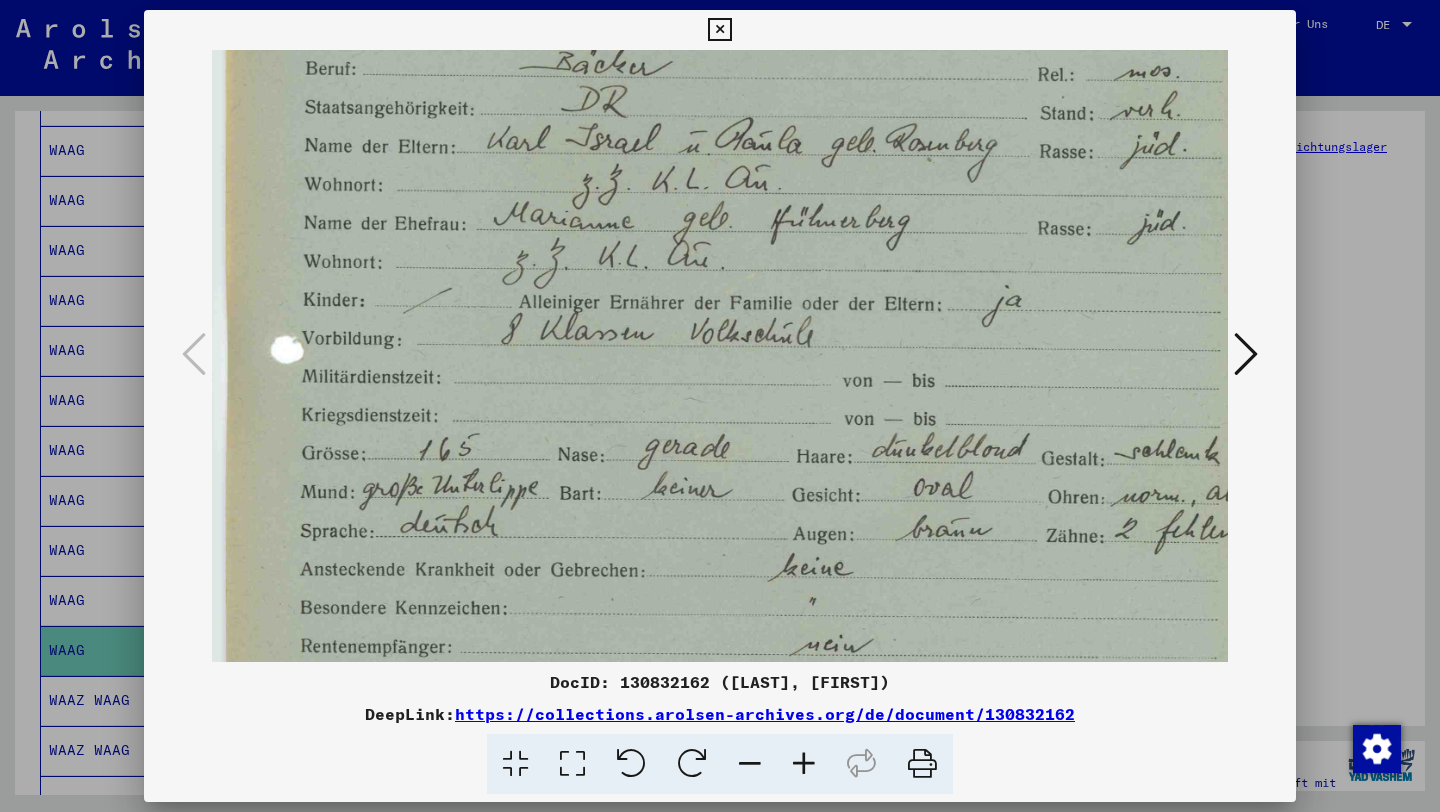 click at bounding box center (750, 764) 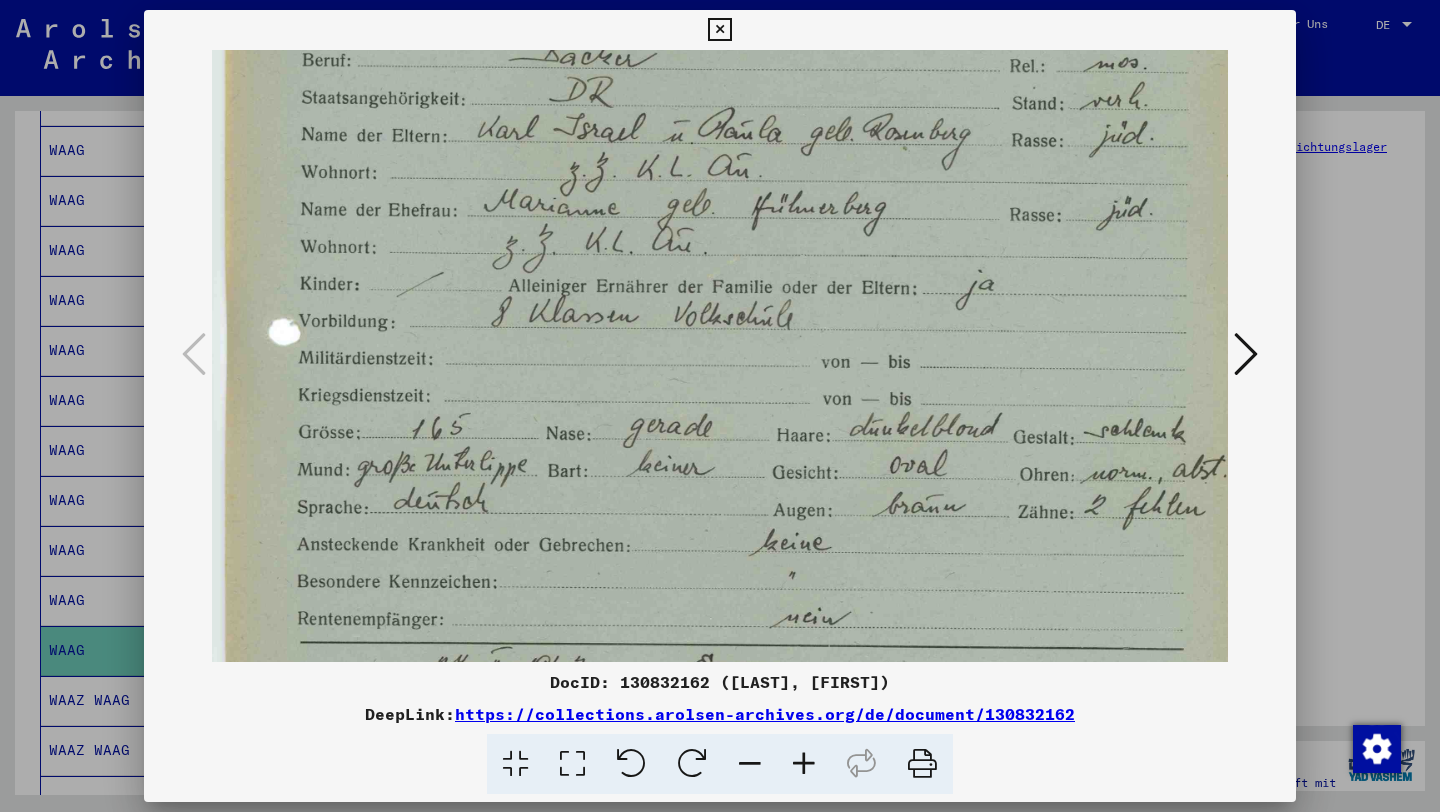 click at bounding box center (750, 764) 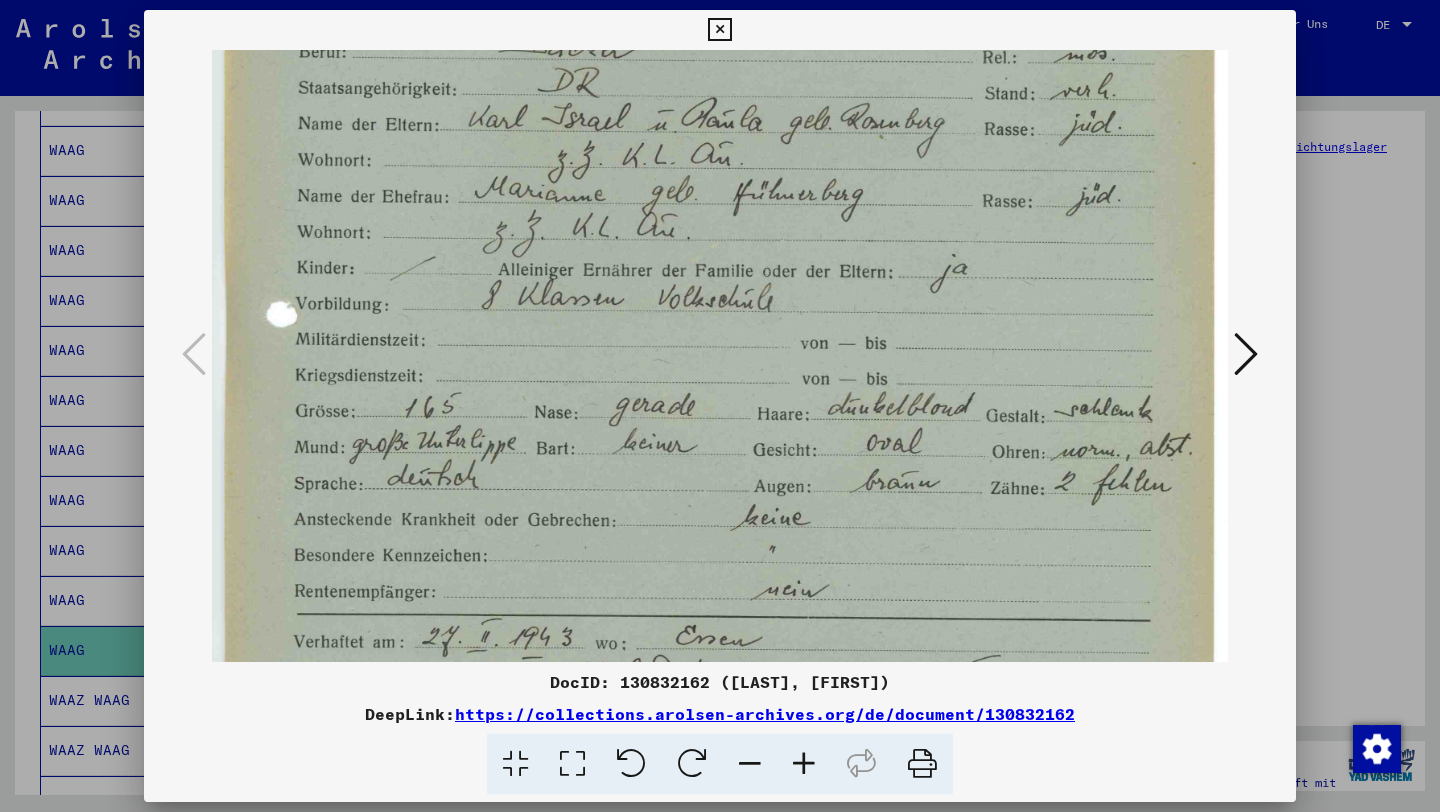 click at bounding box center (750, 764) 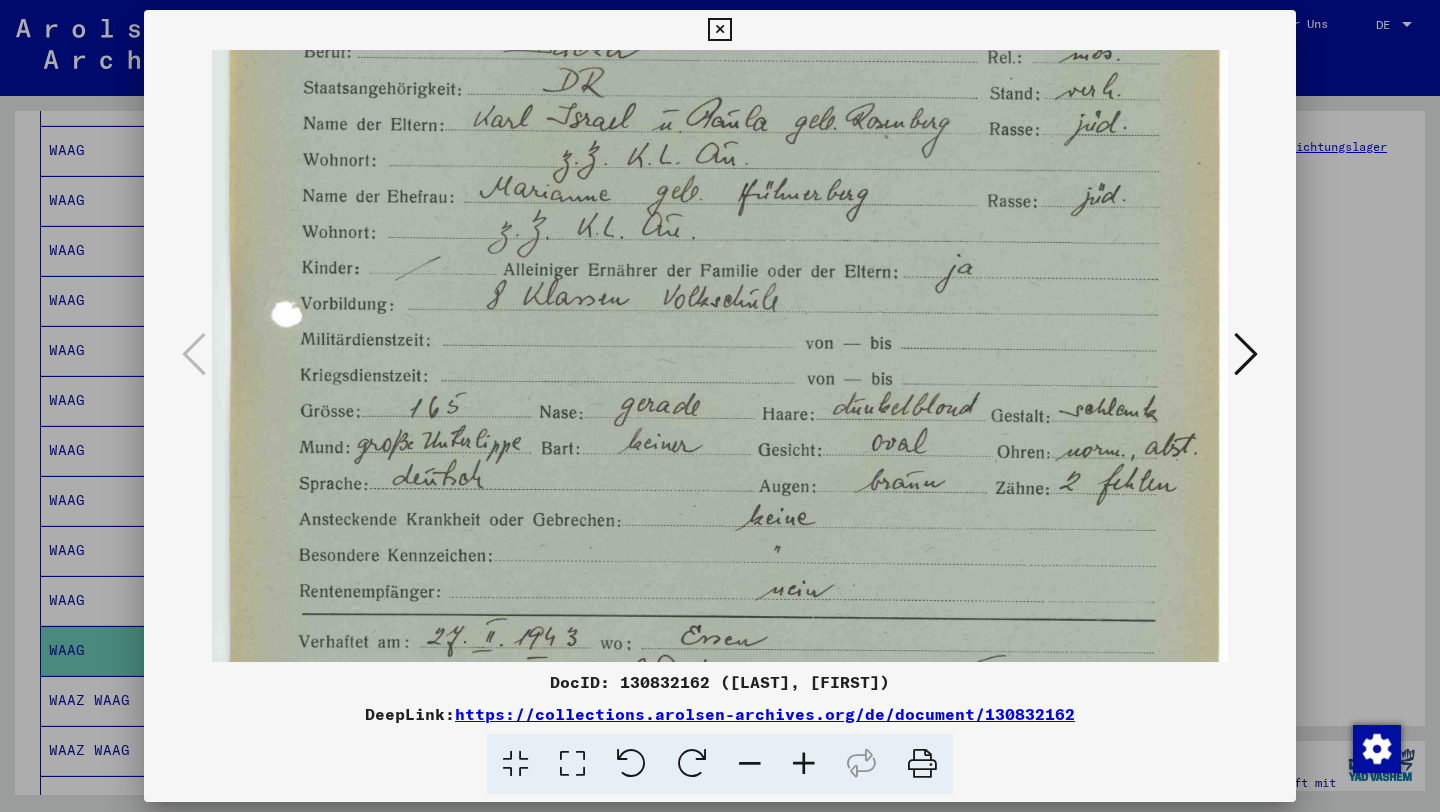 click at bounding box center [750, 764] 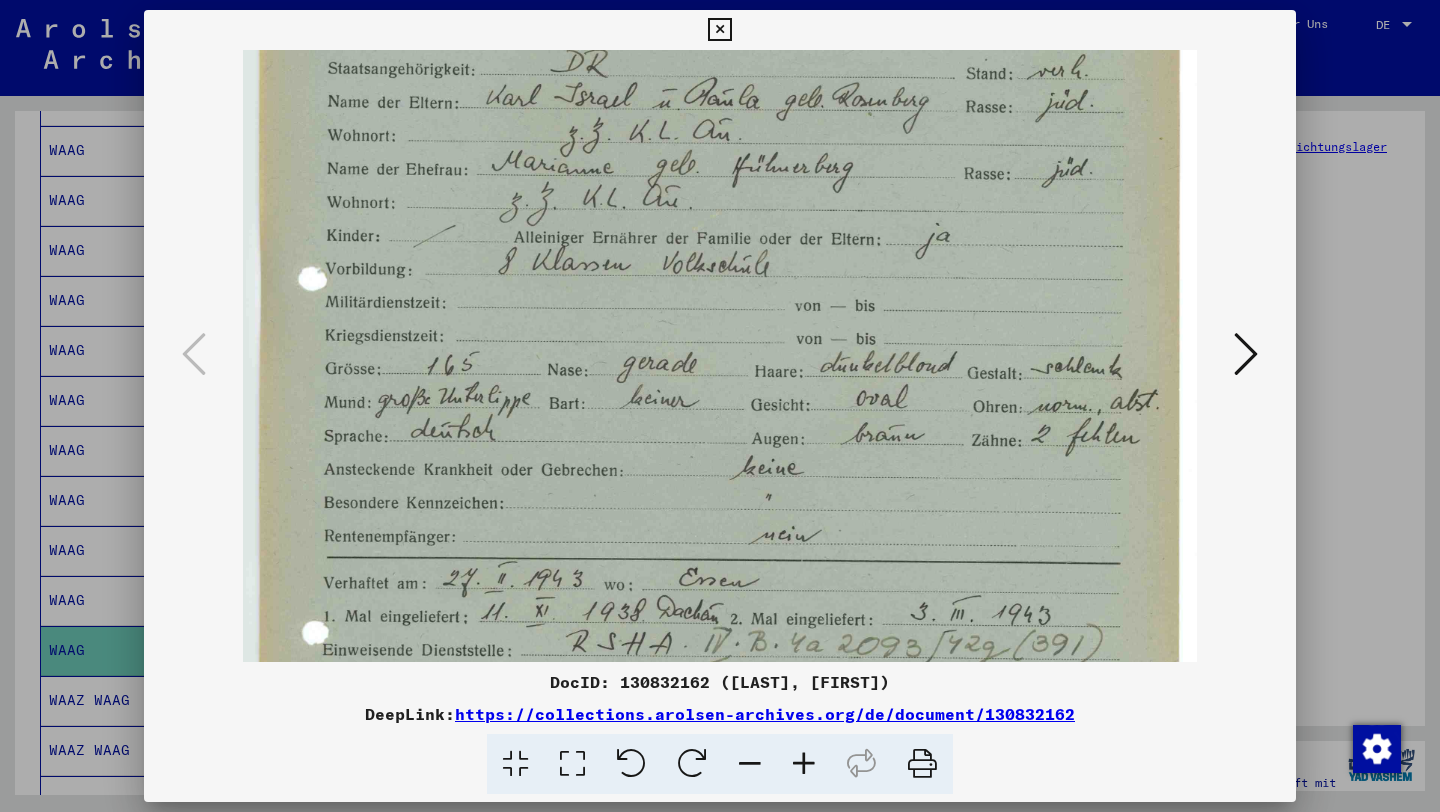click at bounding box center (750, 764) 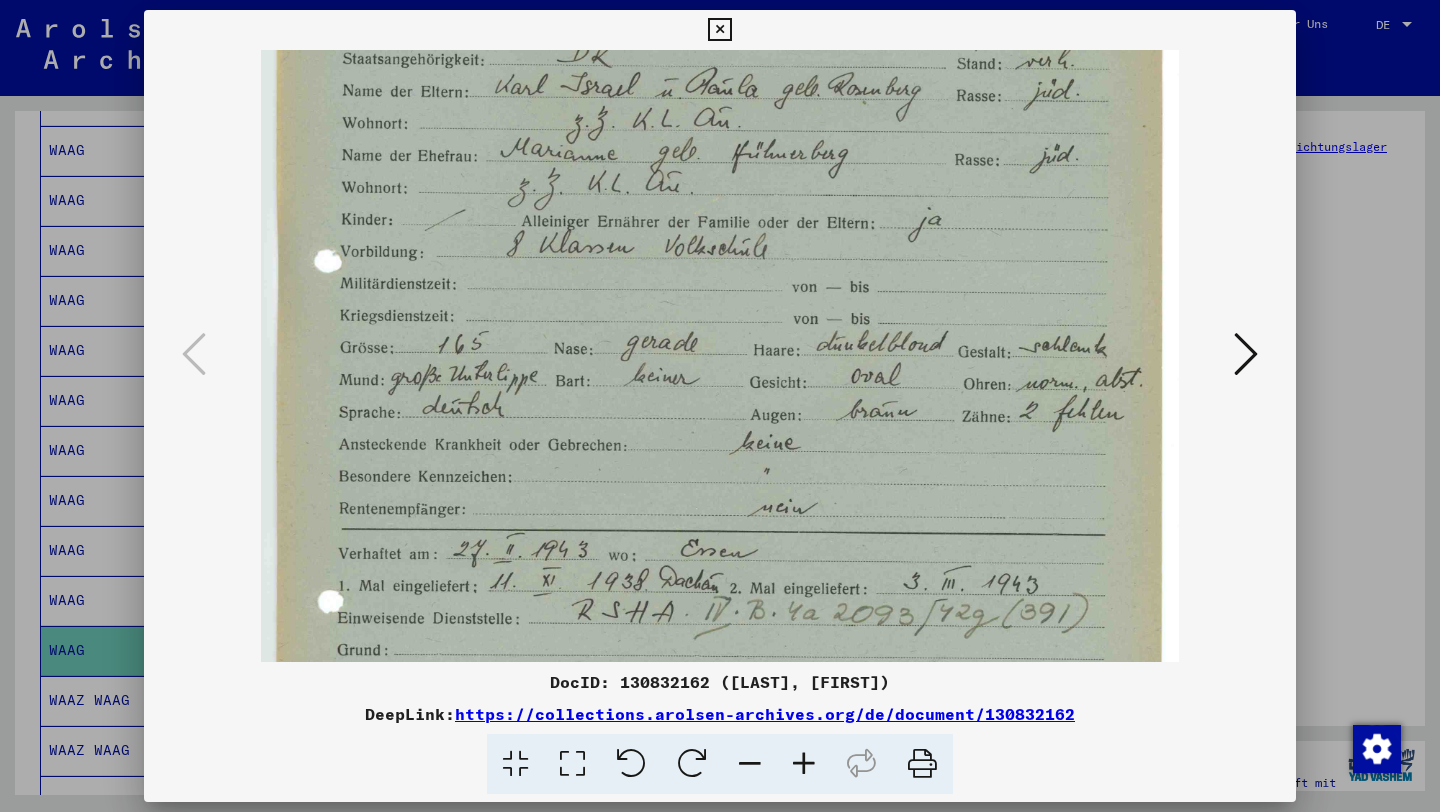 click at bounding box center (750, 764) 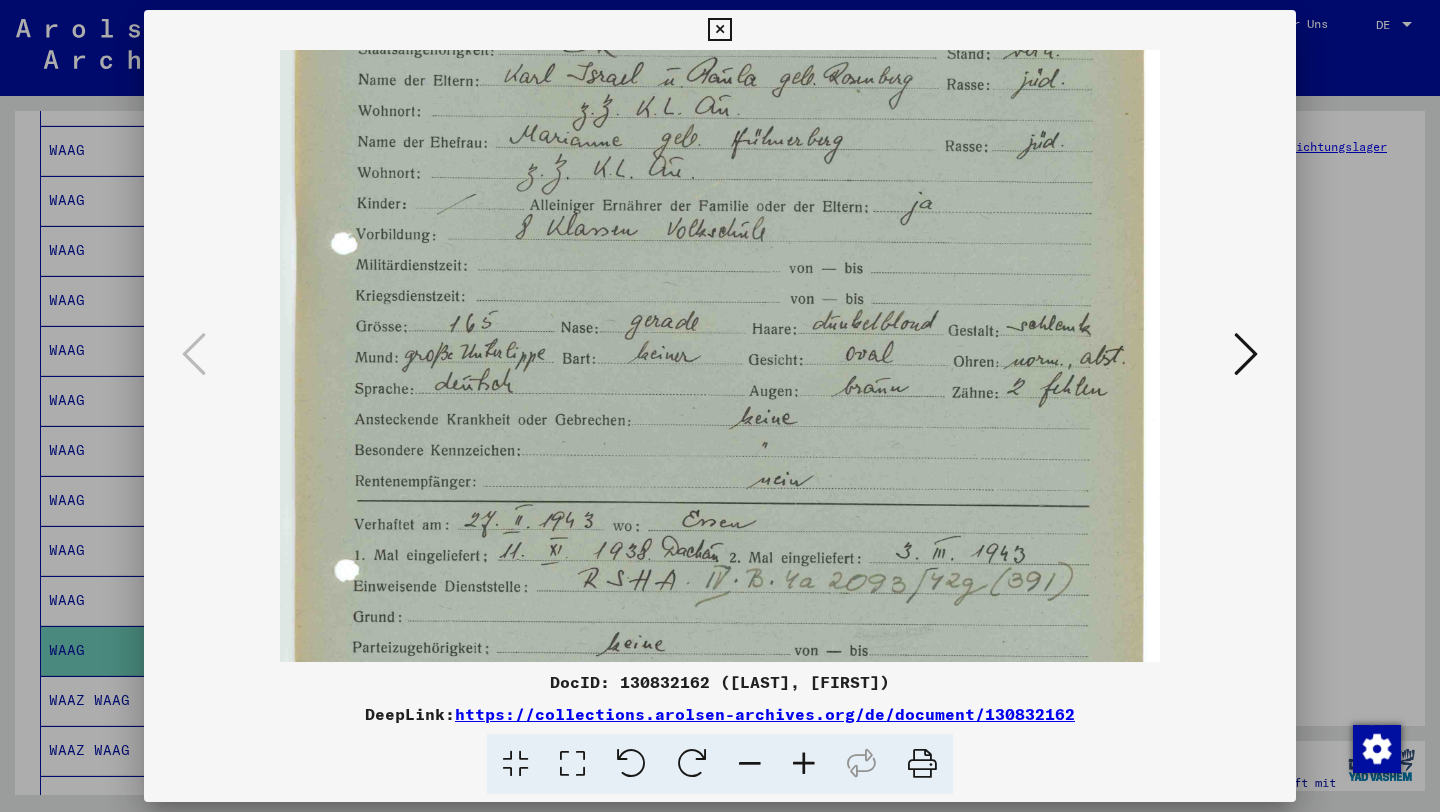 click at bounding box center [750, 764] 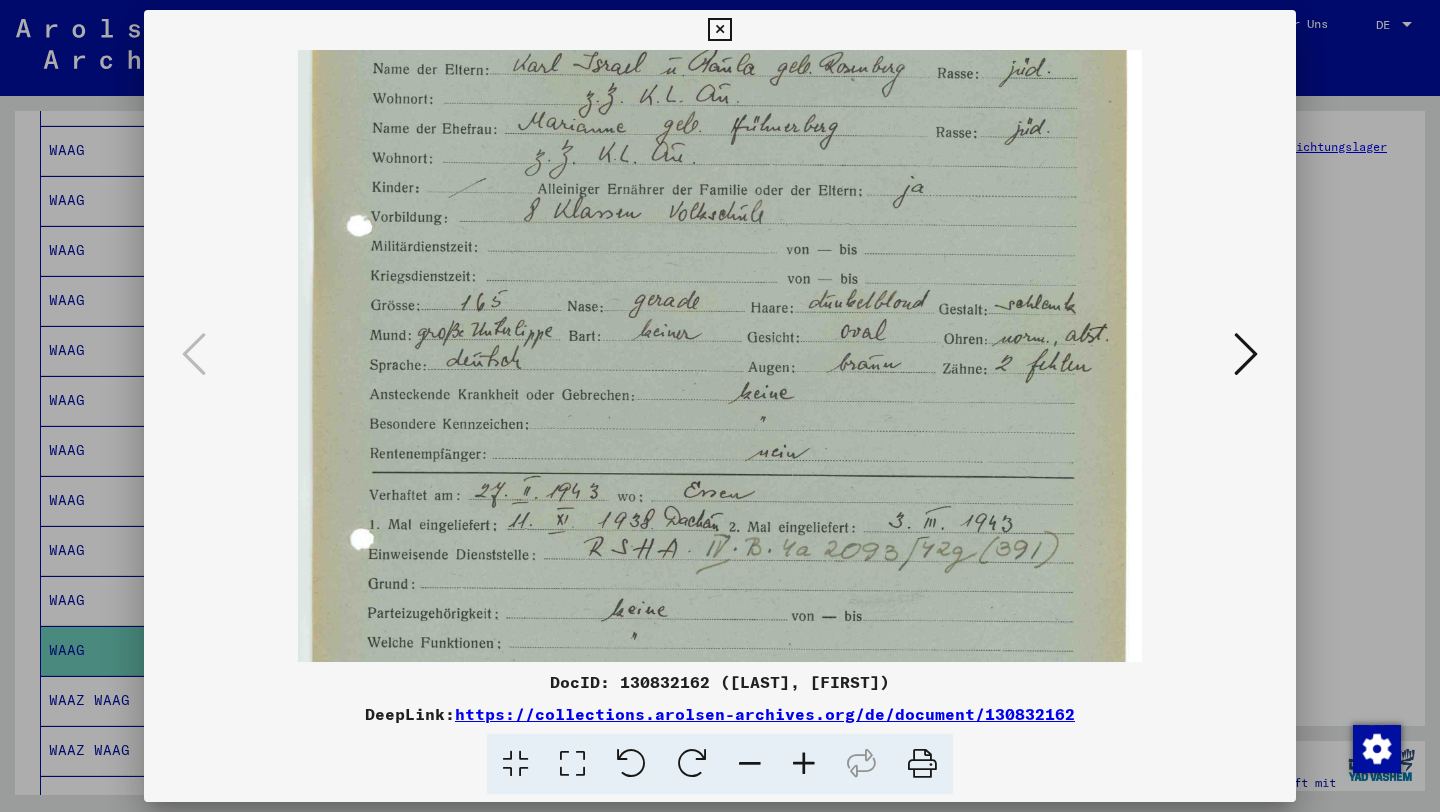 click at bounding box center (750, 764) 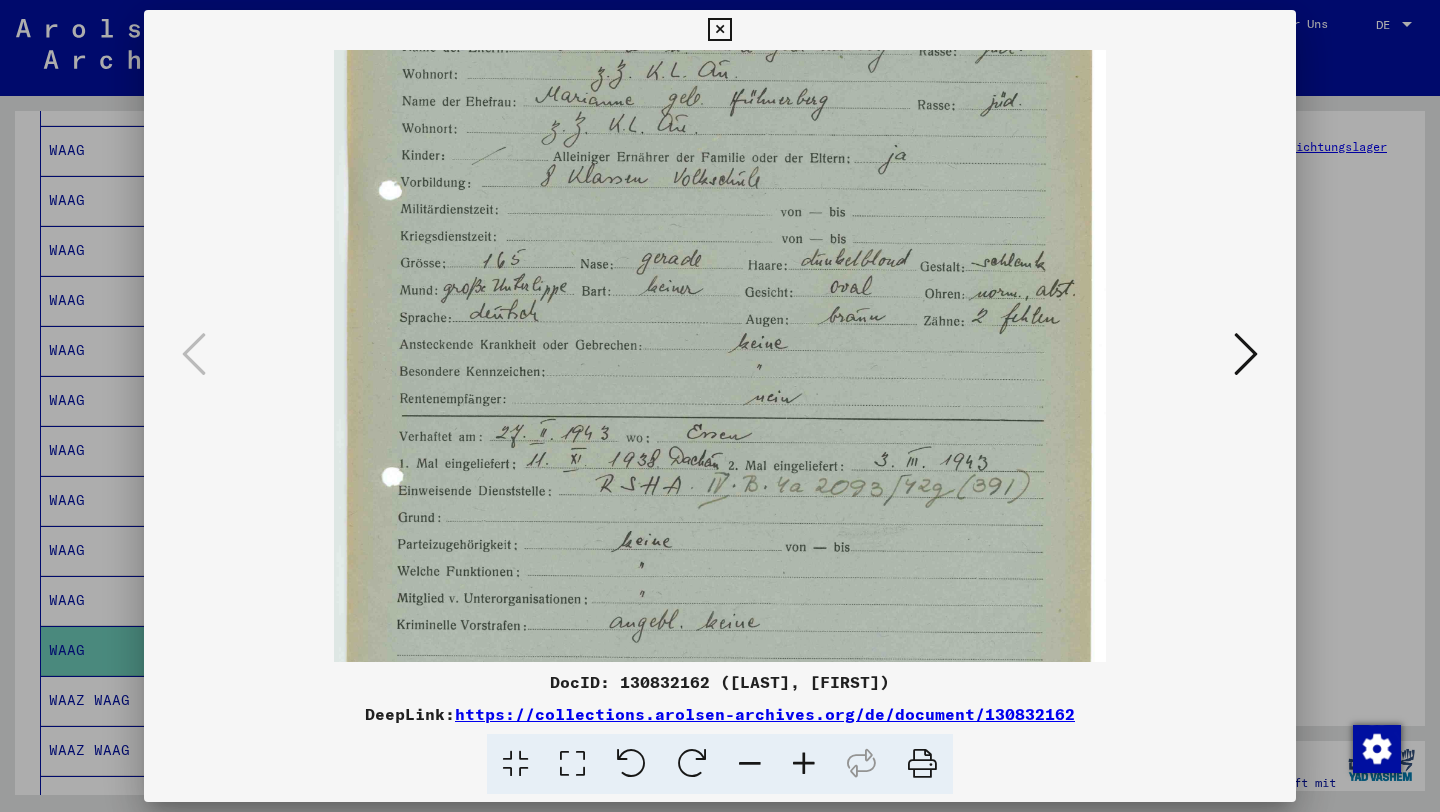 click at bounding box center (750, 764) 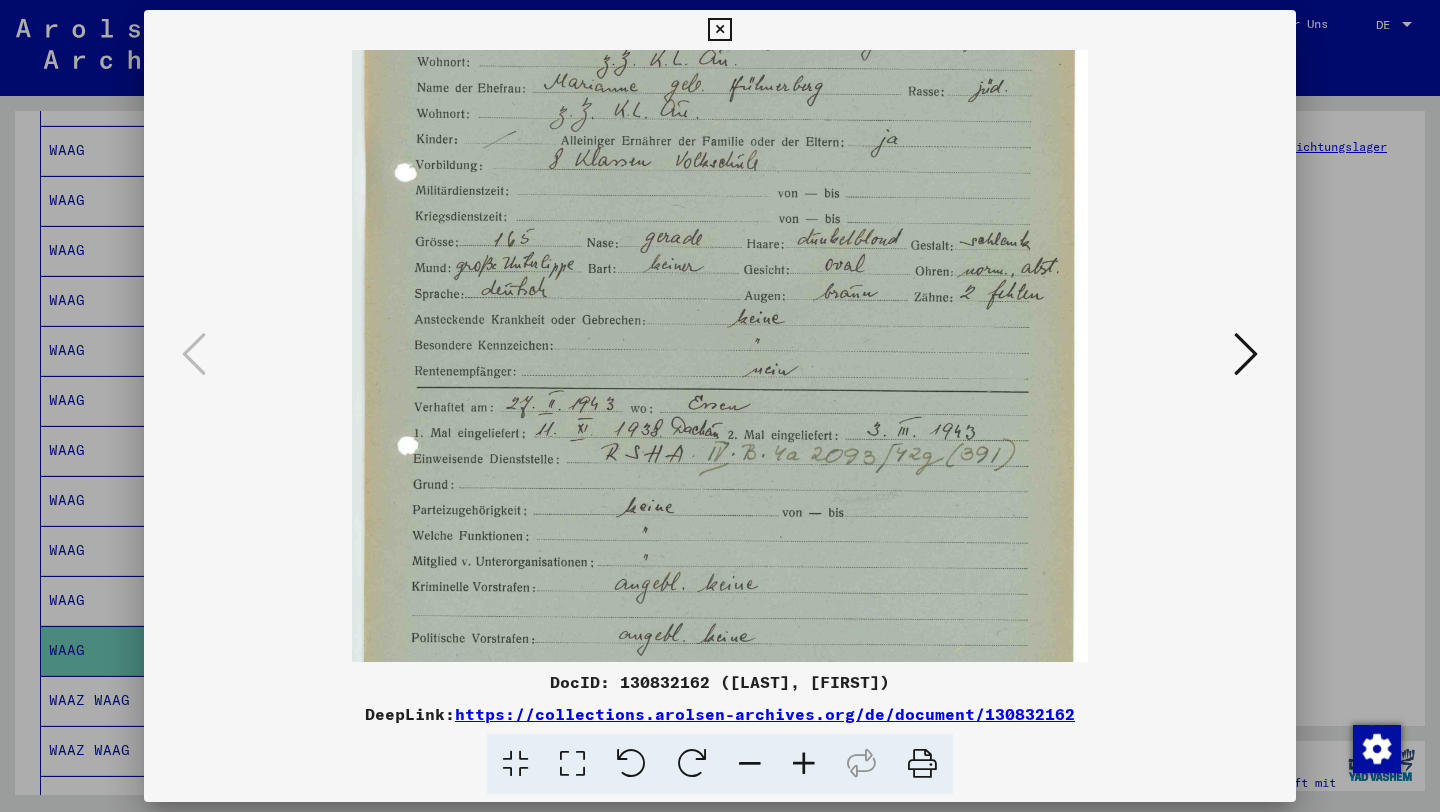 click at bounding box center (750, 764) 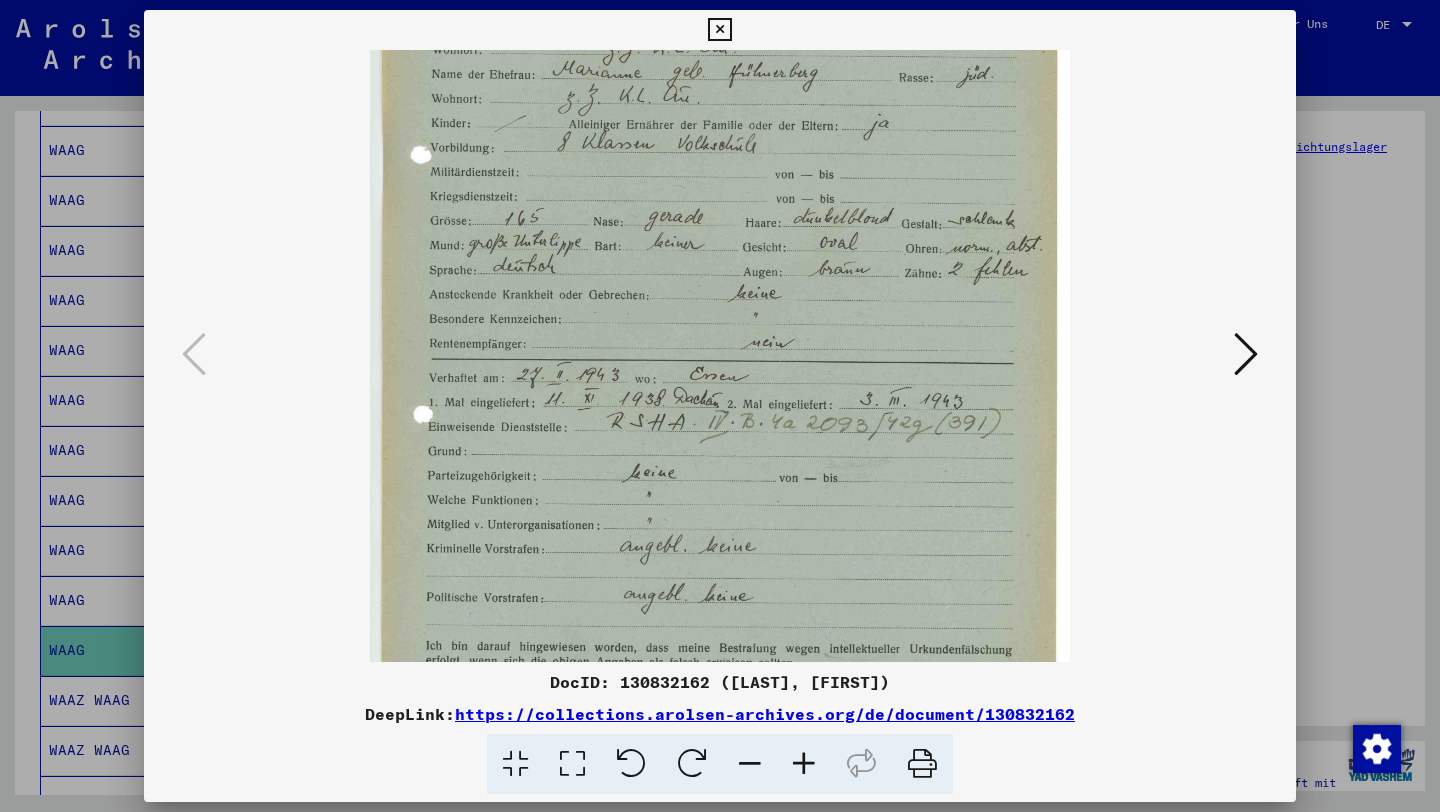 click at bounding box center (750, 764) 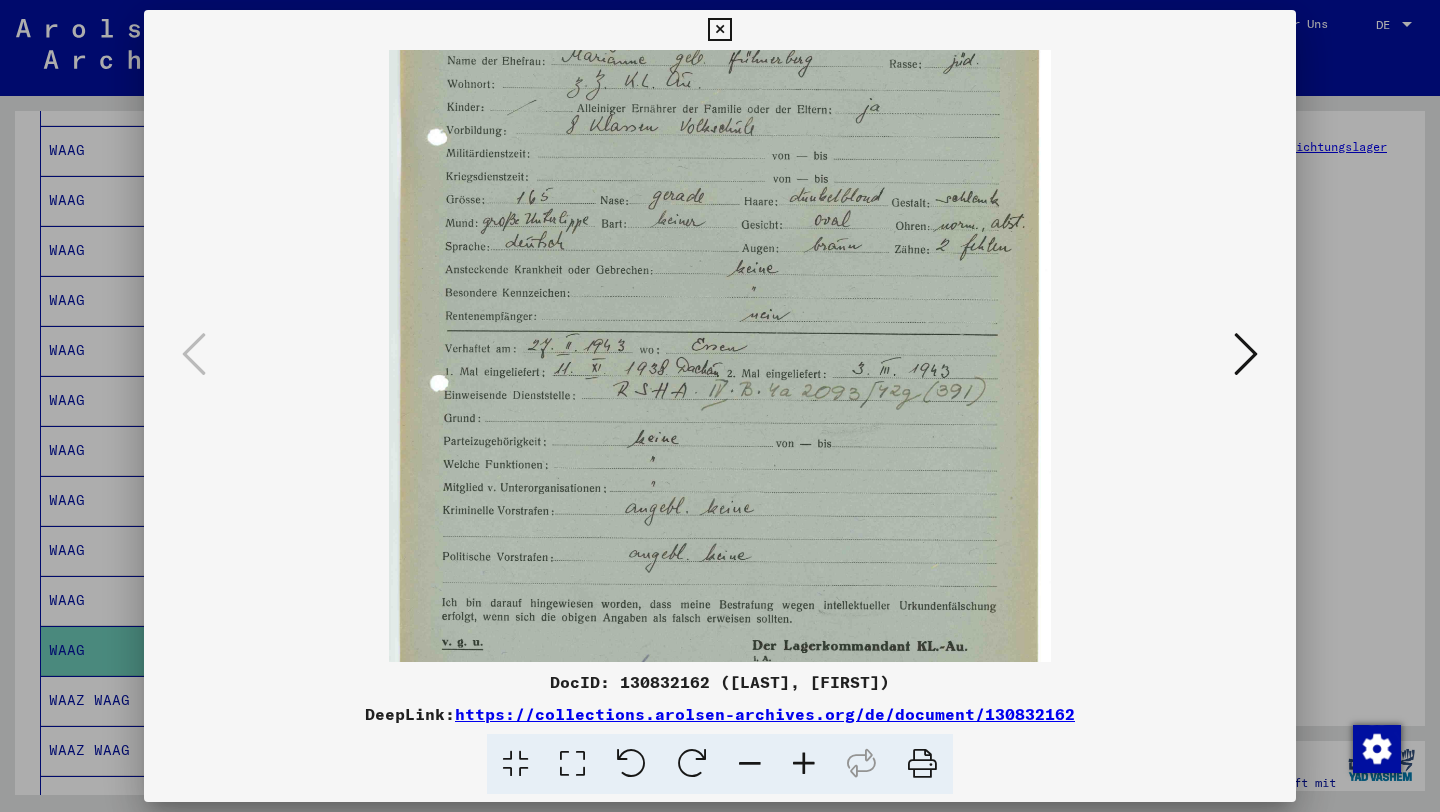 click at bounding box center (750, 764) 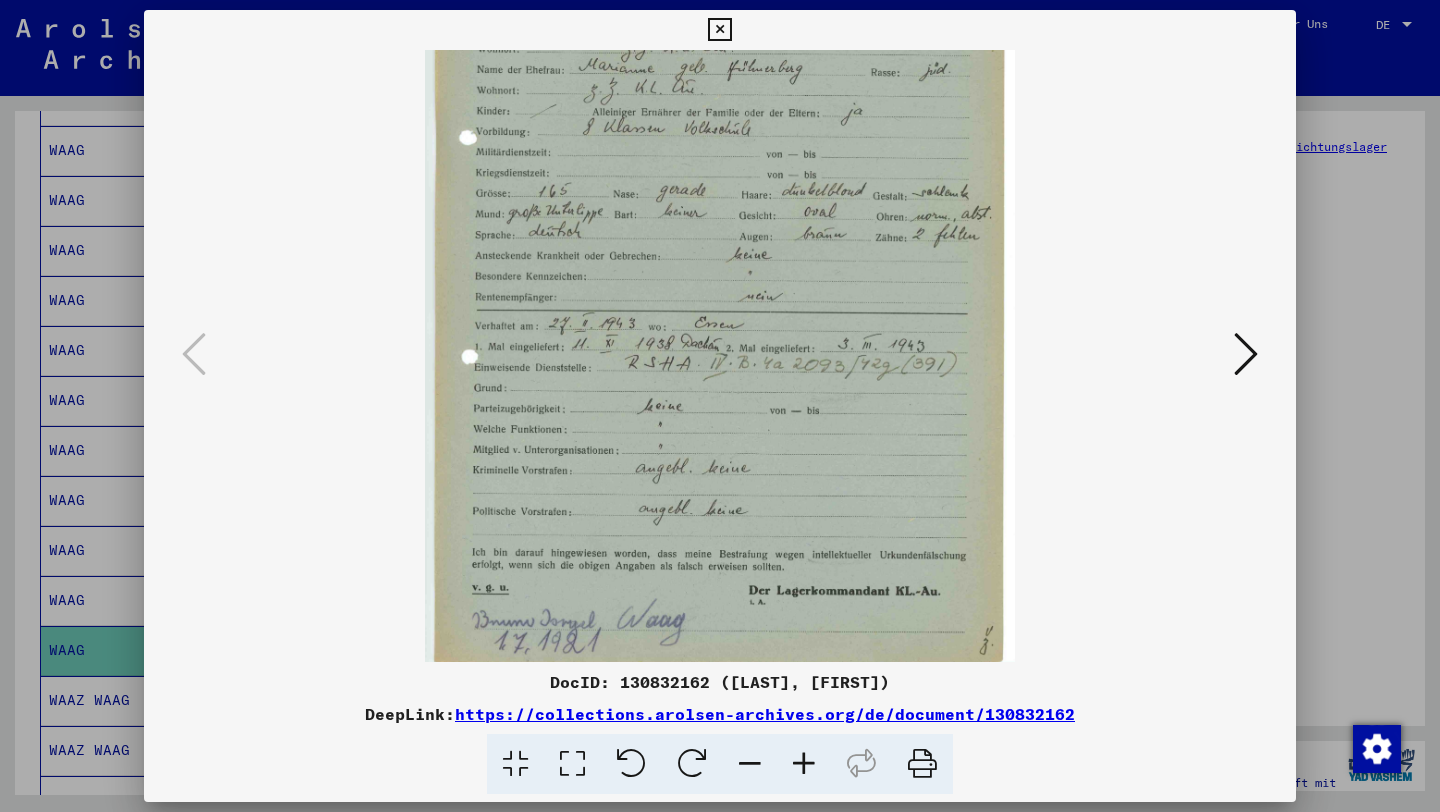 click at bounding box center [750, 764] 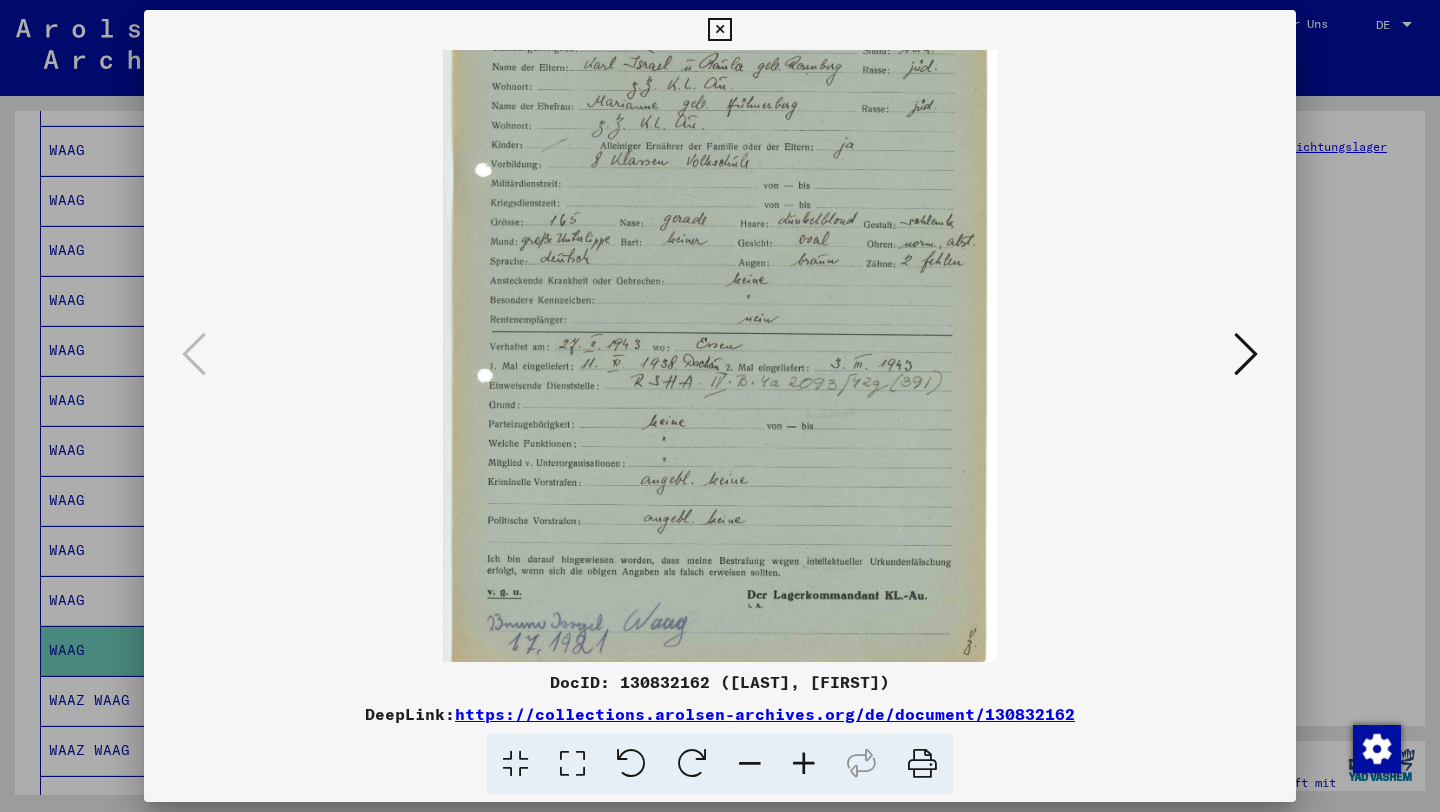 click at bounding box center (750, 764) 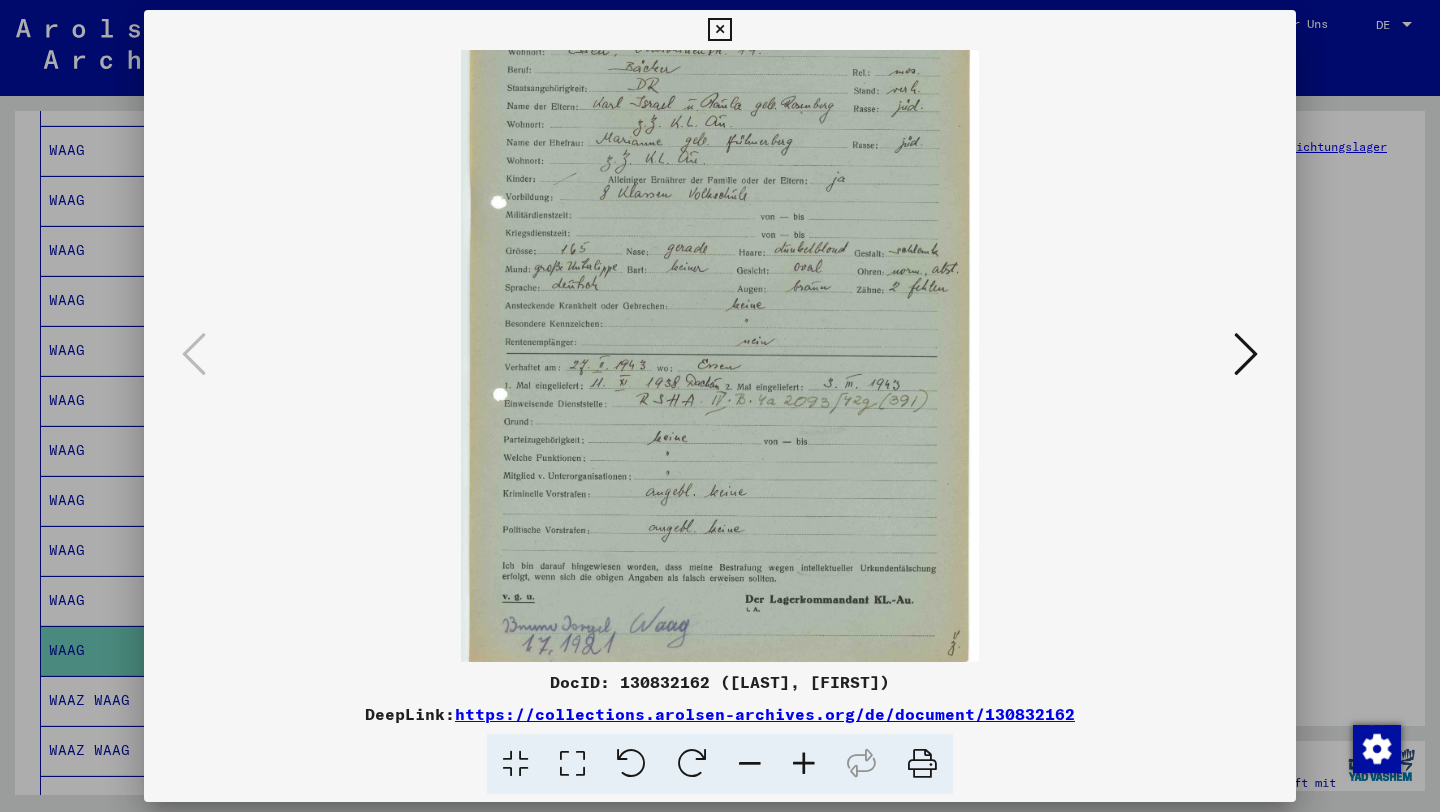 click at bounding box center [750, 764] 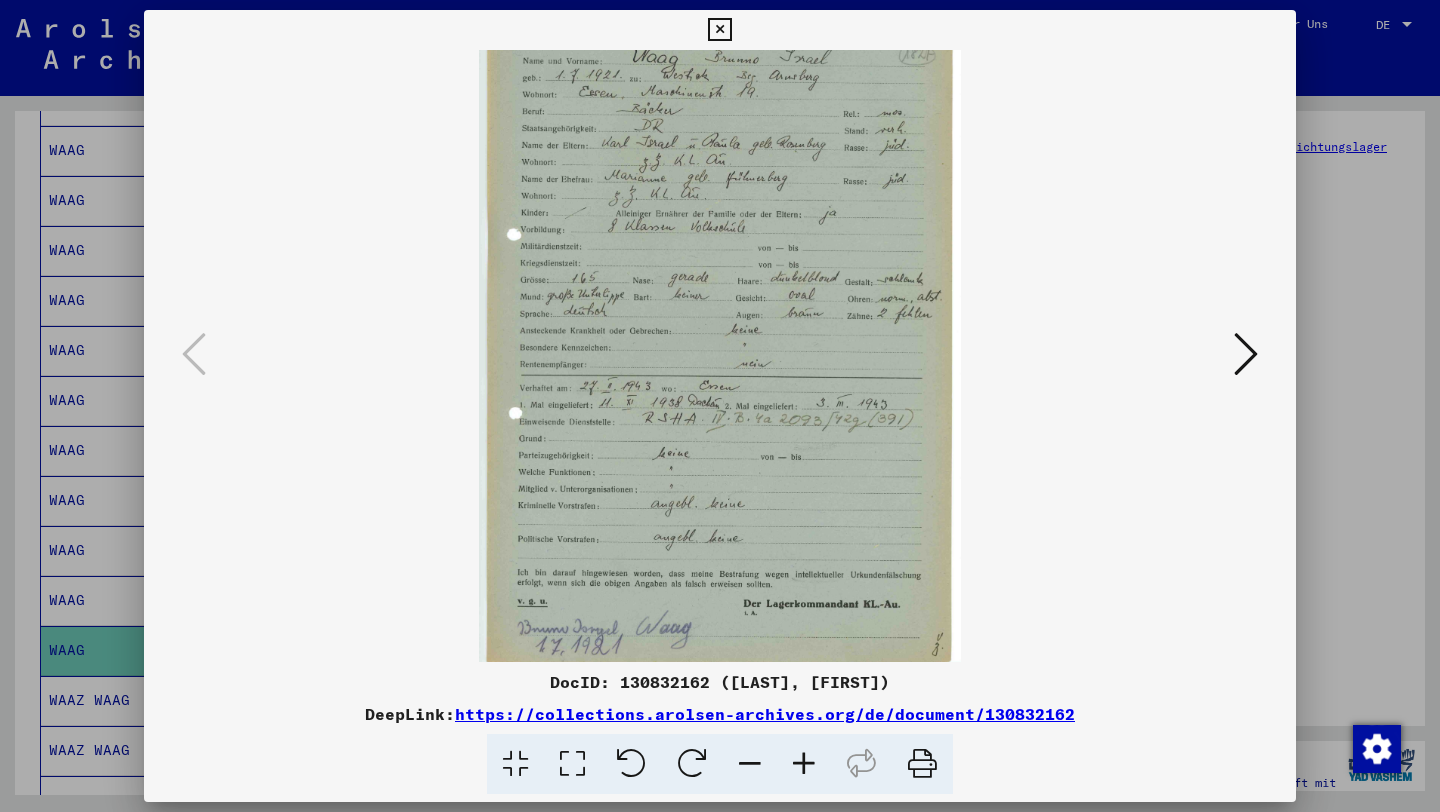click at bounding box center [750, 764] 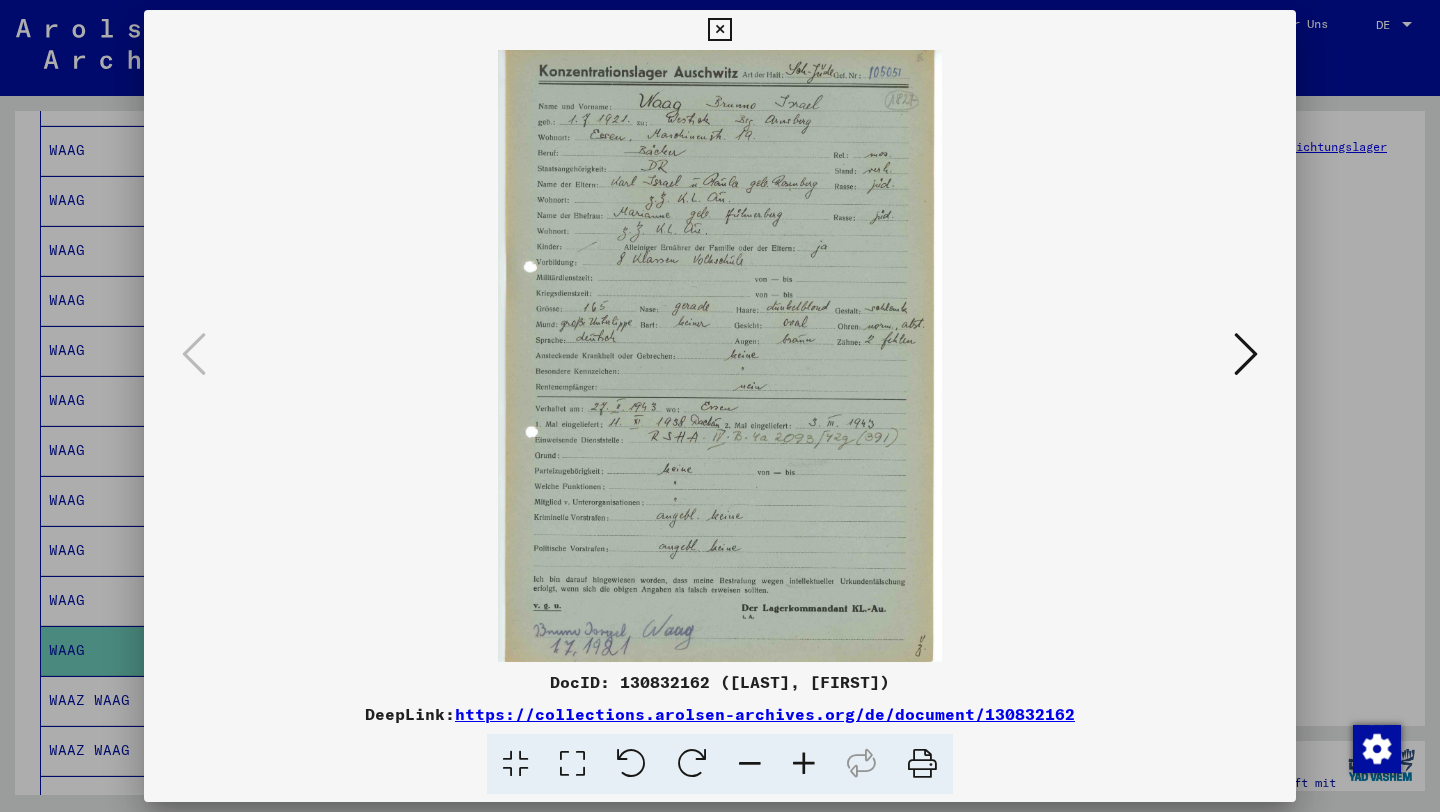 scroll, scrollTop: 0, scrollLeft: 0, axis: both 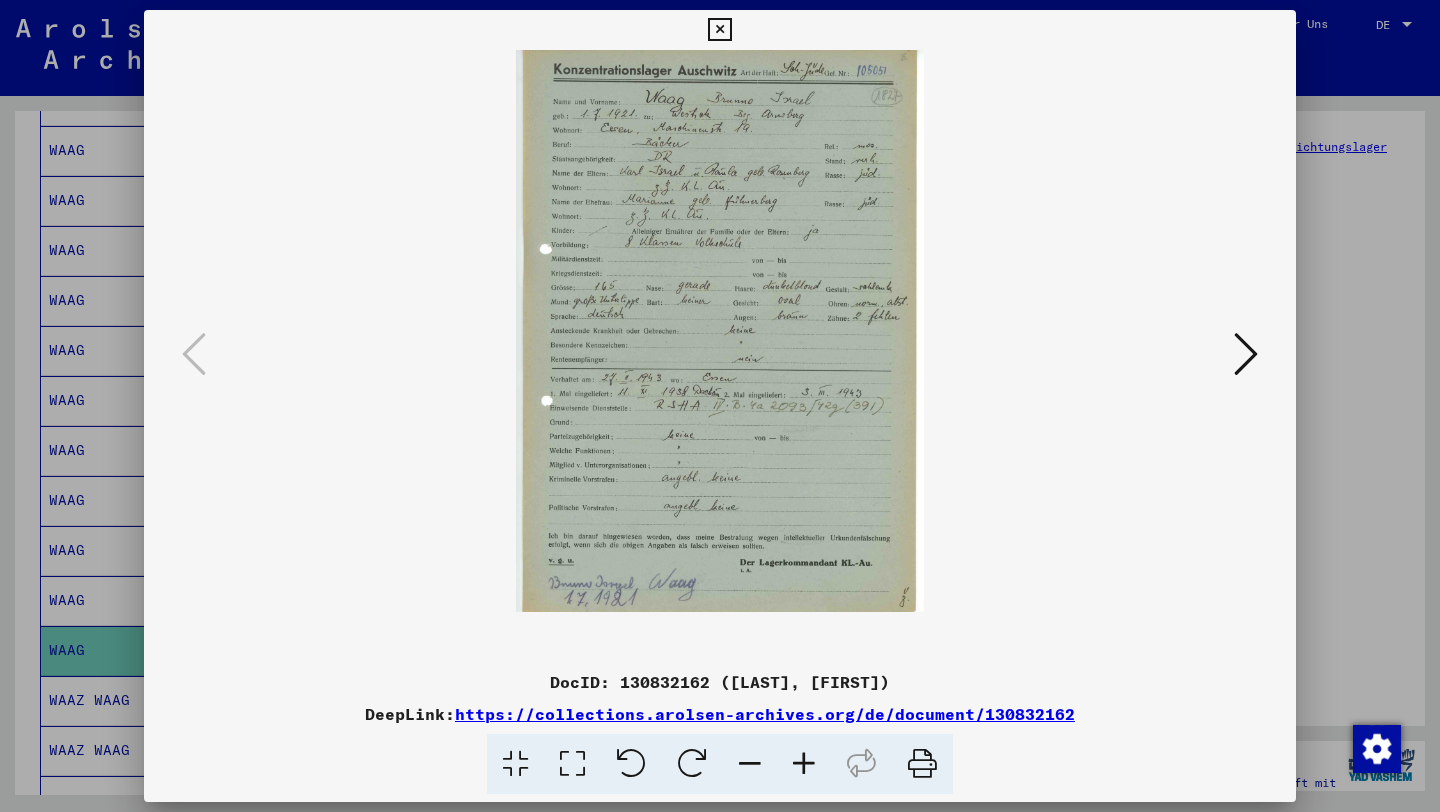 click at bounding box center [1246, 354] 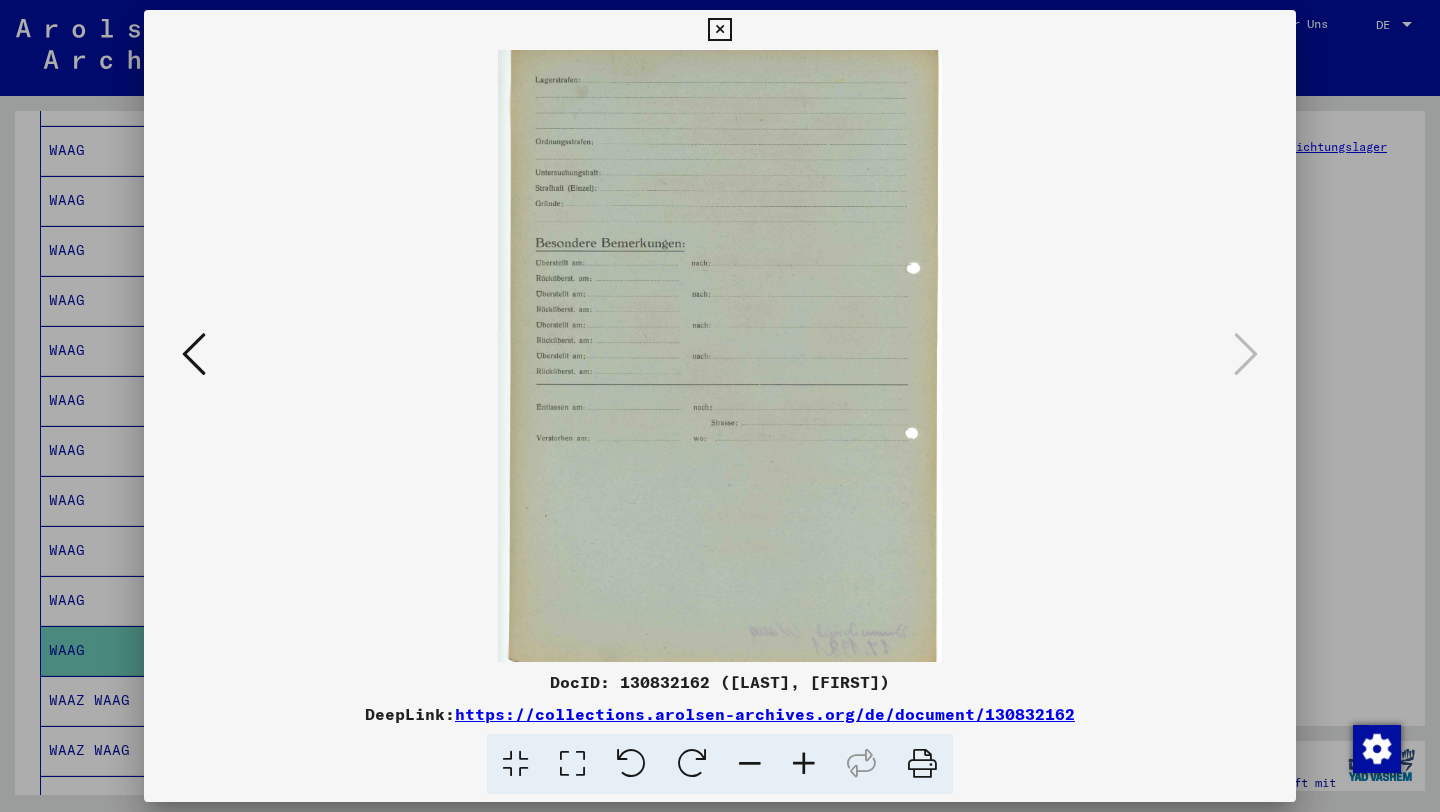 click at bounding box center [719, 30] 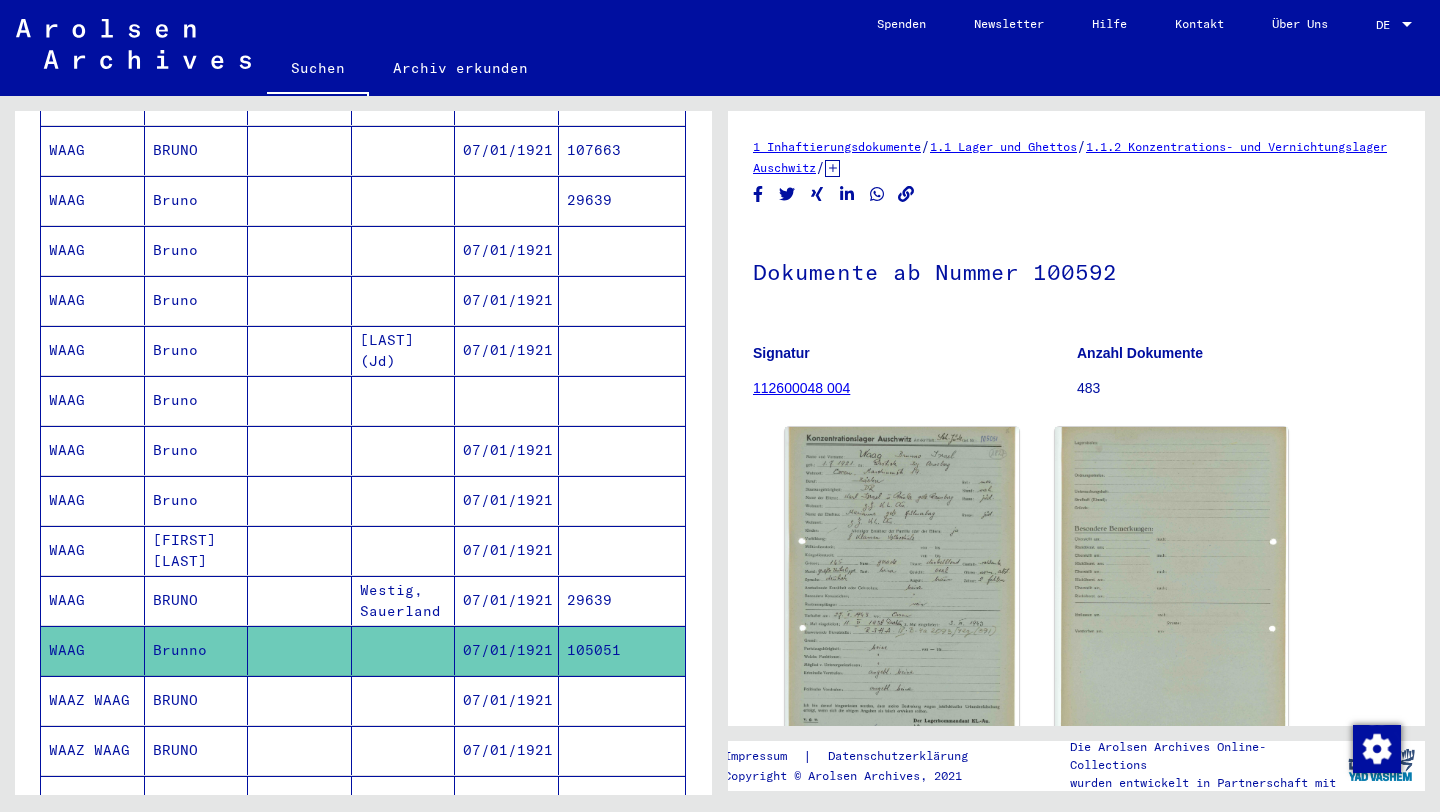 click at bounding box center [404, 750] 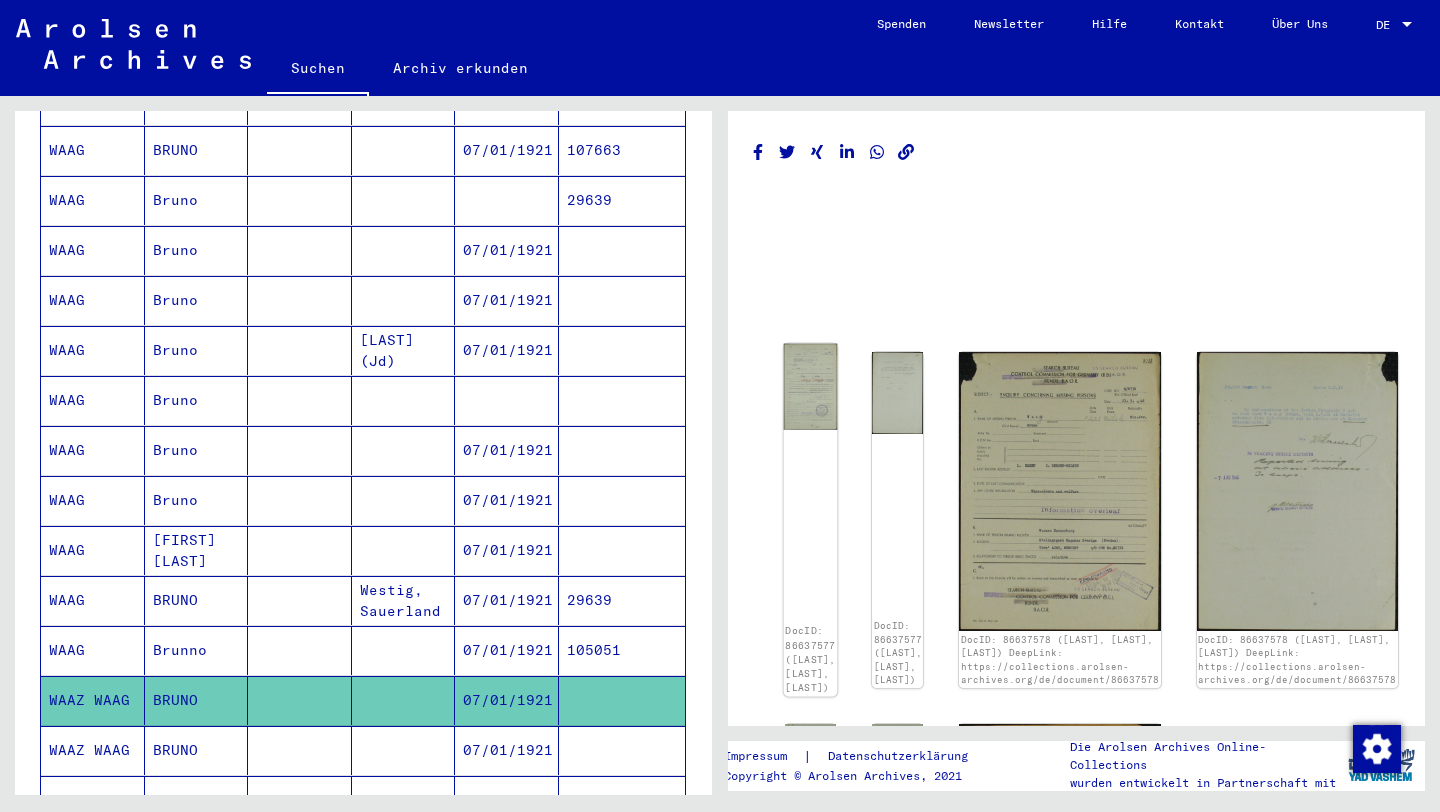 click 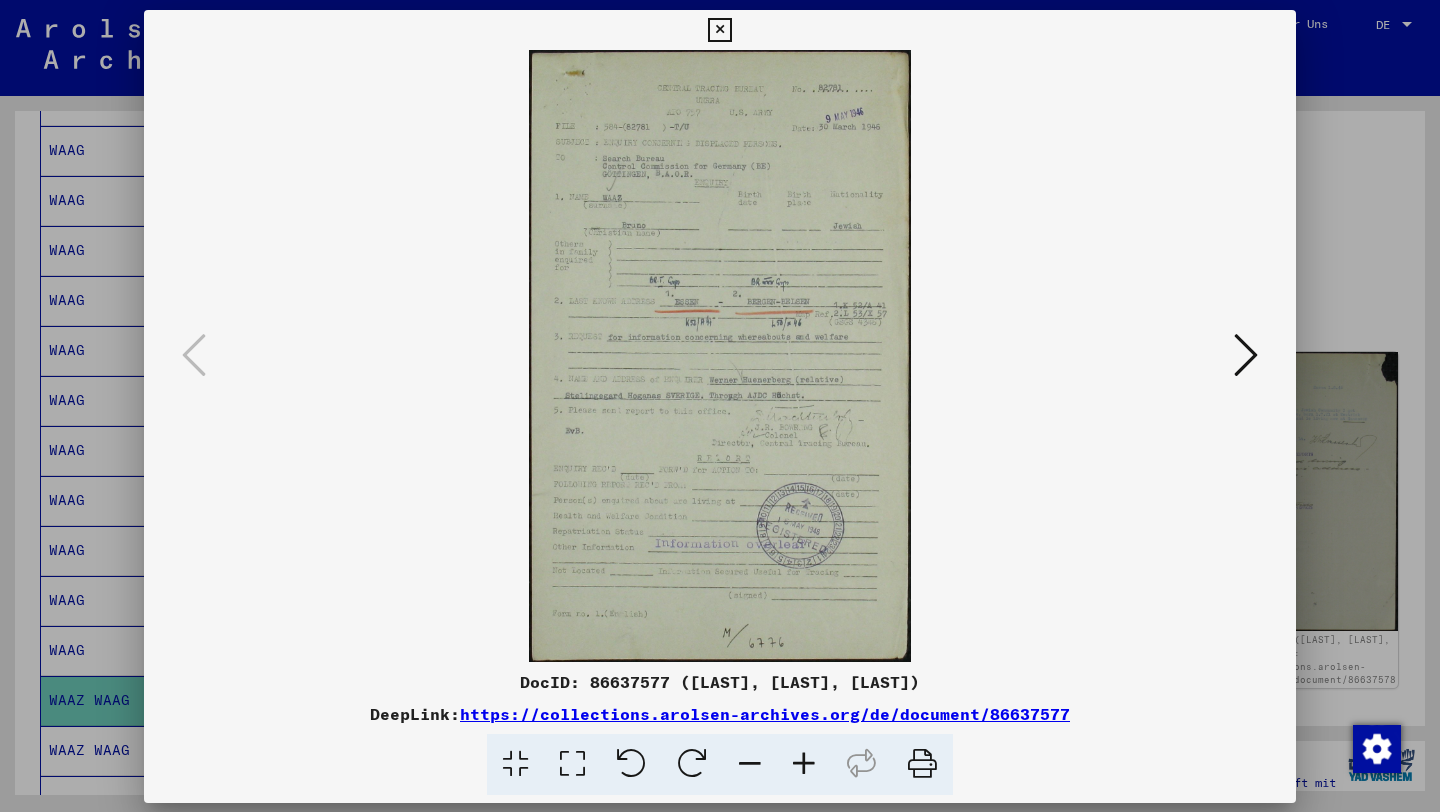 click at bounding box center (720, 356) 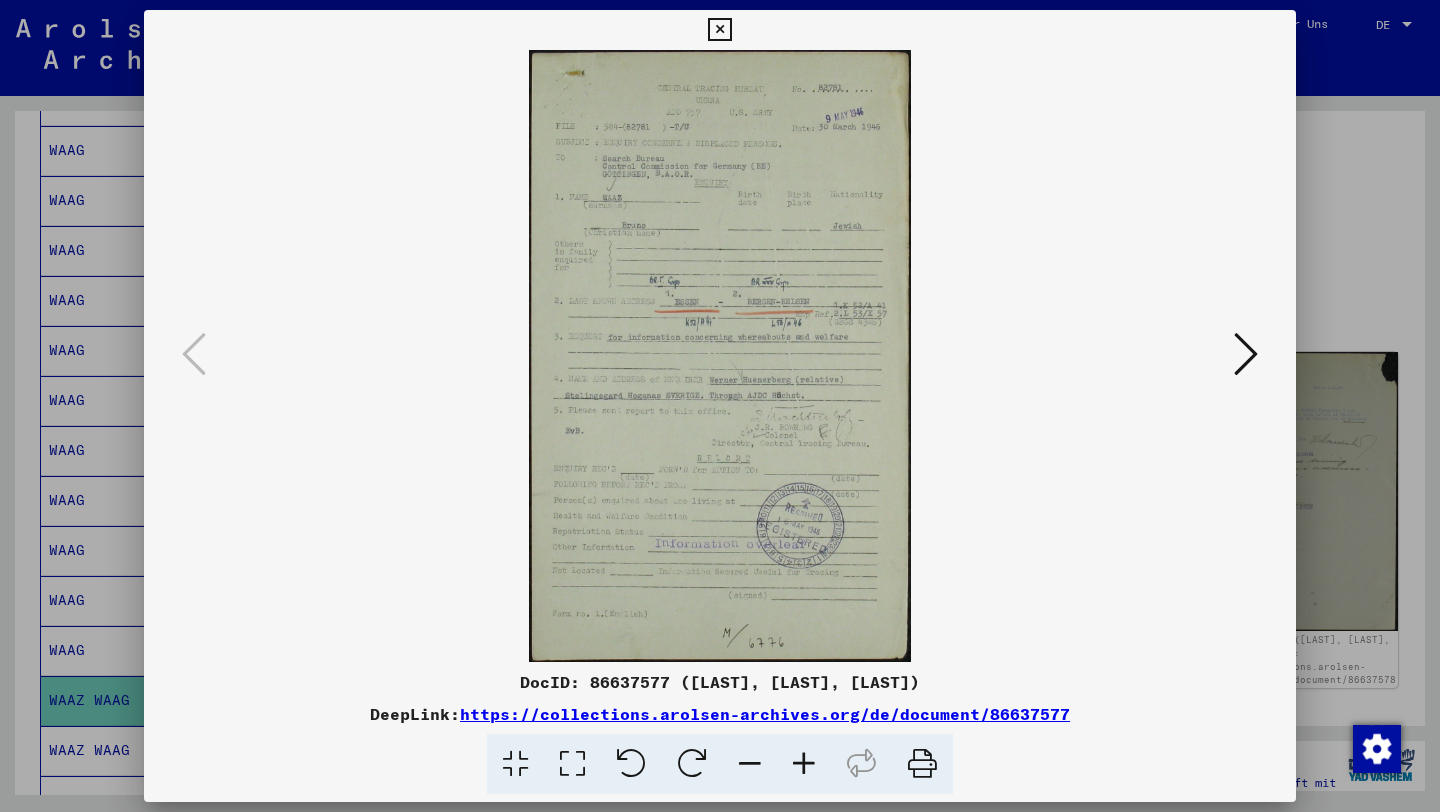 click at bounding box center [804, 764] 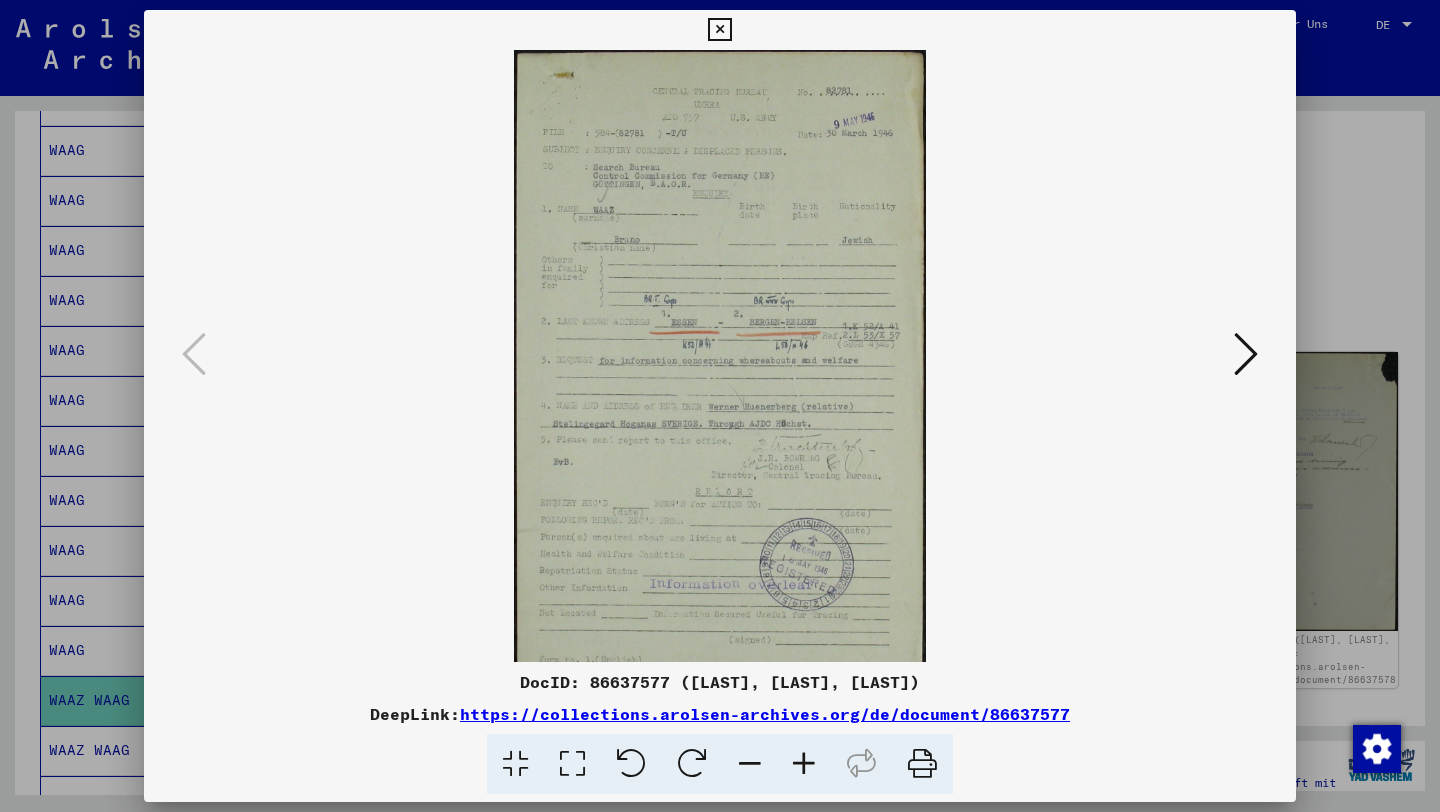 click at bounding box center [804, 764] 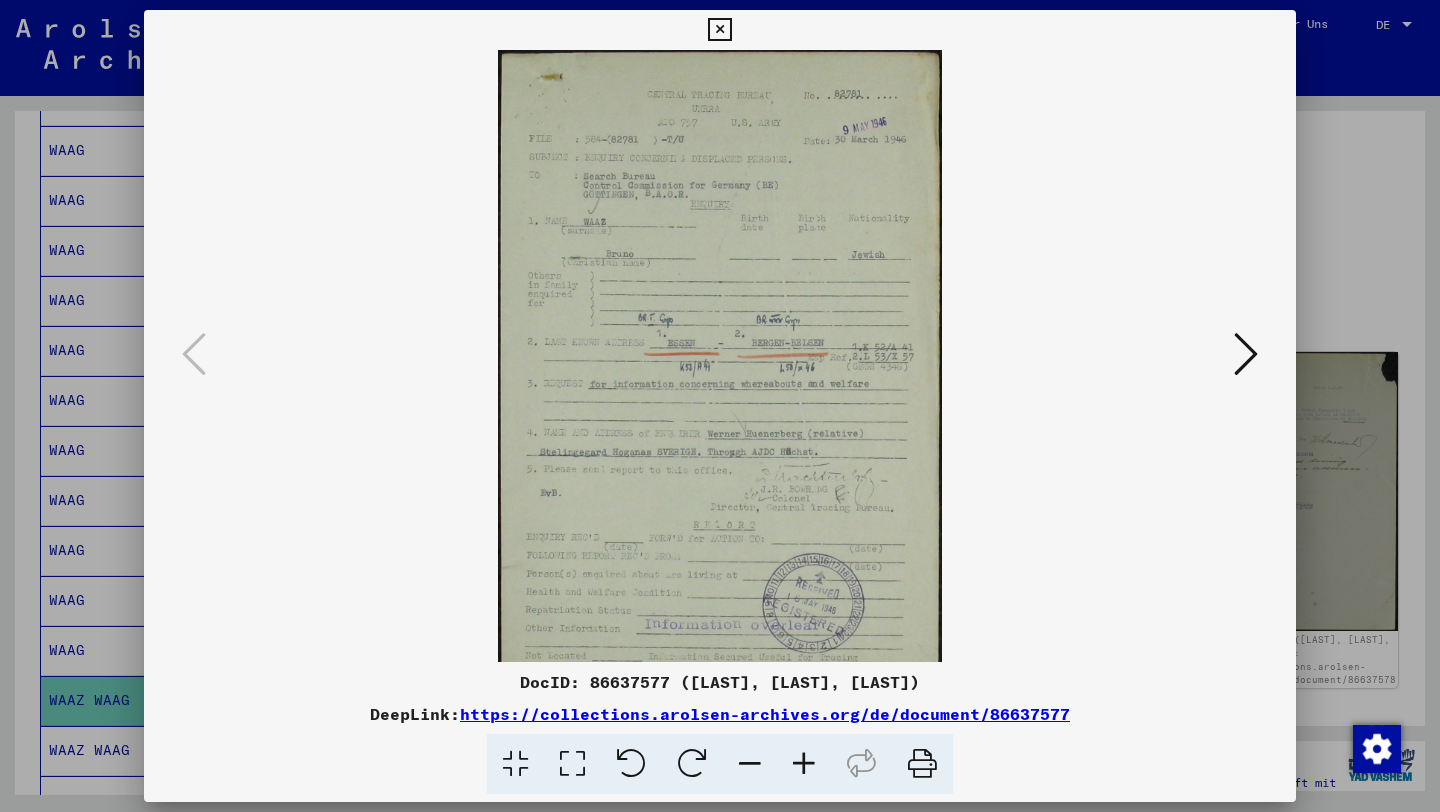 click at bounding box center [804, 764] 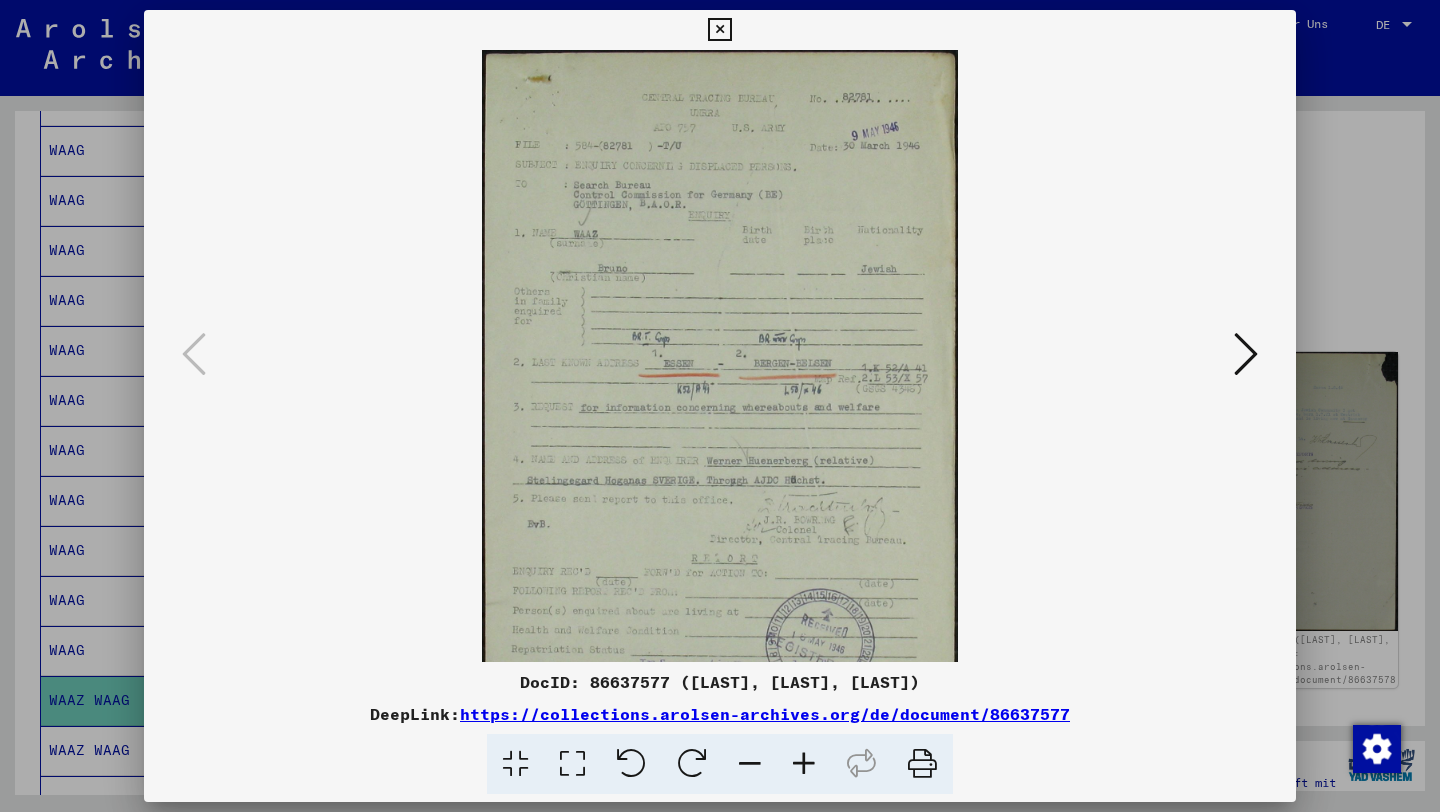 click at bounding box center (804, 764) 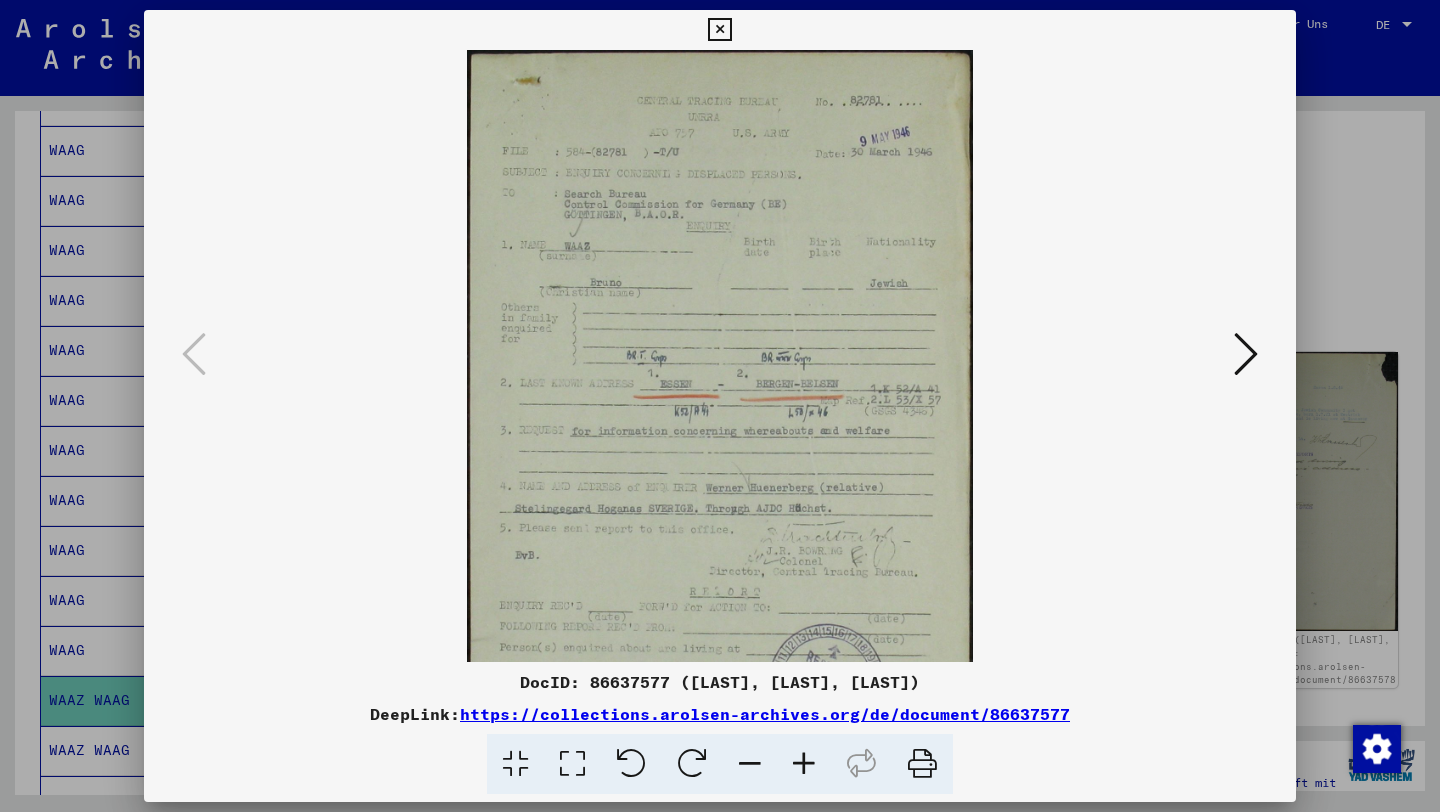 click at bounding box center [804, 764] 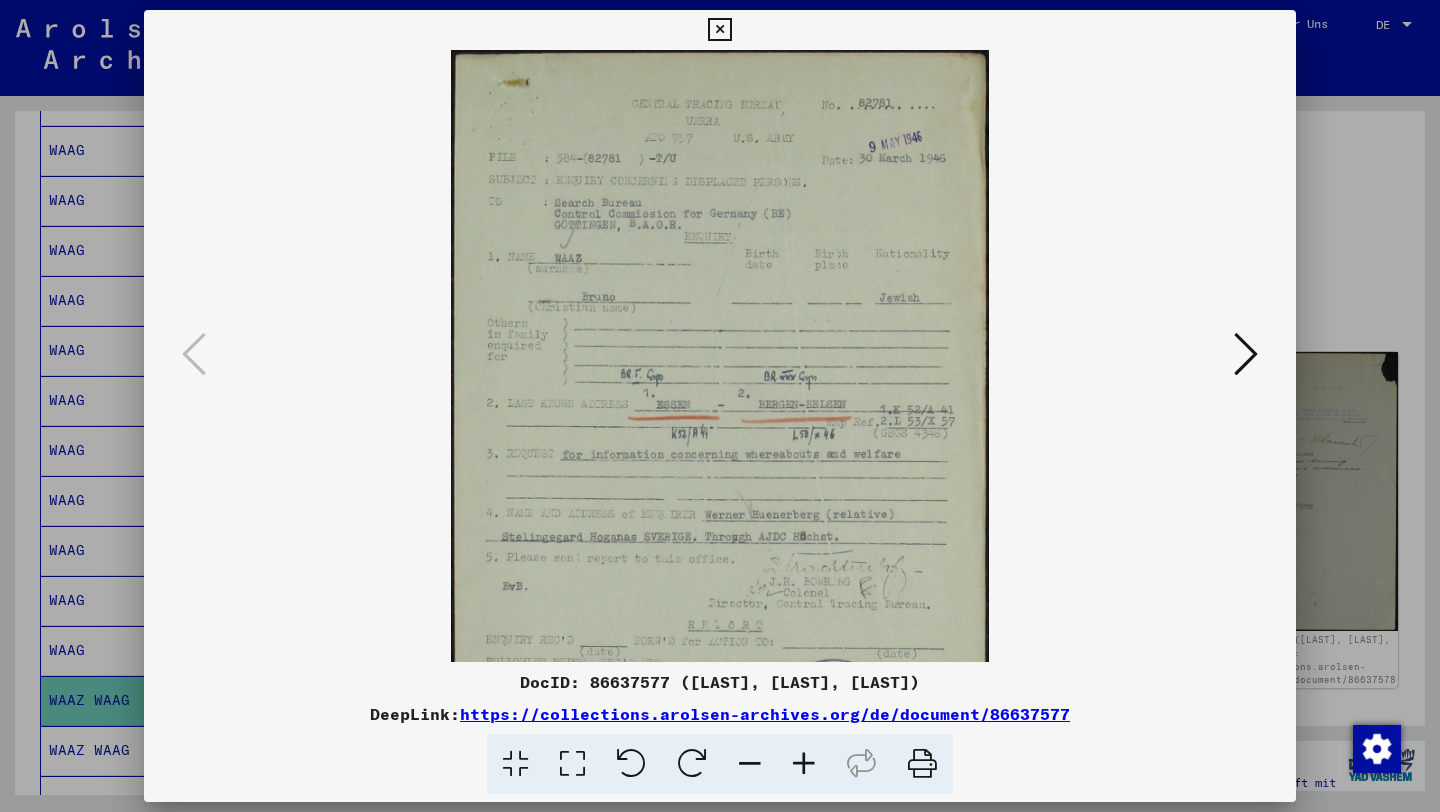 click at bounding box center (804, 764) 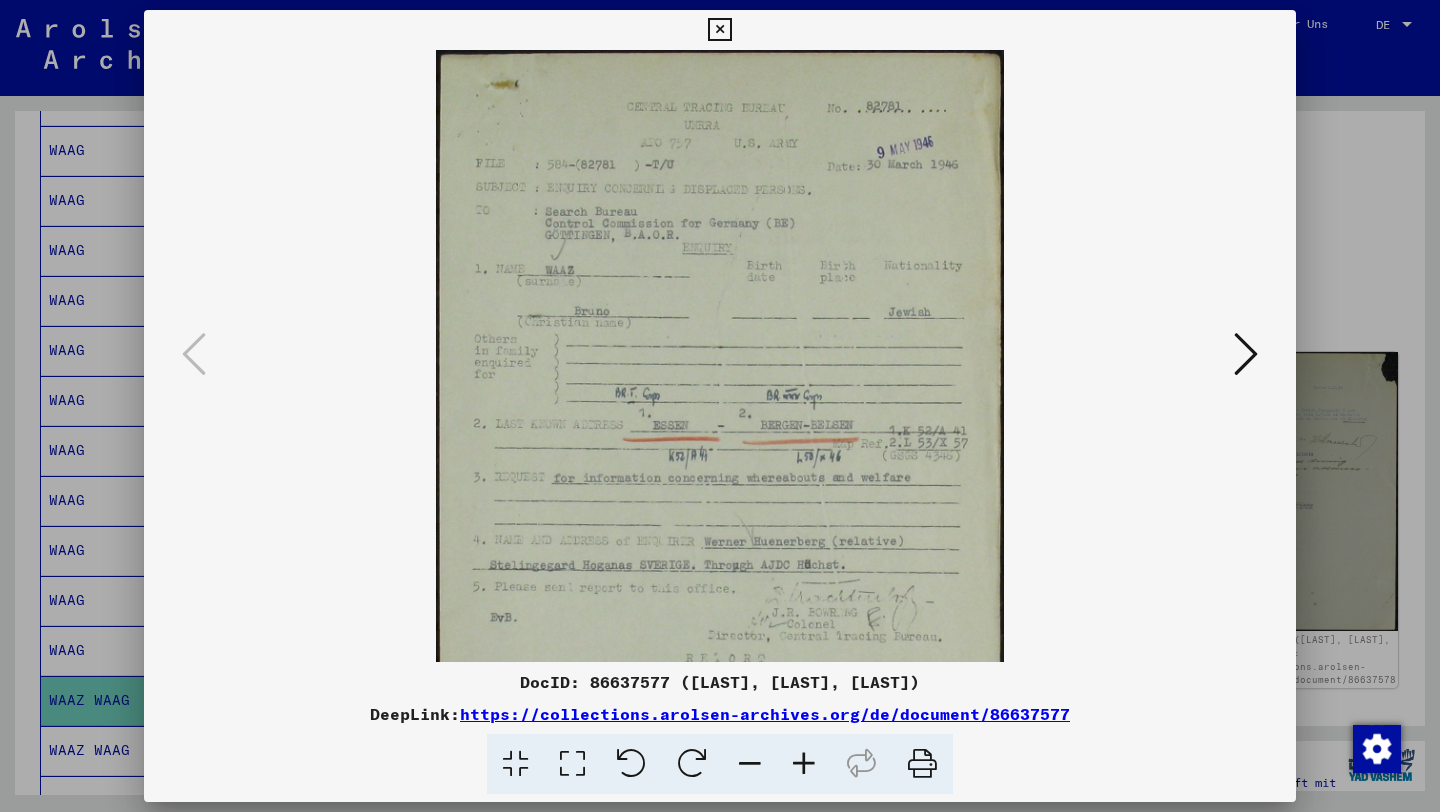 click at bounding box center (804, 764) 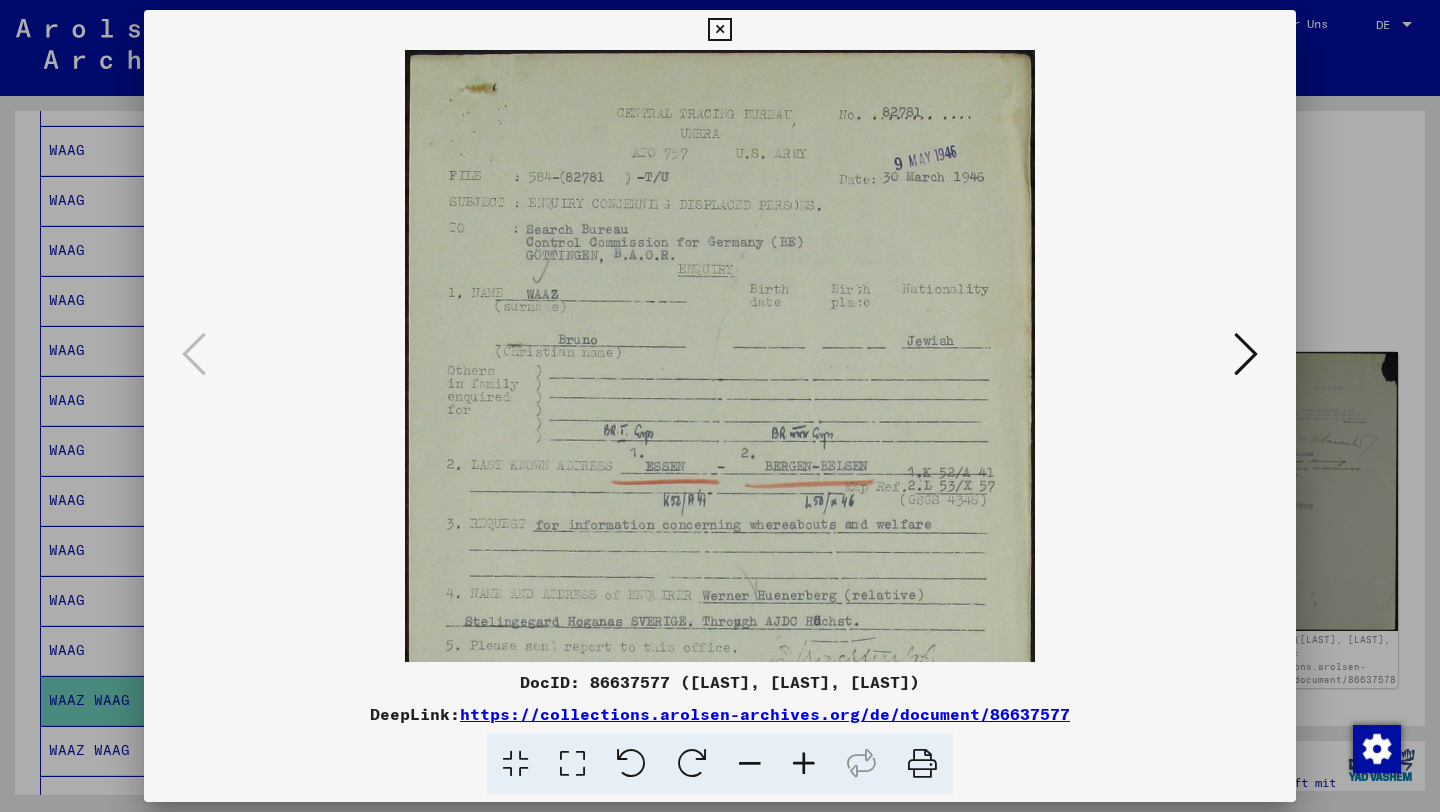click at bounding box center [804, 764] 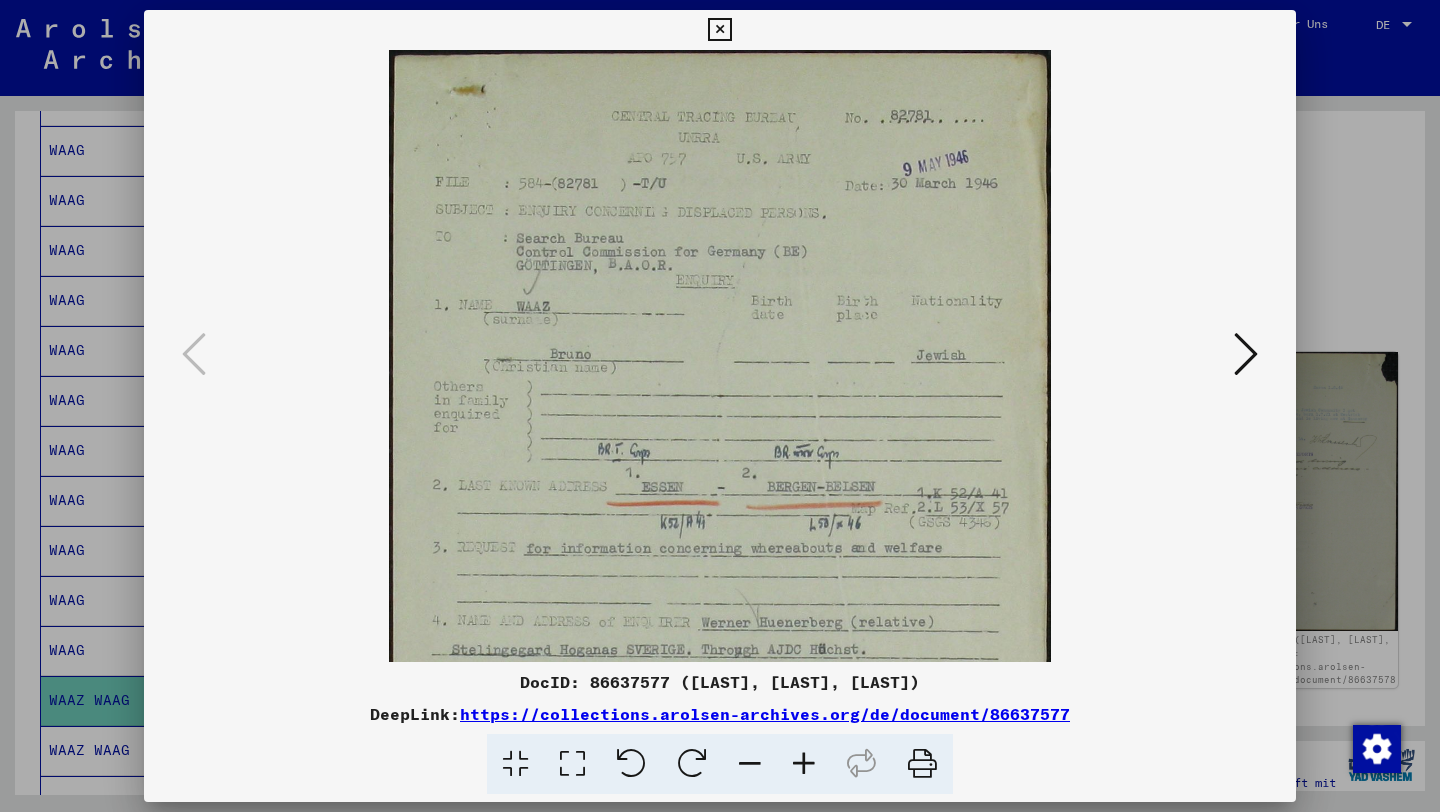 click at bounding box center [804, 764] 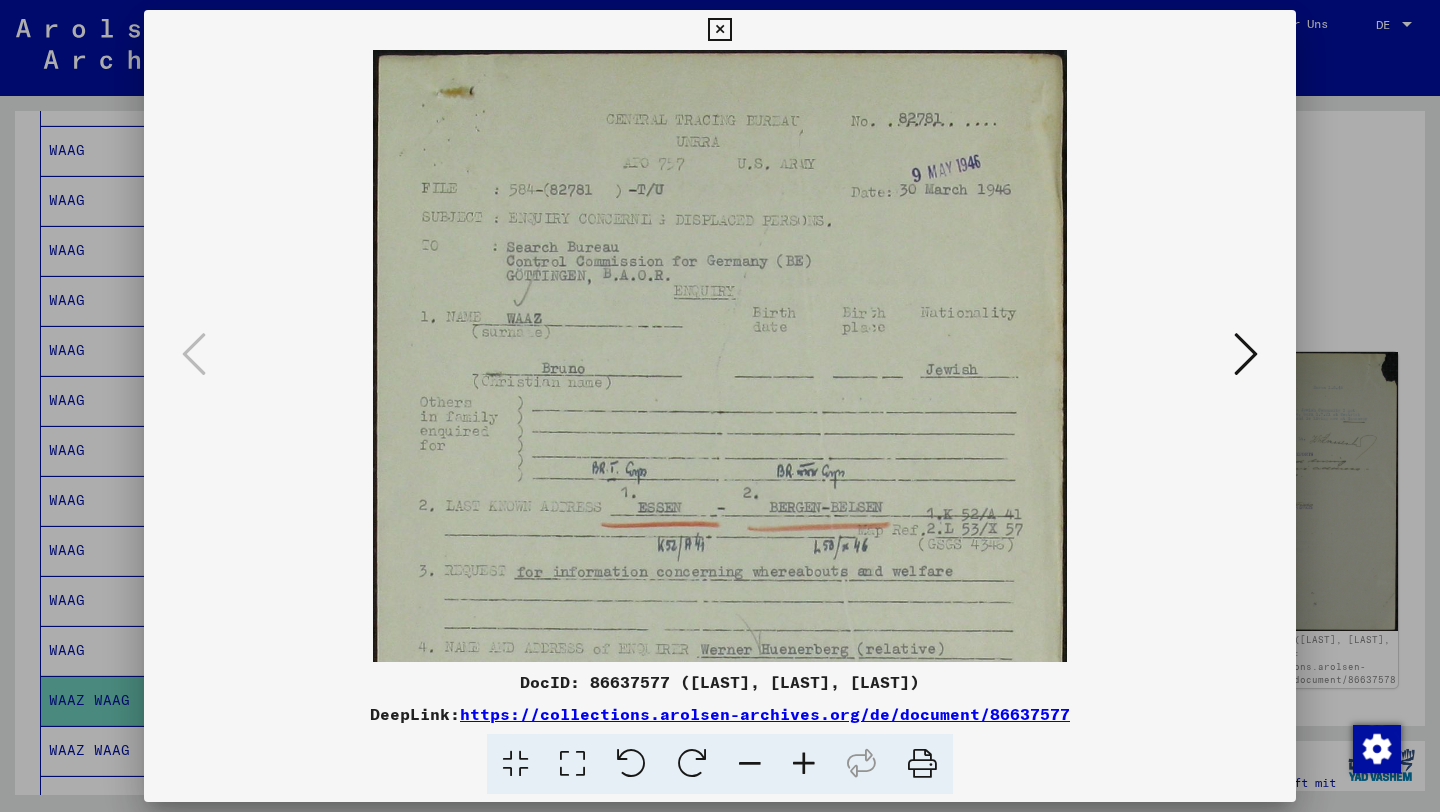 click at bounding box center [804, 764] 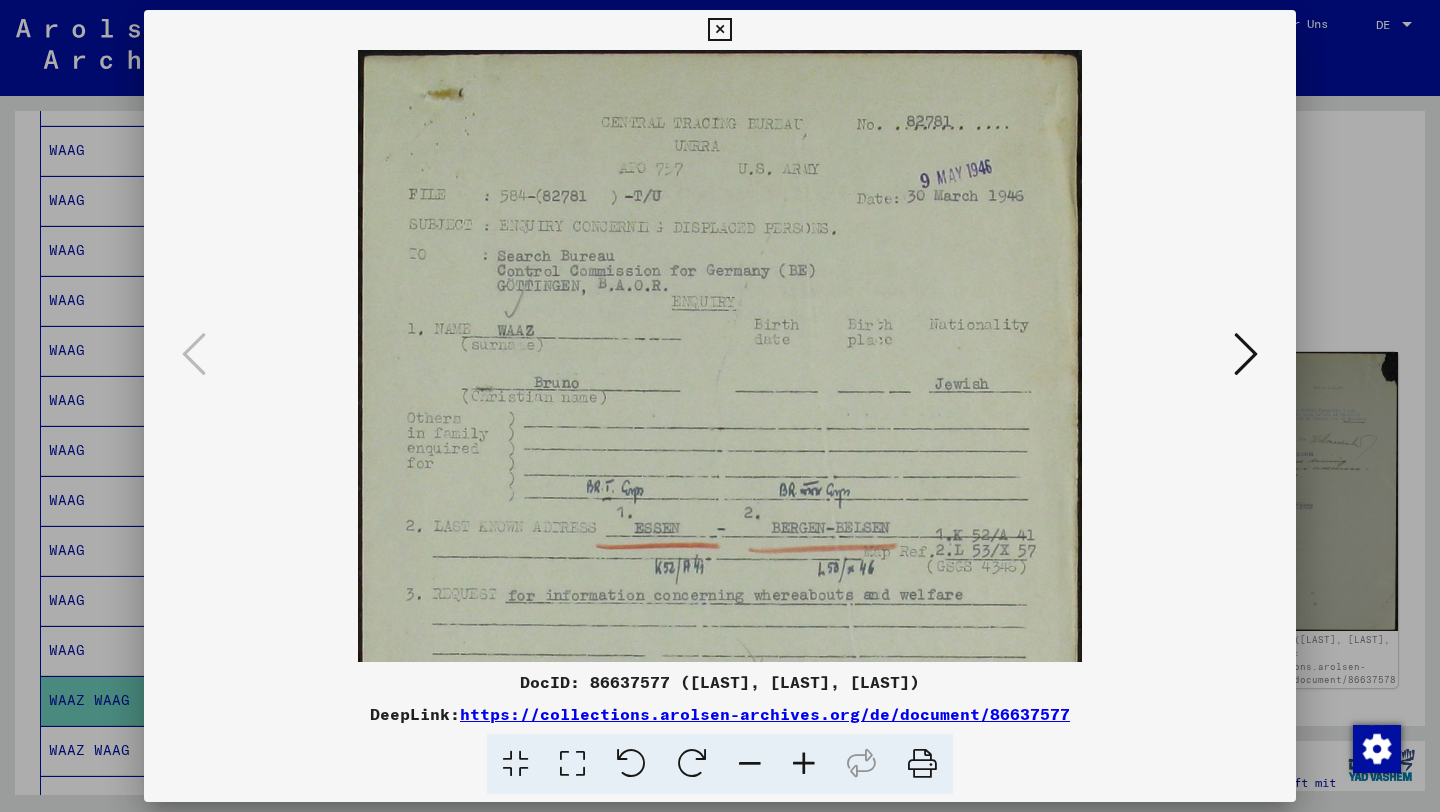click at bounding box center (804, 764) 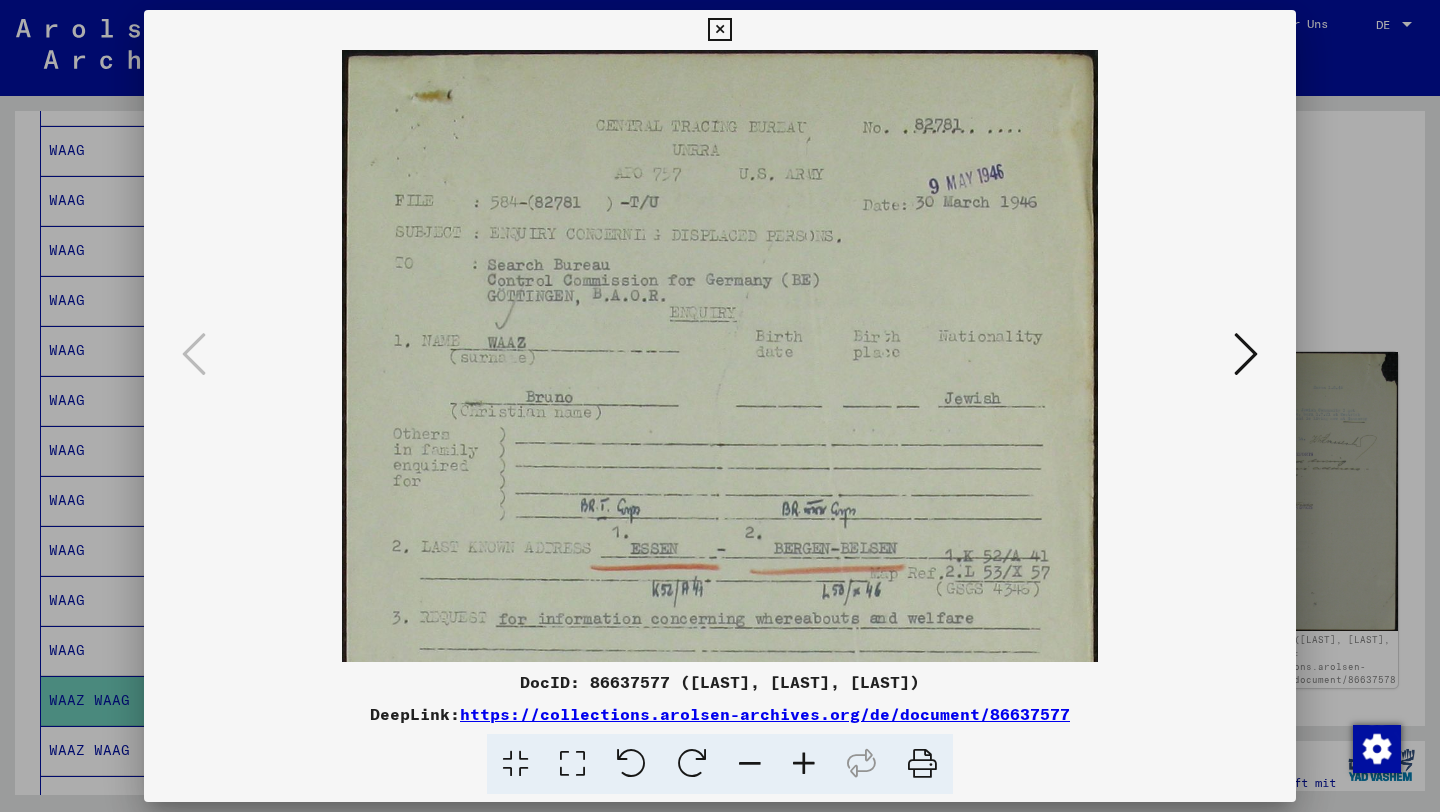 click at bounding box center (804, 764) 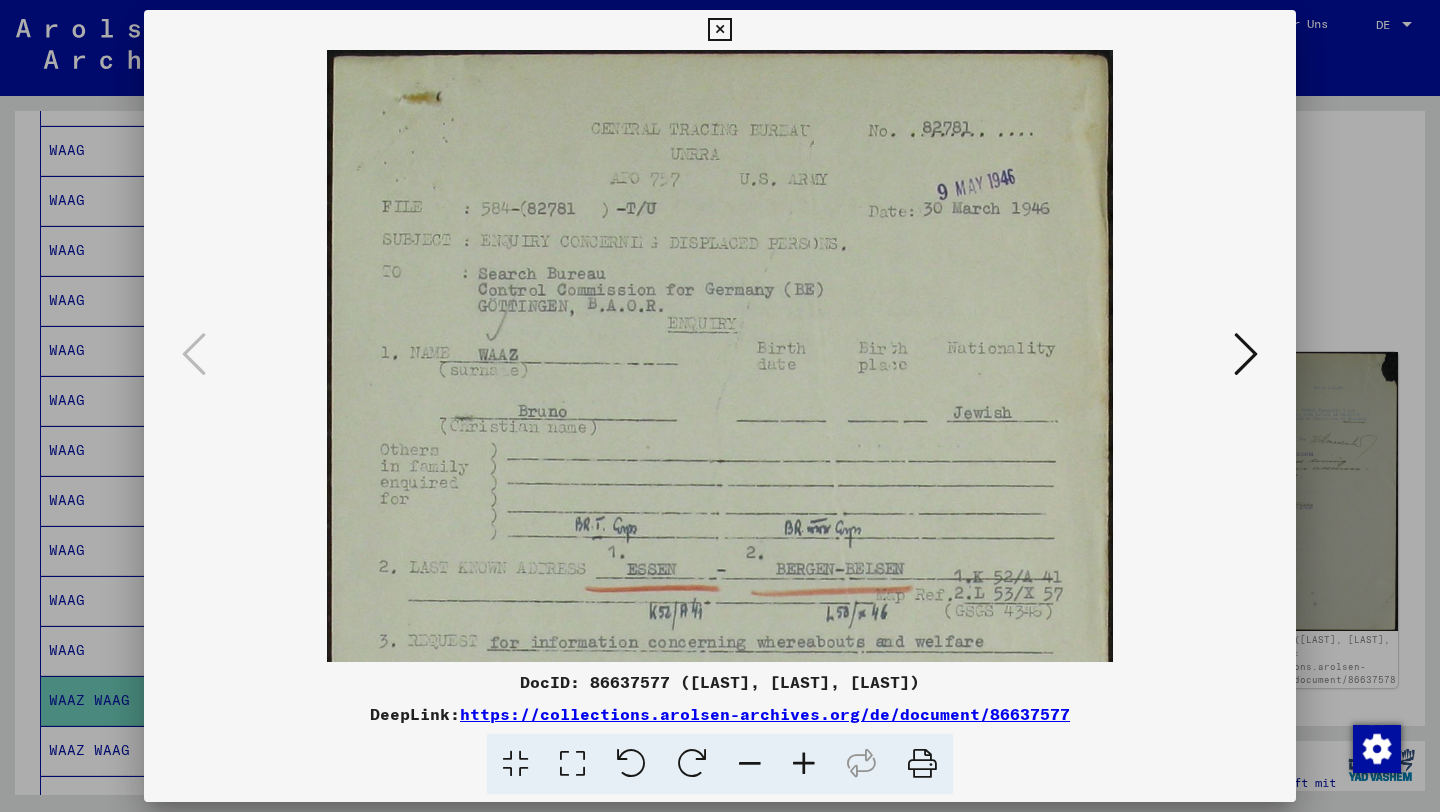 click at bounding box center (804, 764) 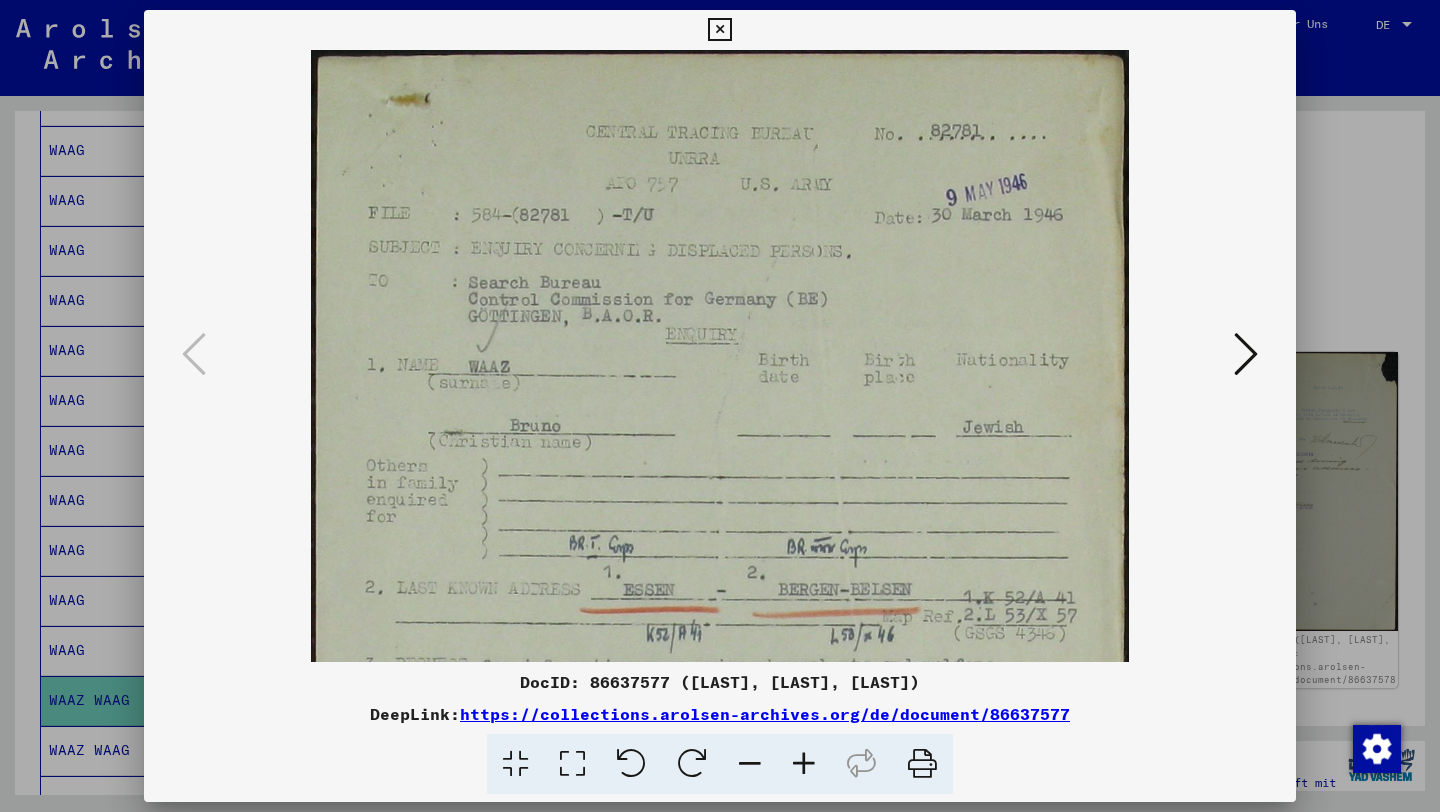 click at bounding box center [719, 30] 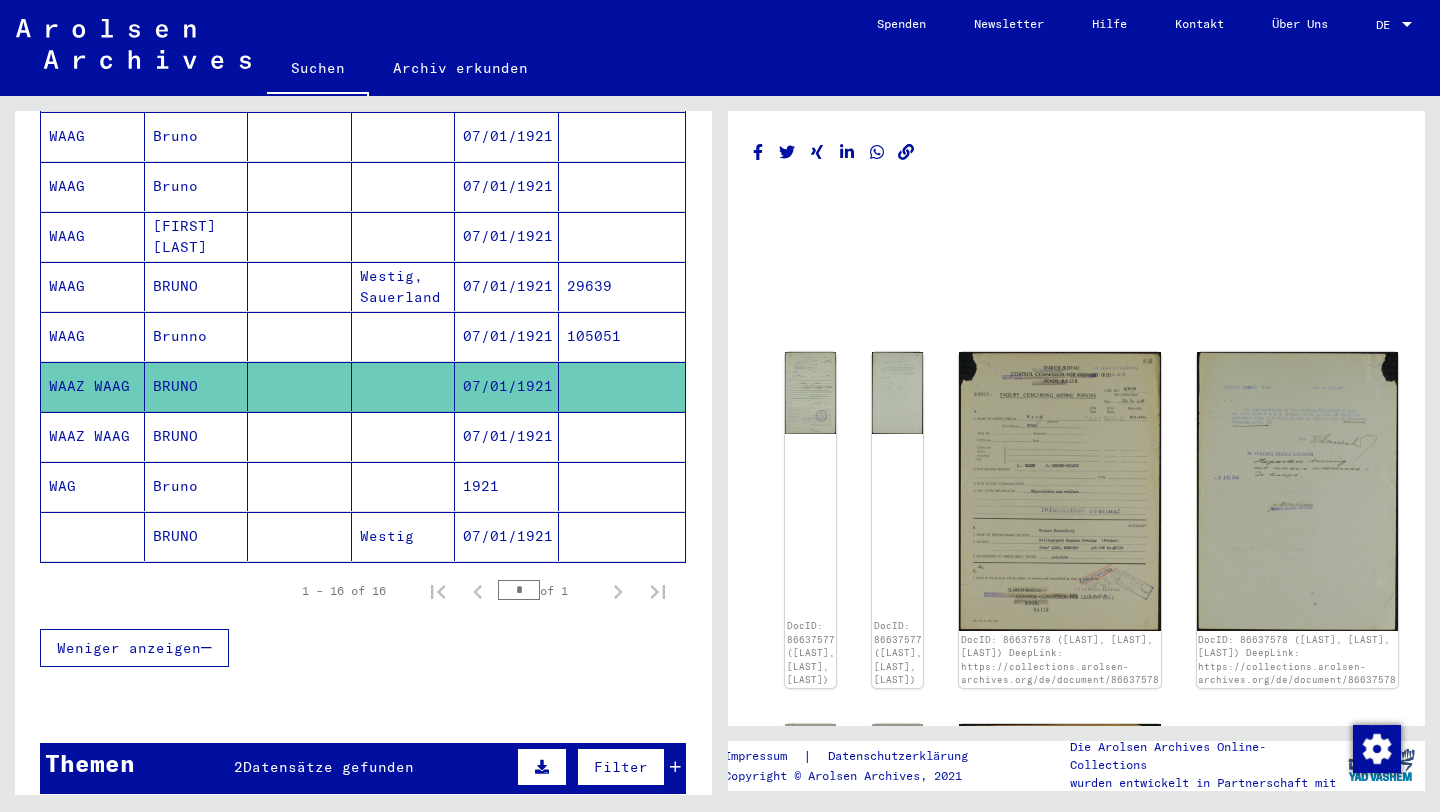 scroll, scrollTop: 670, scrollLeft: 0, axis: vertical 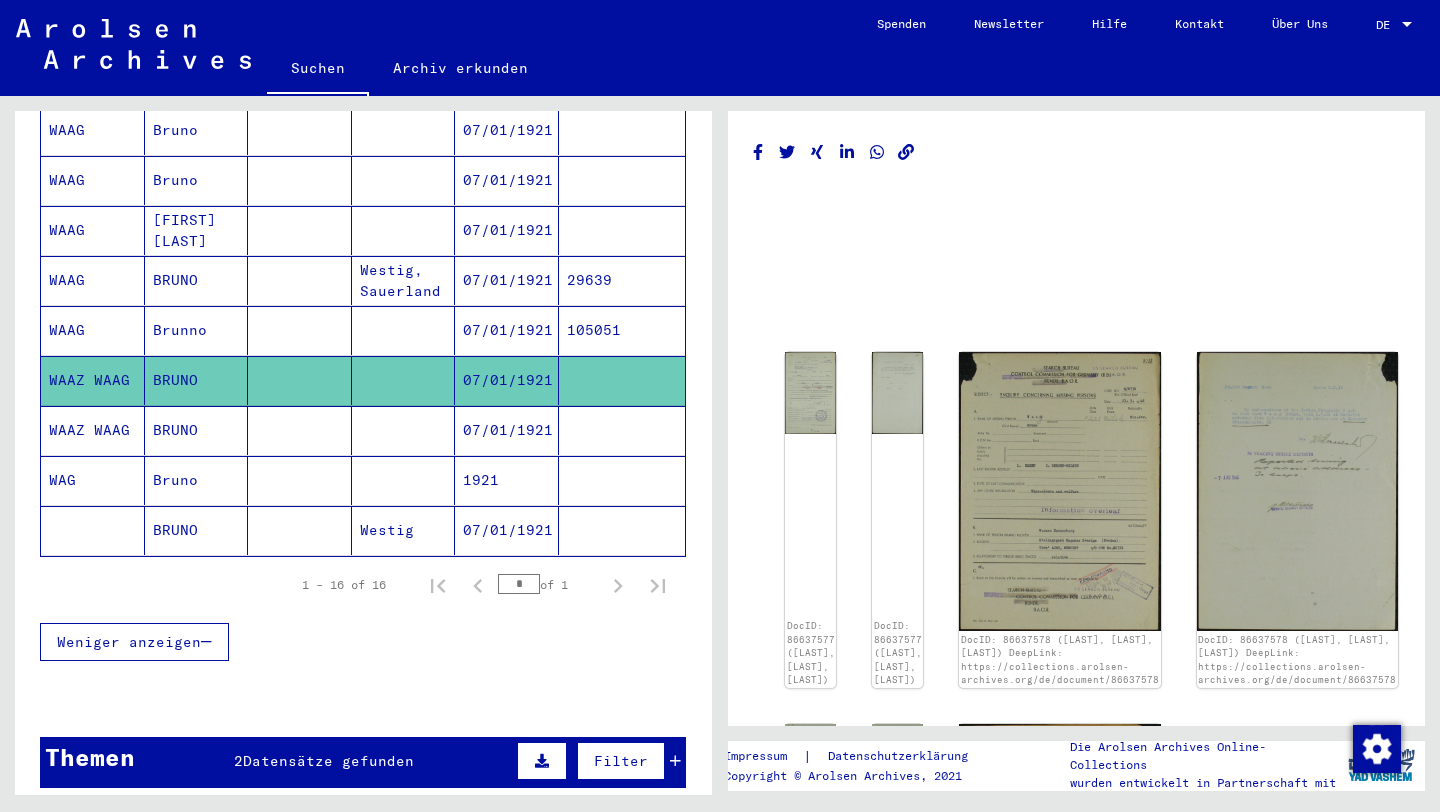 click at bounding box center [300, 480] 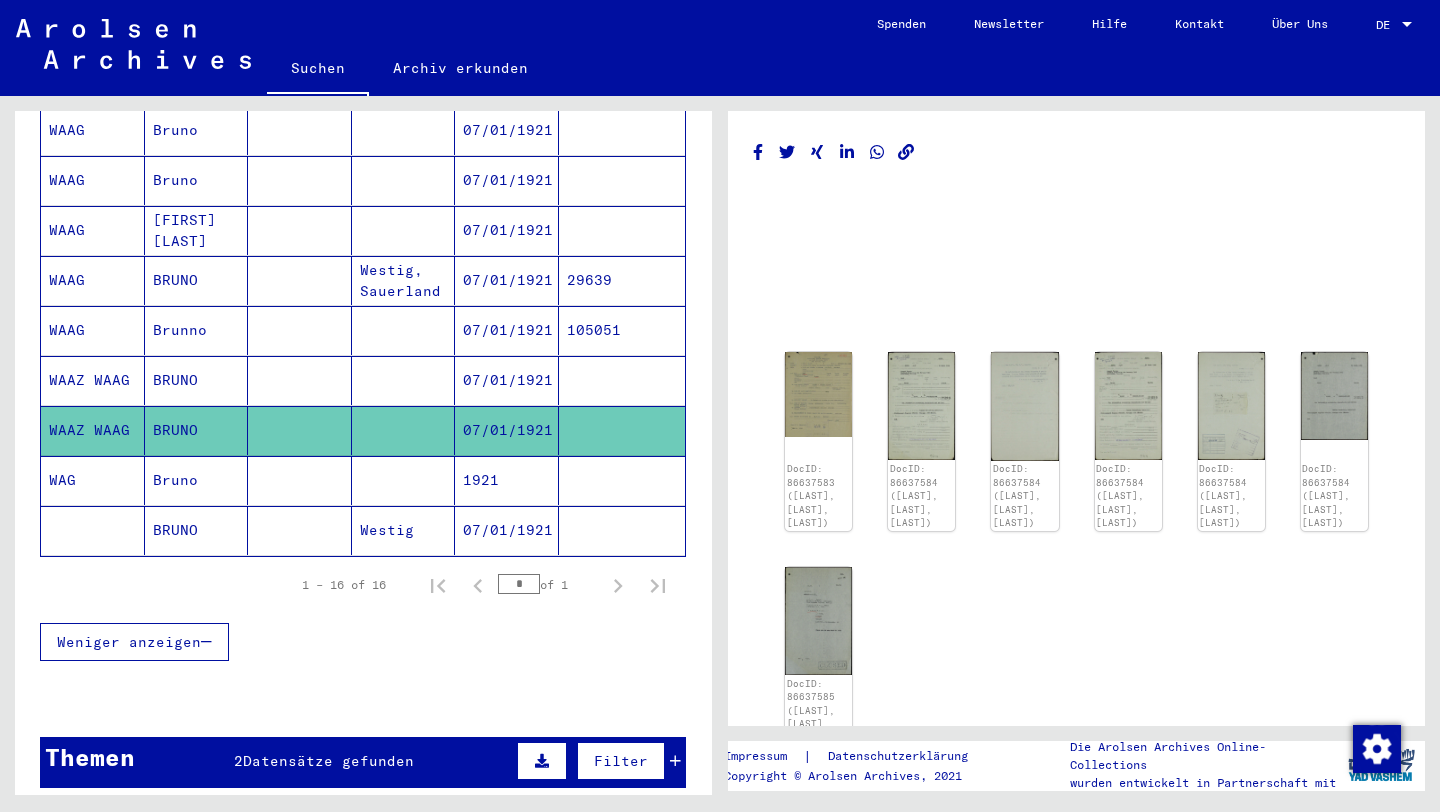 click at bounding box center (300, 530) 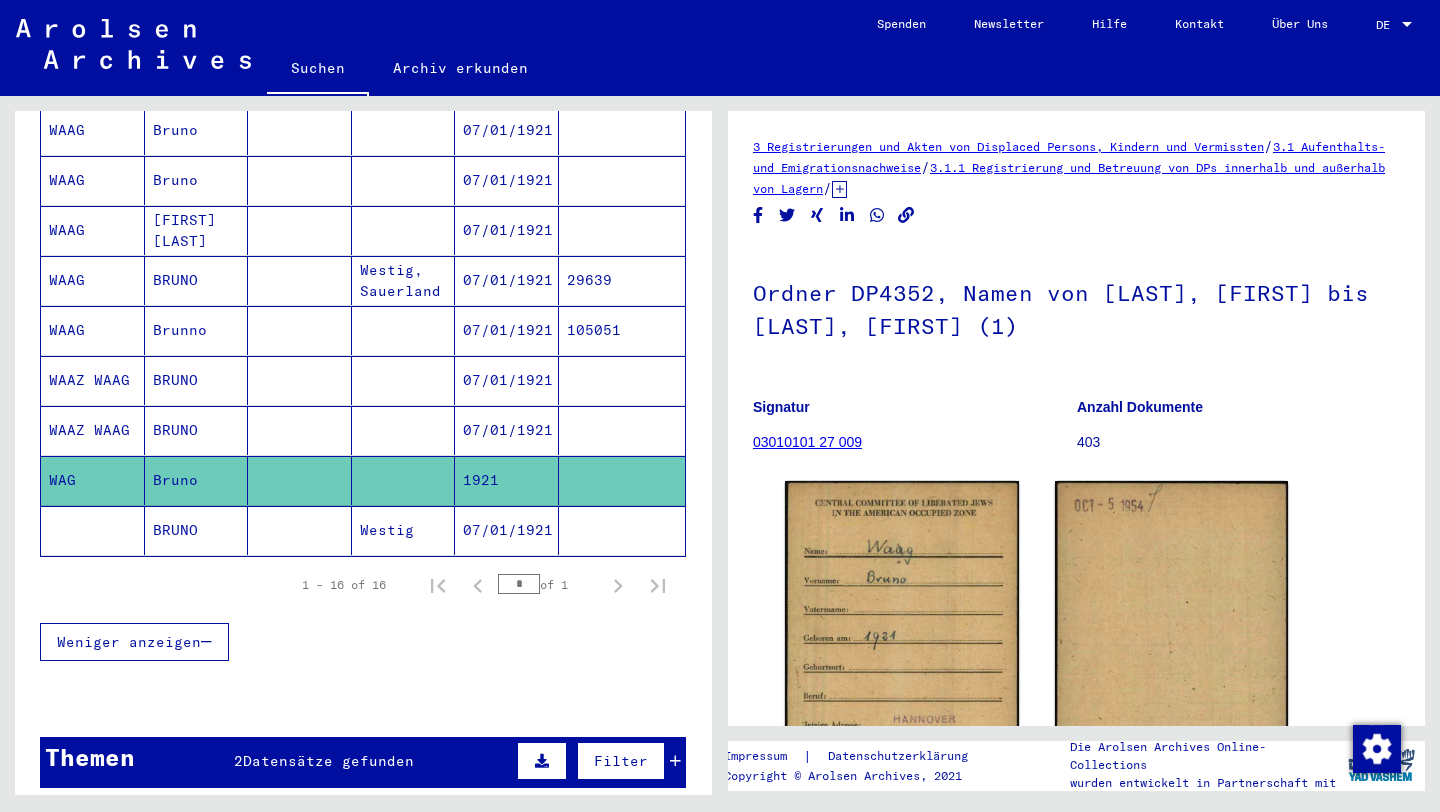 scroll, scrollTop: 0, scrollLeft: 0, axis: both 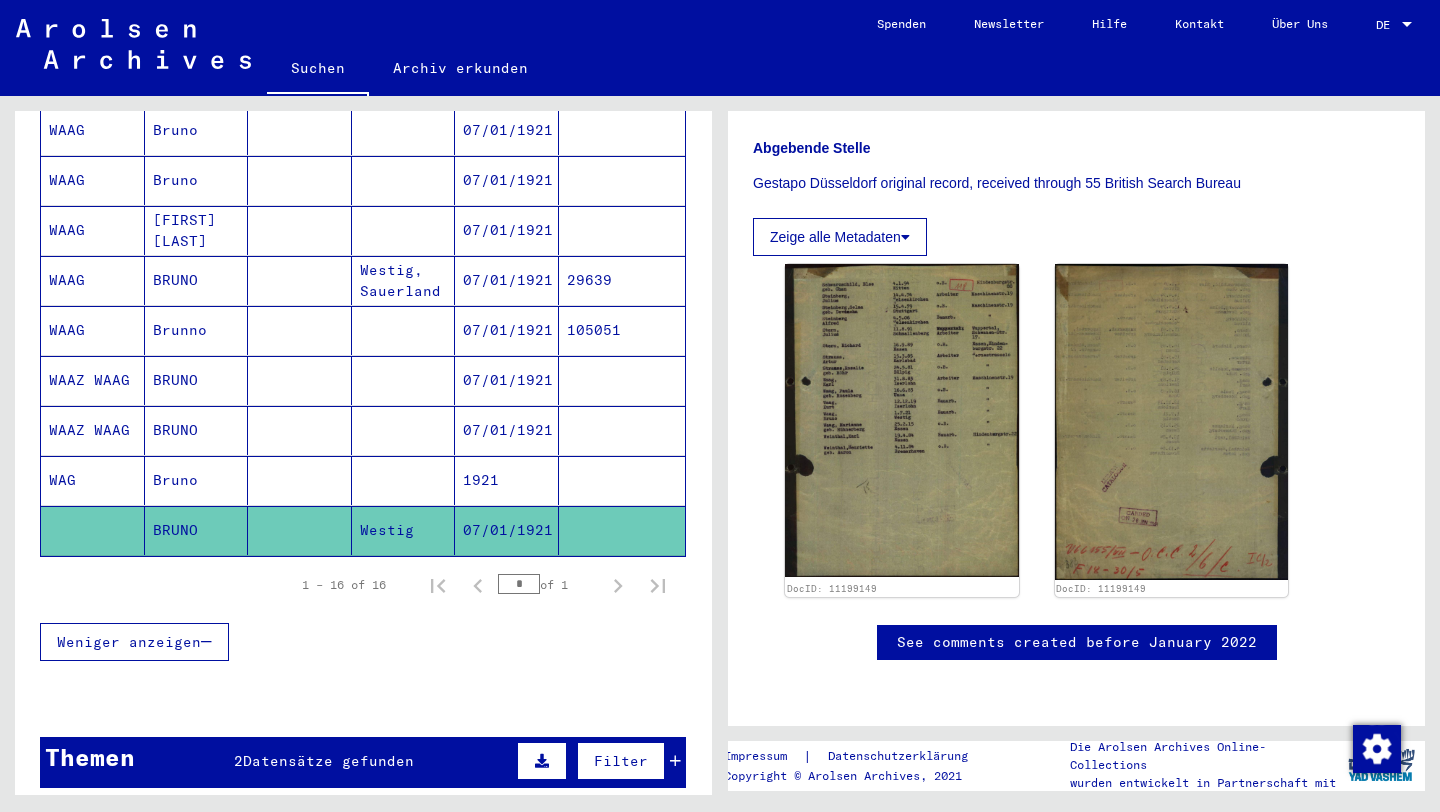 click on "1 – 16 of 16" at bounding box center [344, 585] 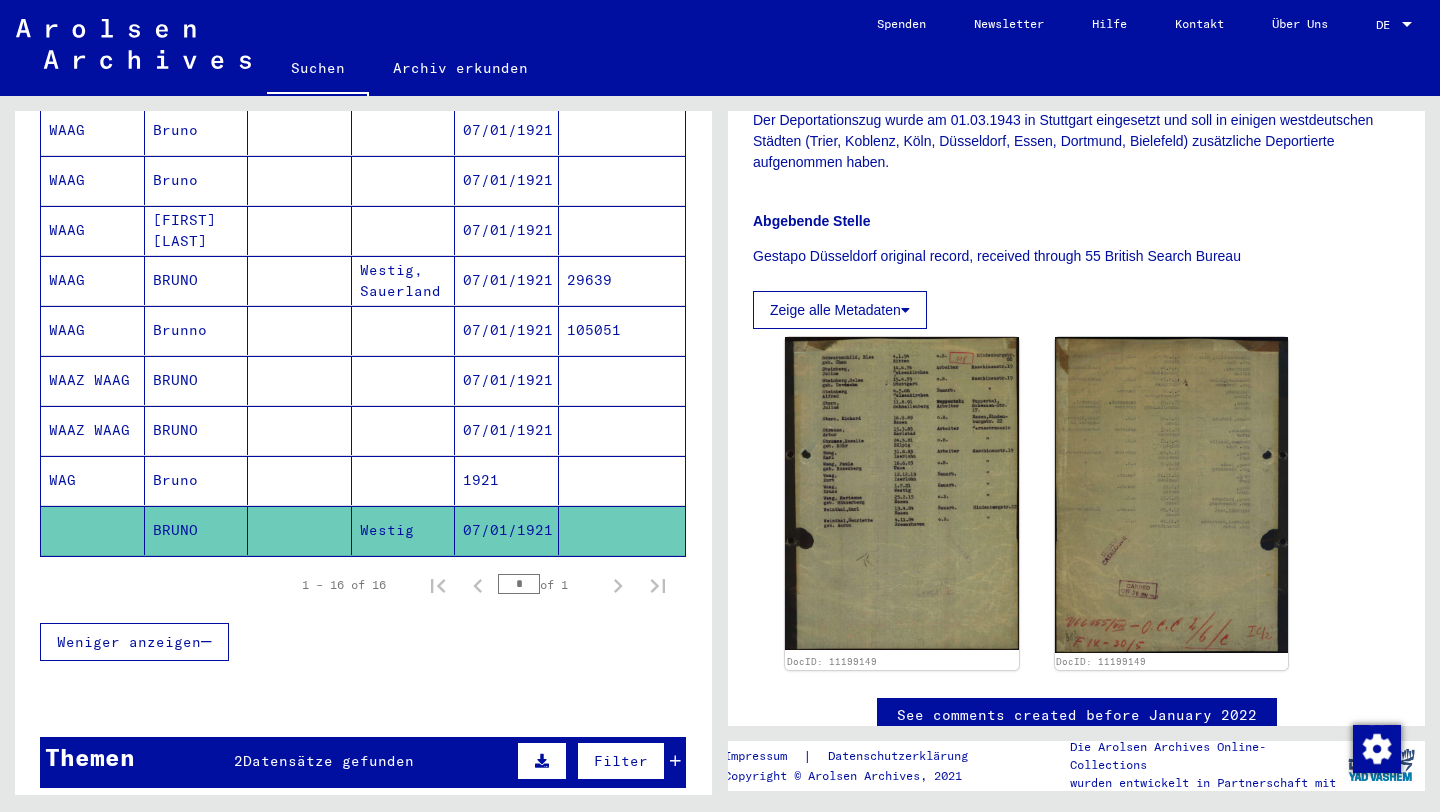 scroll, scrollTop: 669, scrollLeft: 0, axis: vertical 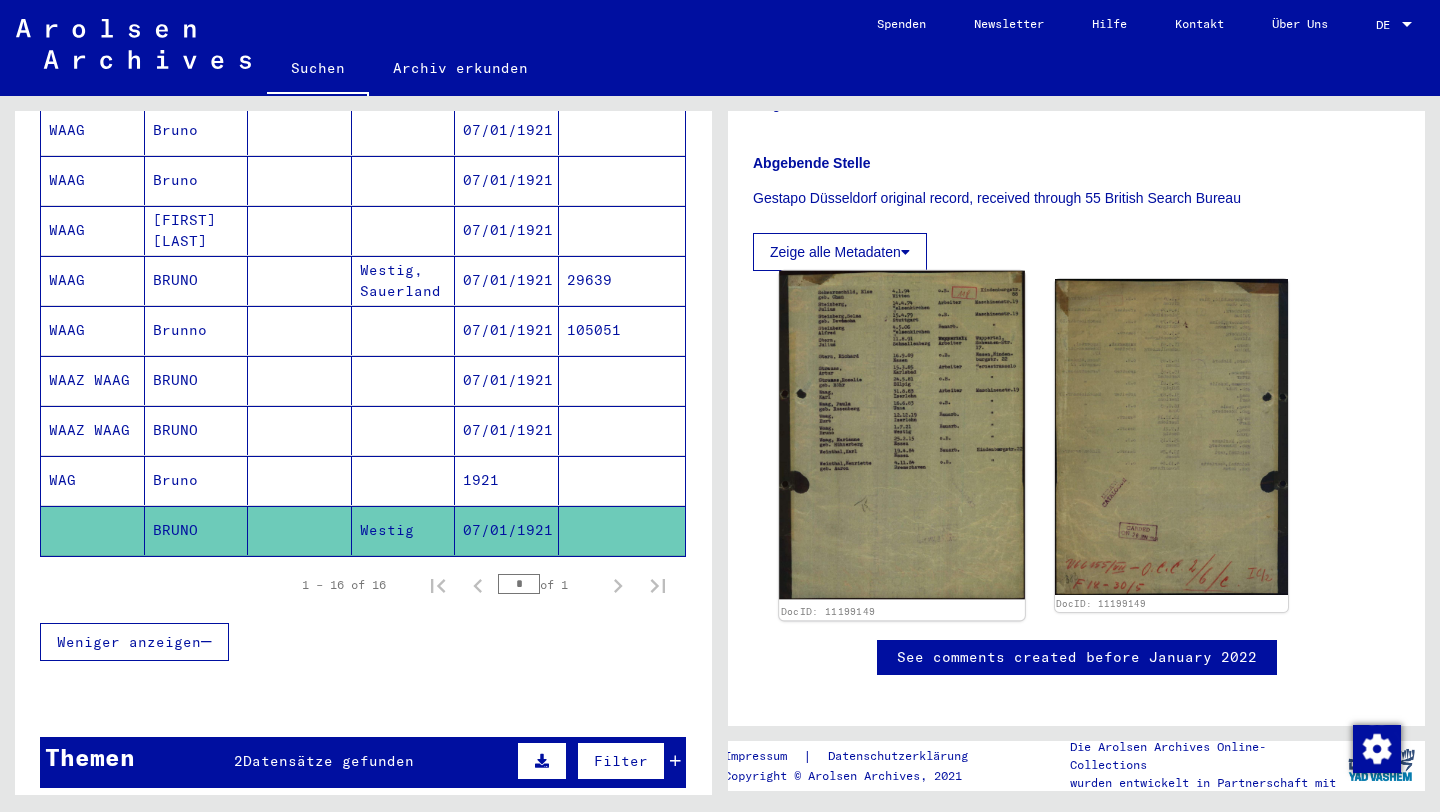 click 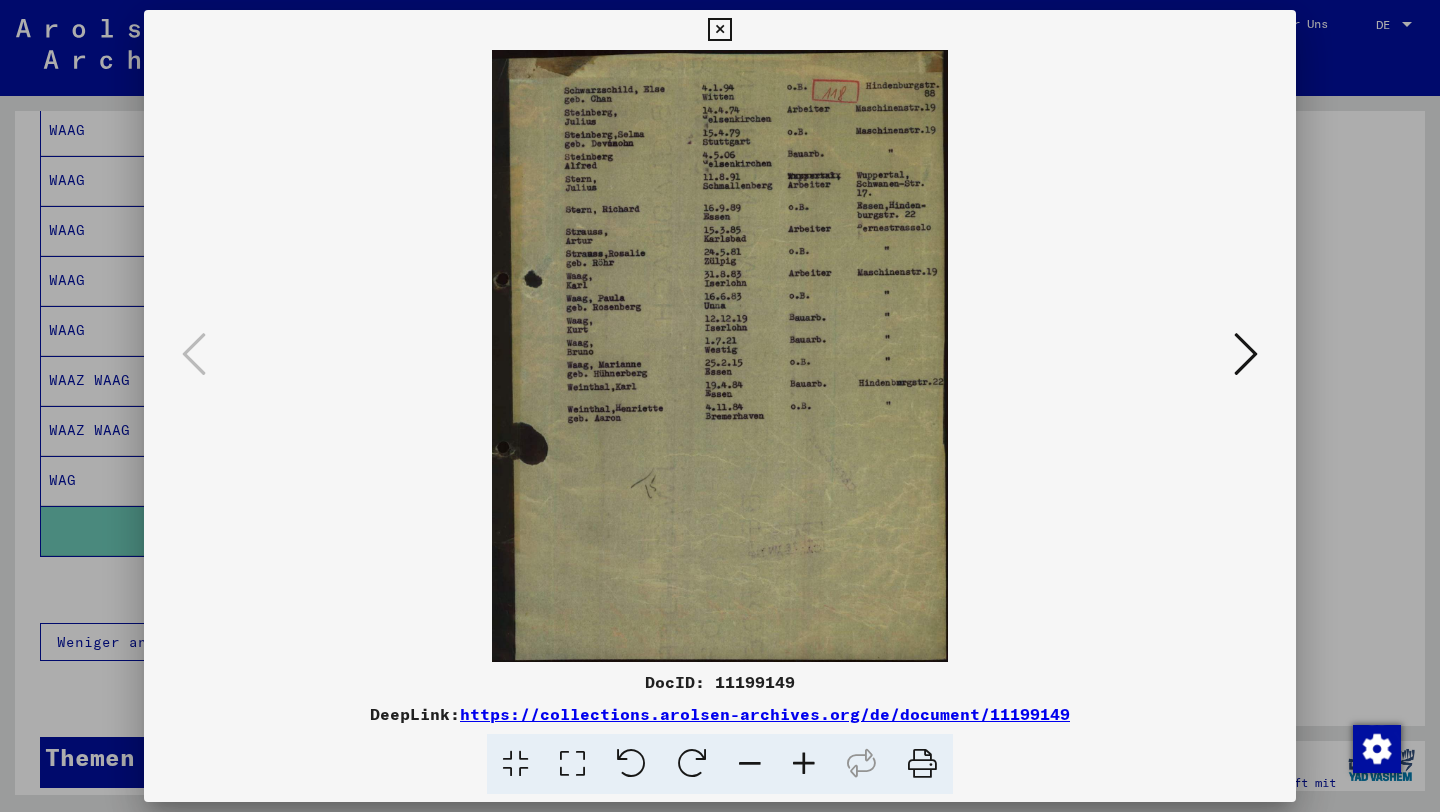 click at bounding box center (804, 764) 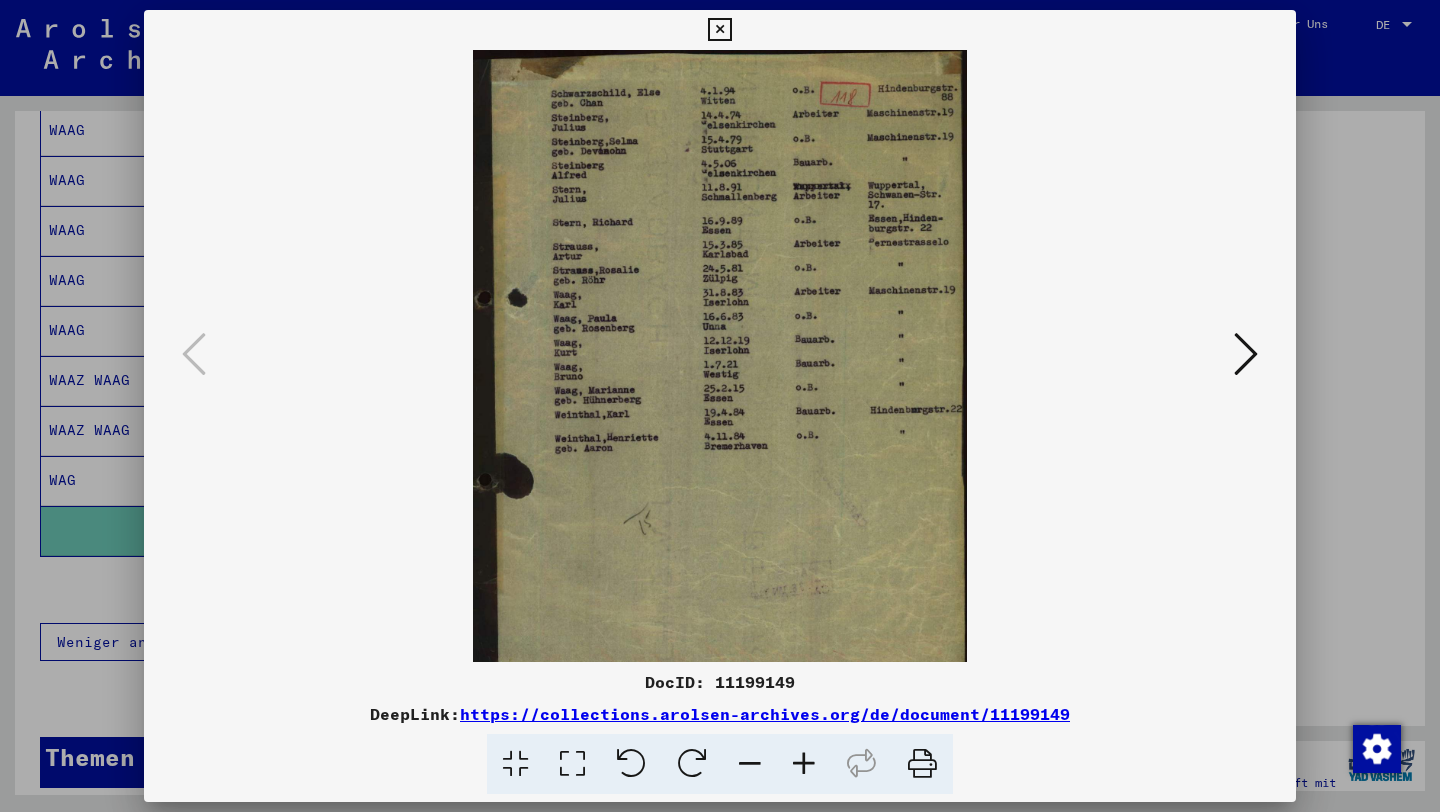 click at bounding box center (804, 764) 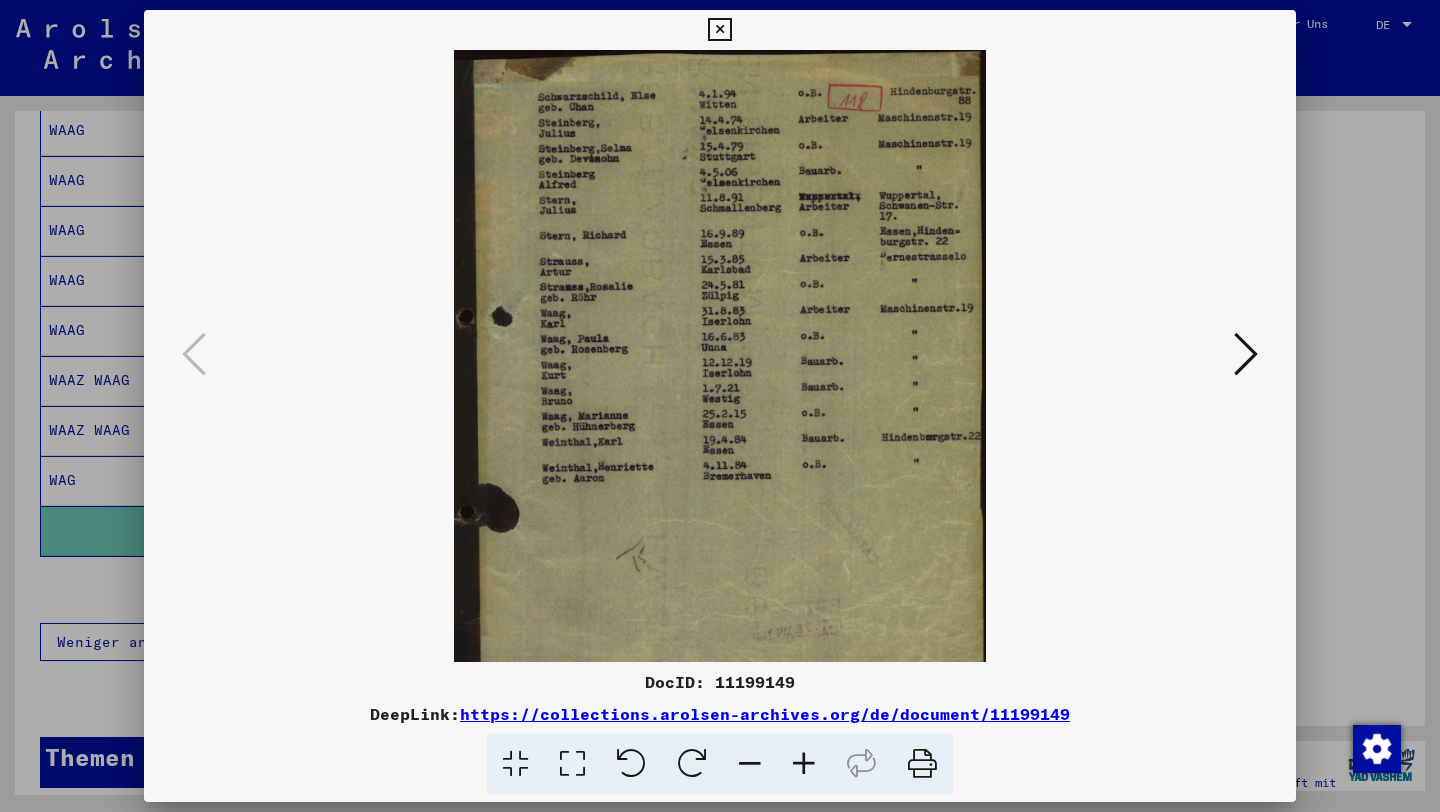 click at bounding box center (804, 764) 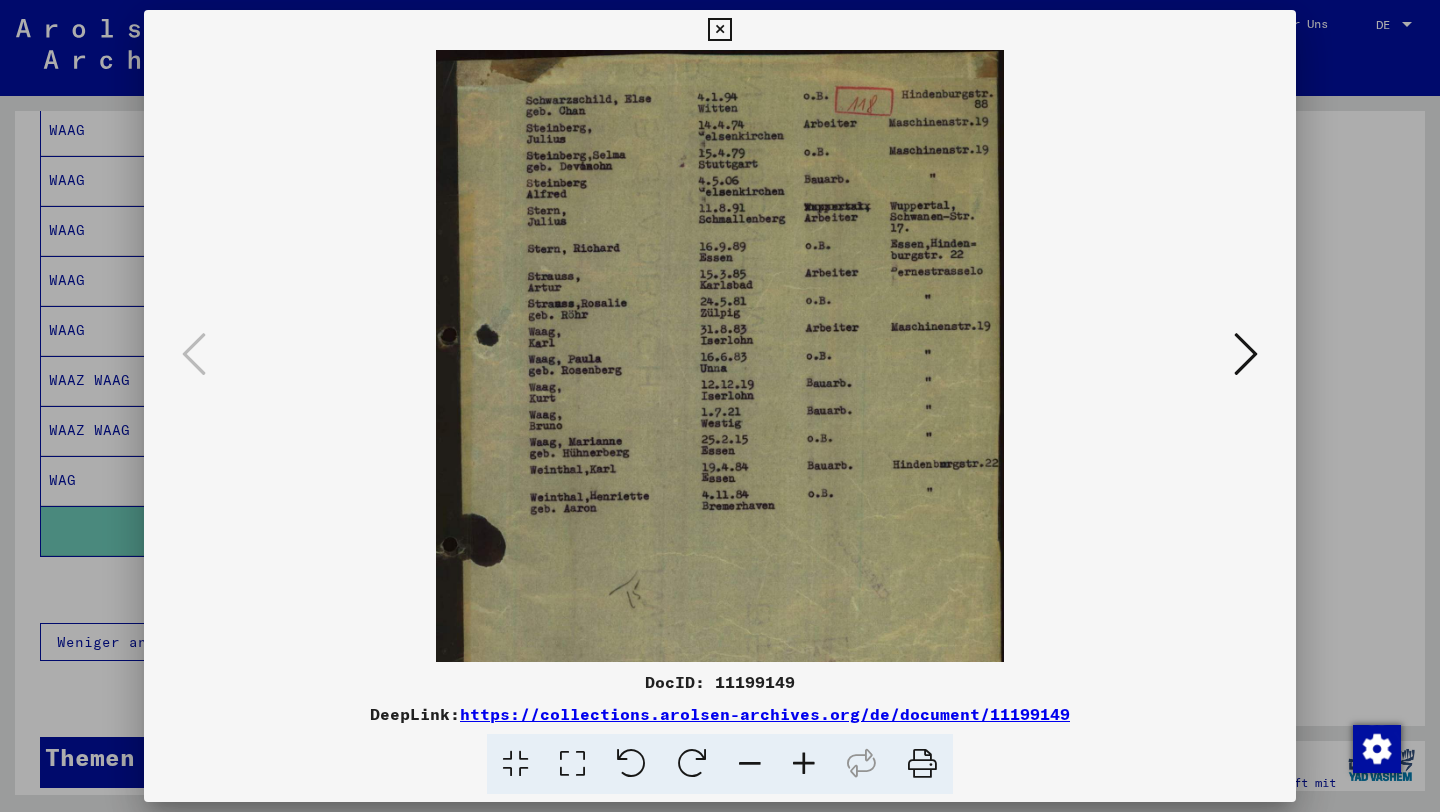 click at bounding box center (804, 764) 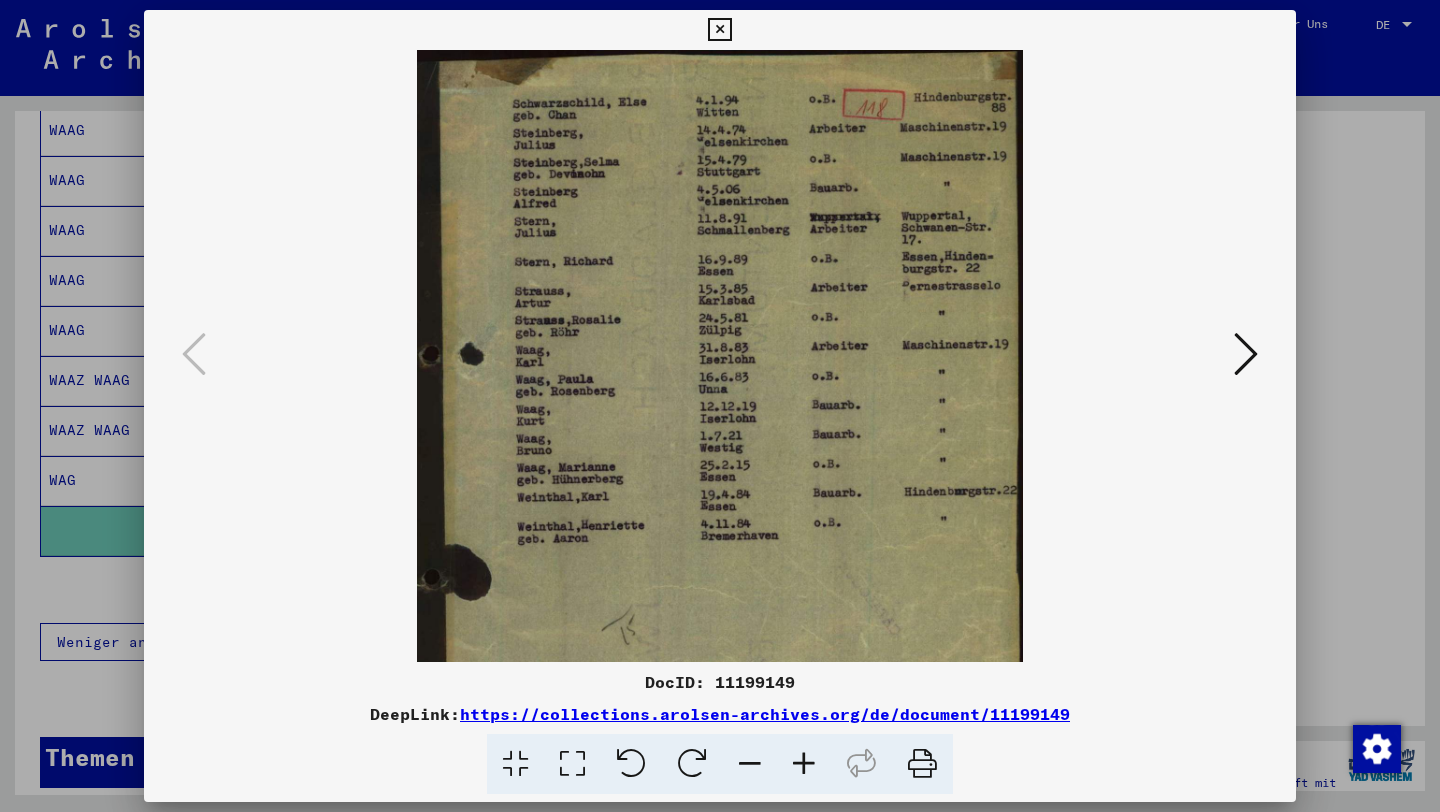 click at bounding box center (804, 764) 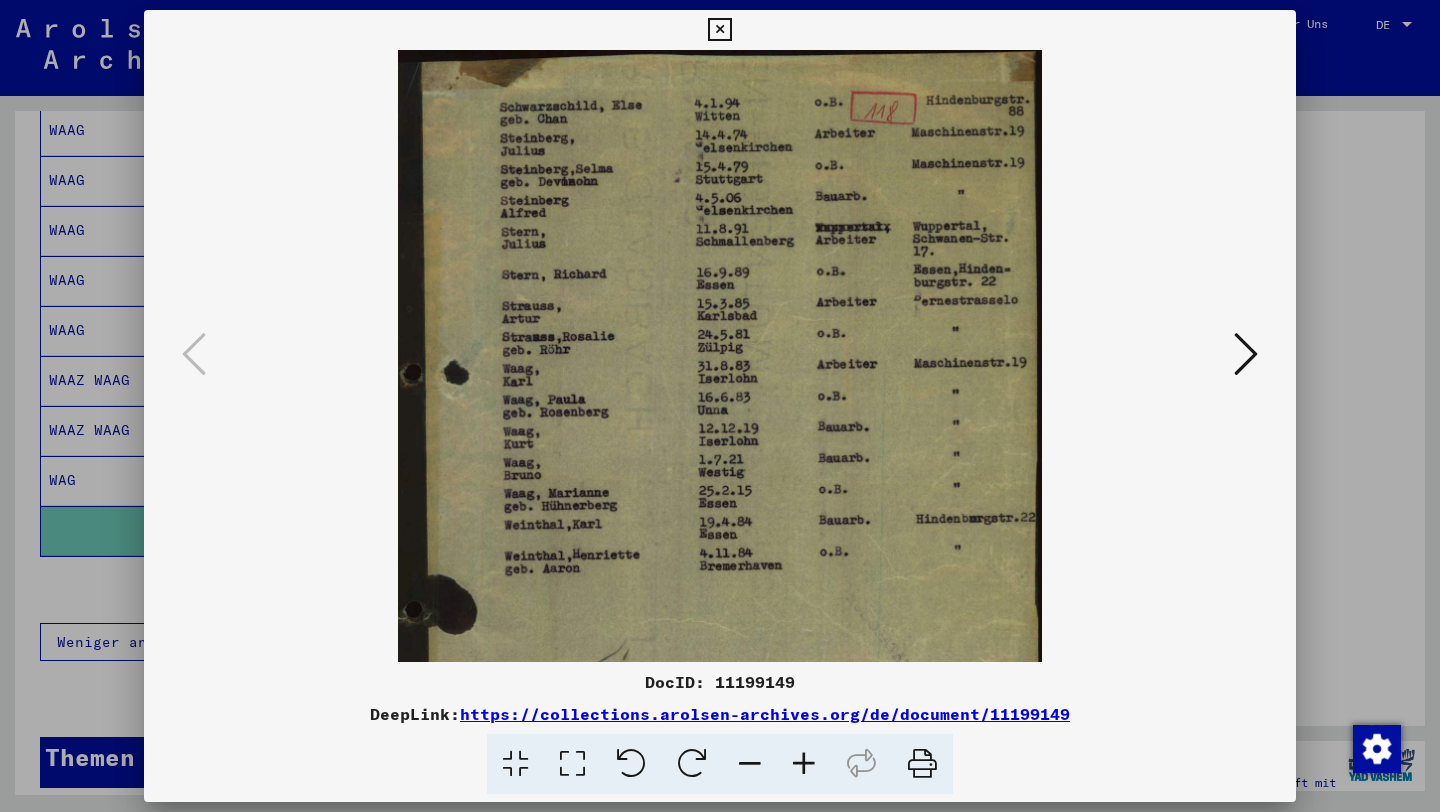 click at bounding box center [804, 764] 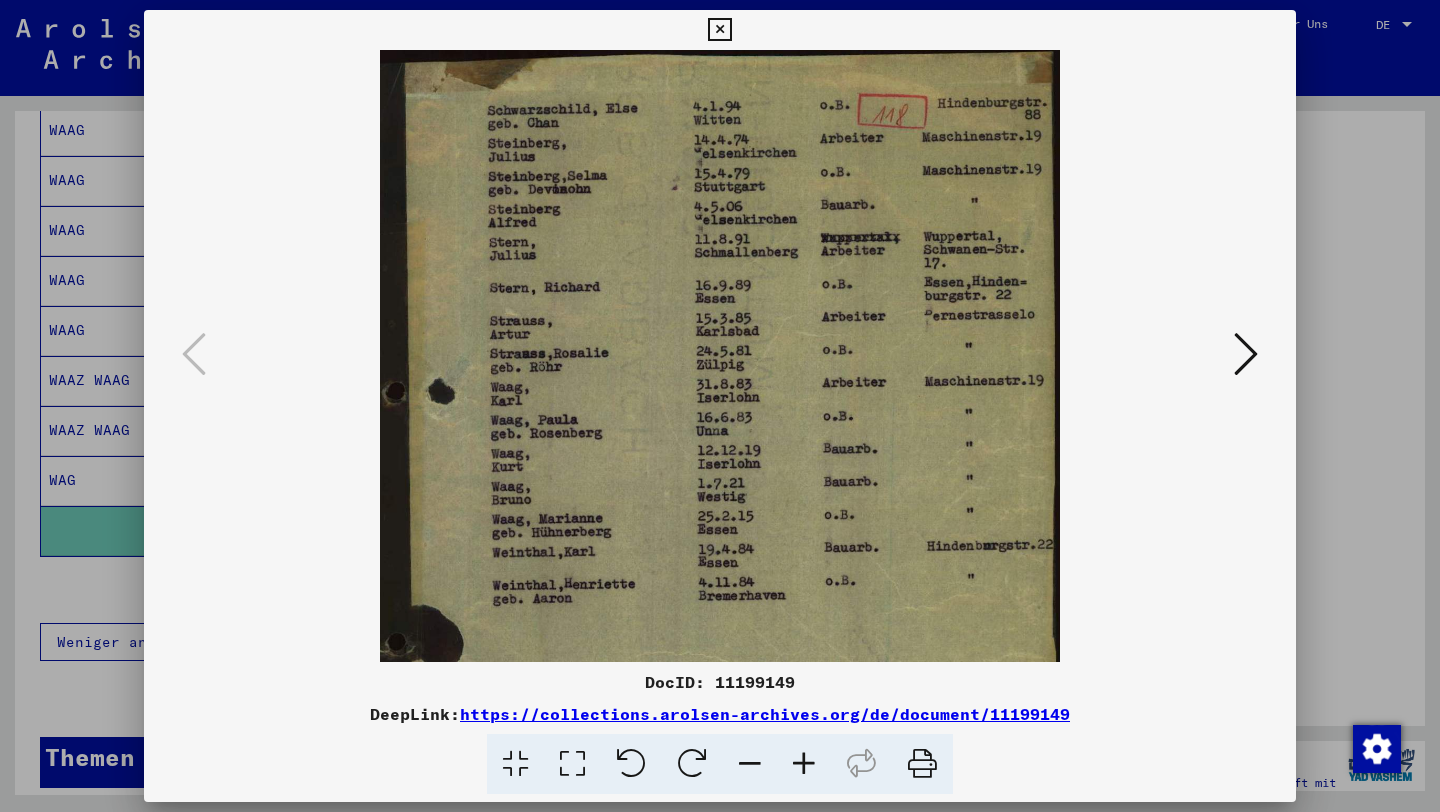 click at bounding box center (804, 764) 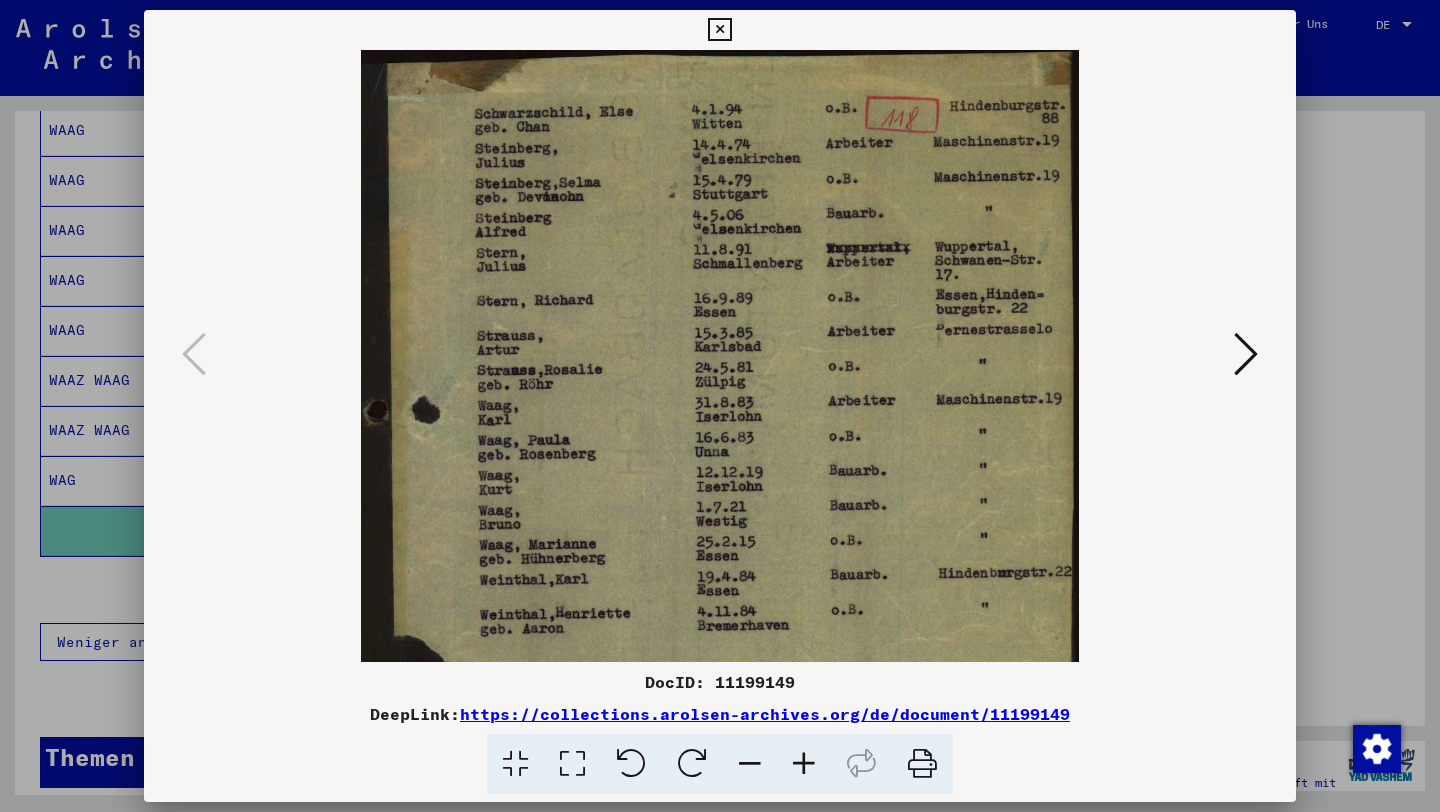 click at bounding box center [804, 764] 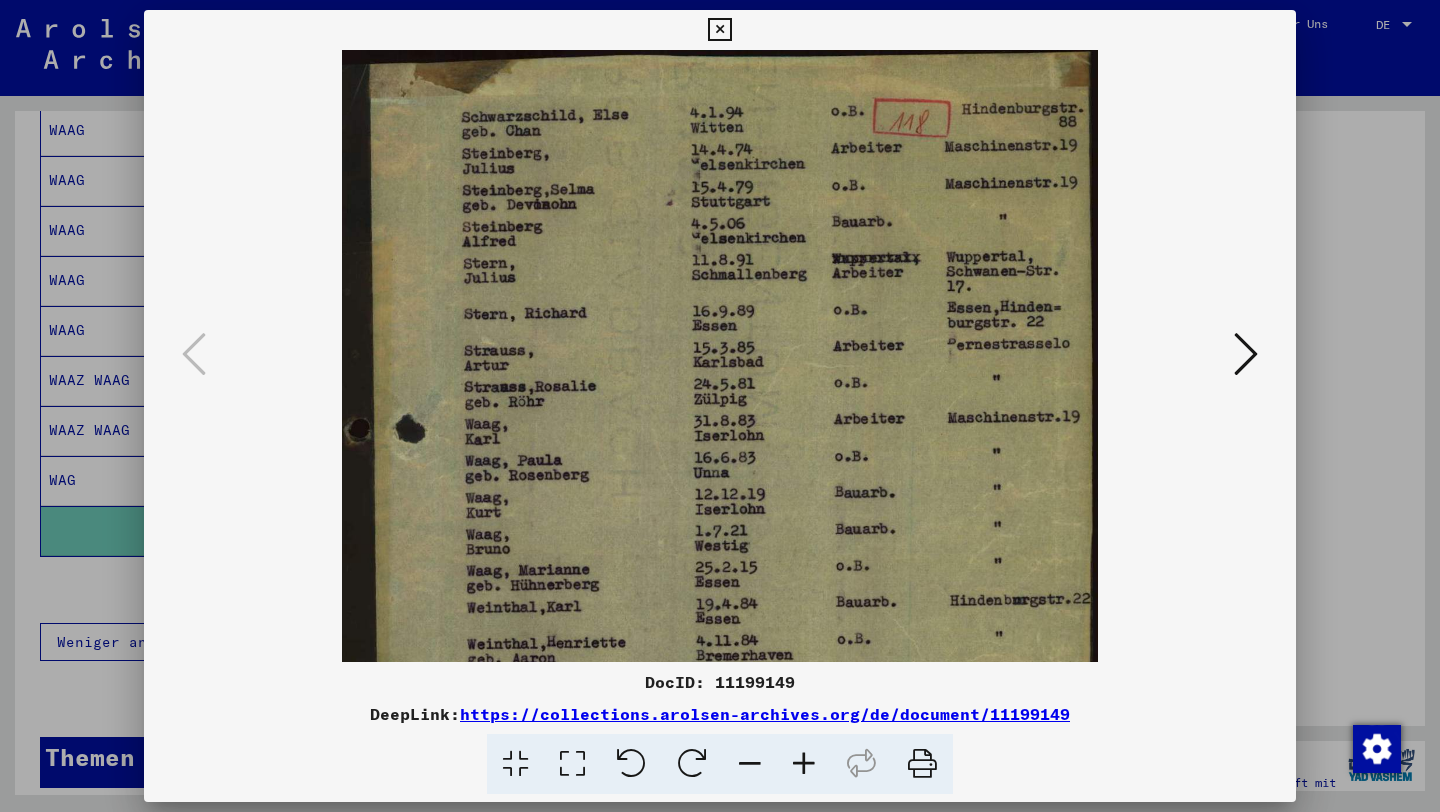 click at bounding box center [804, 764] 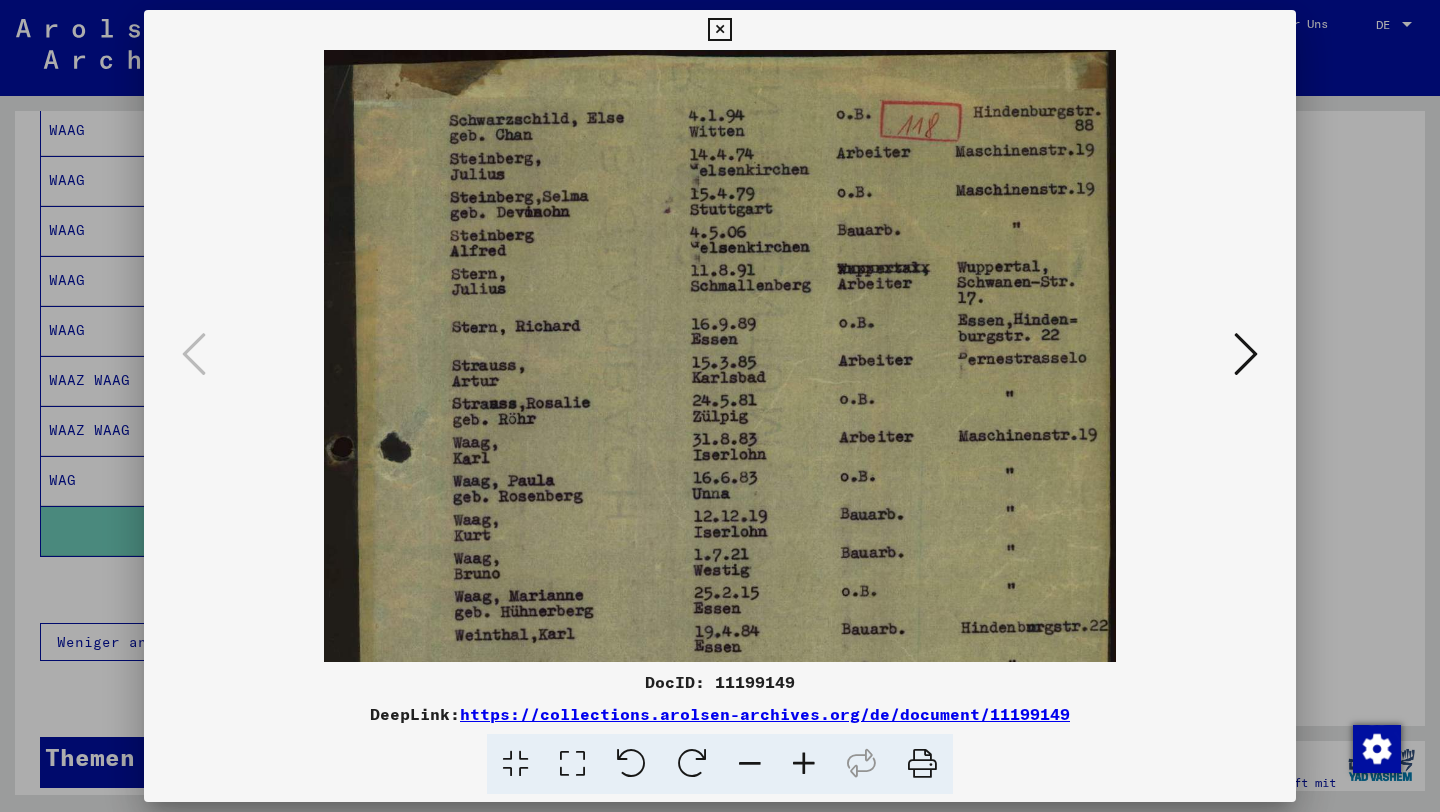 click at bounding box center [804, 764] 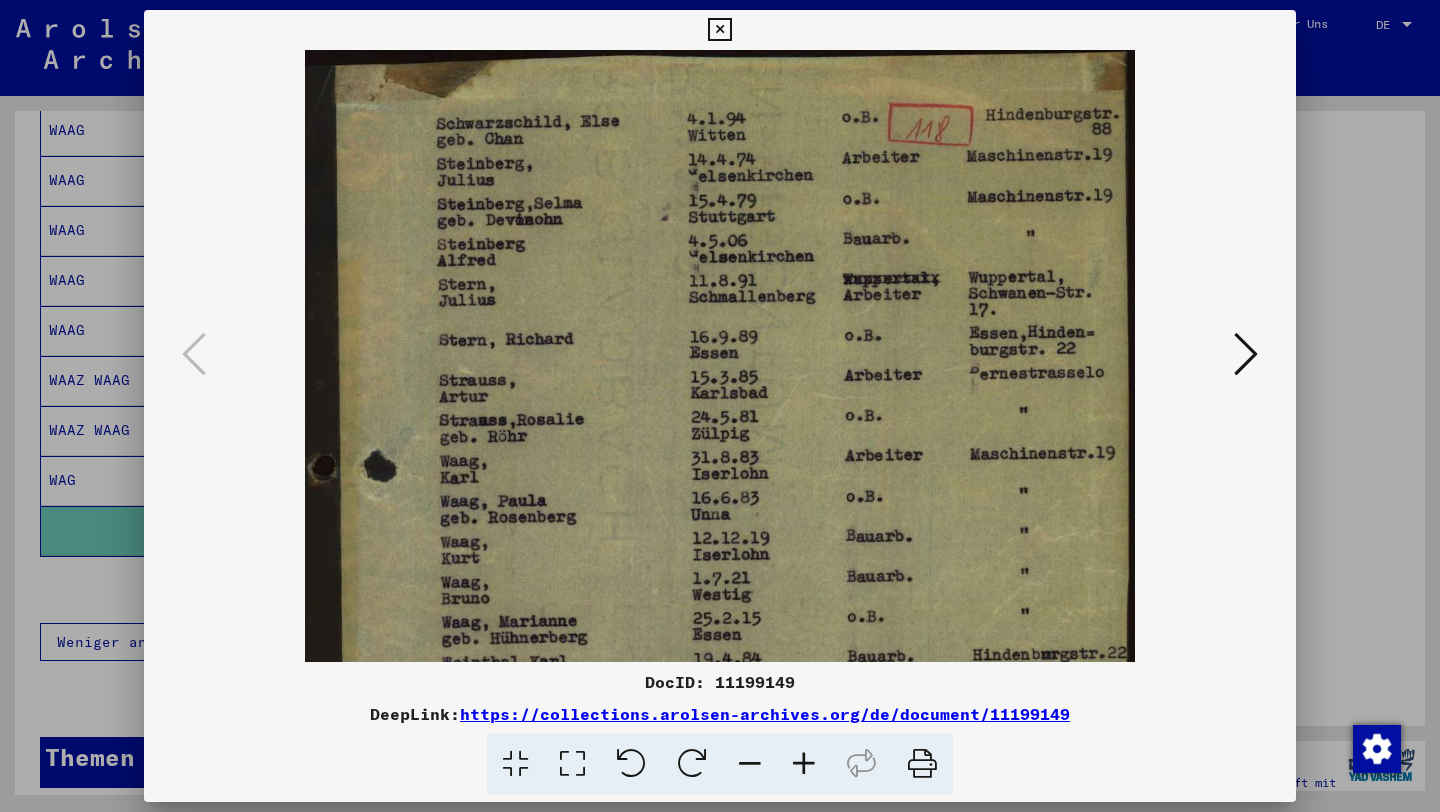 click at bounding box center [804, 764] 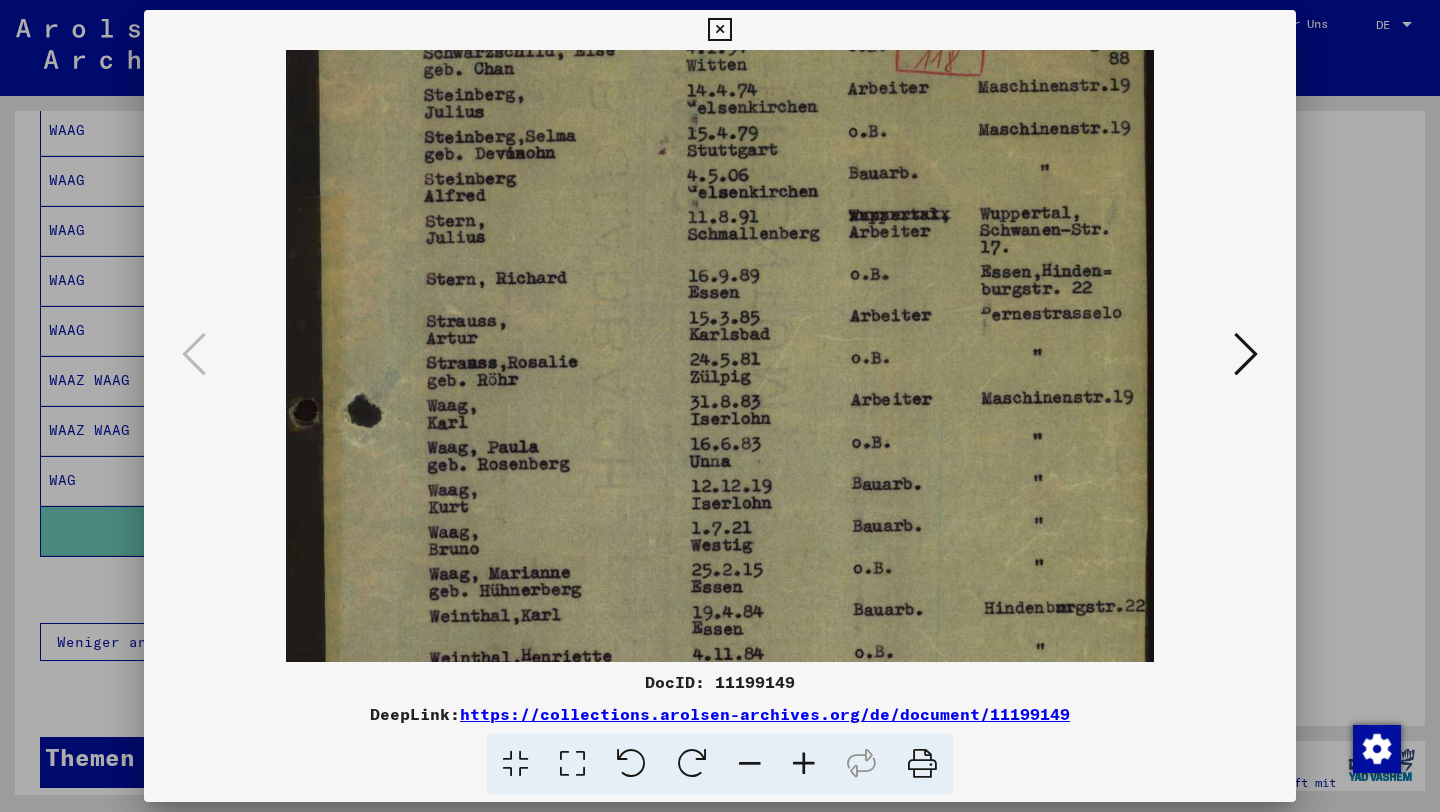 scroll, scrollTop: 0, scrollLeft: 0, axis: both 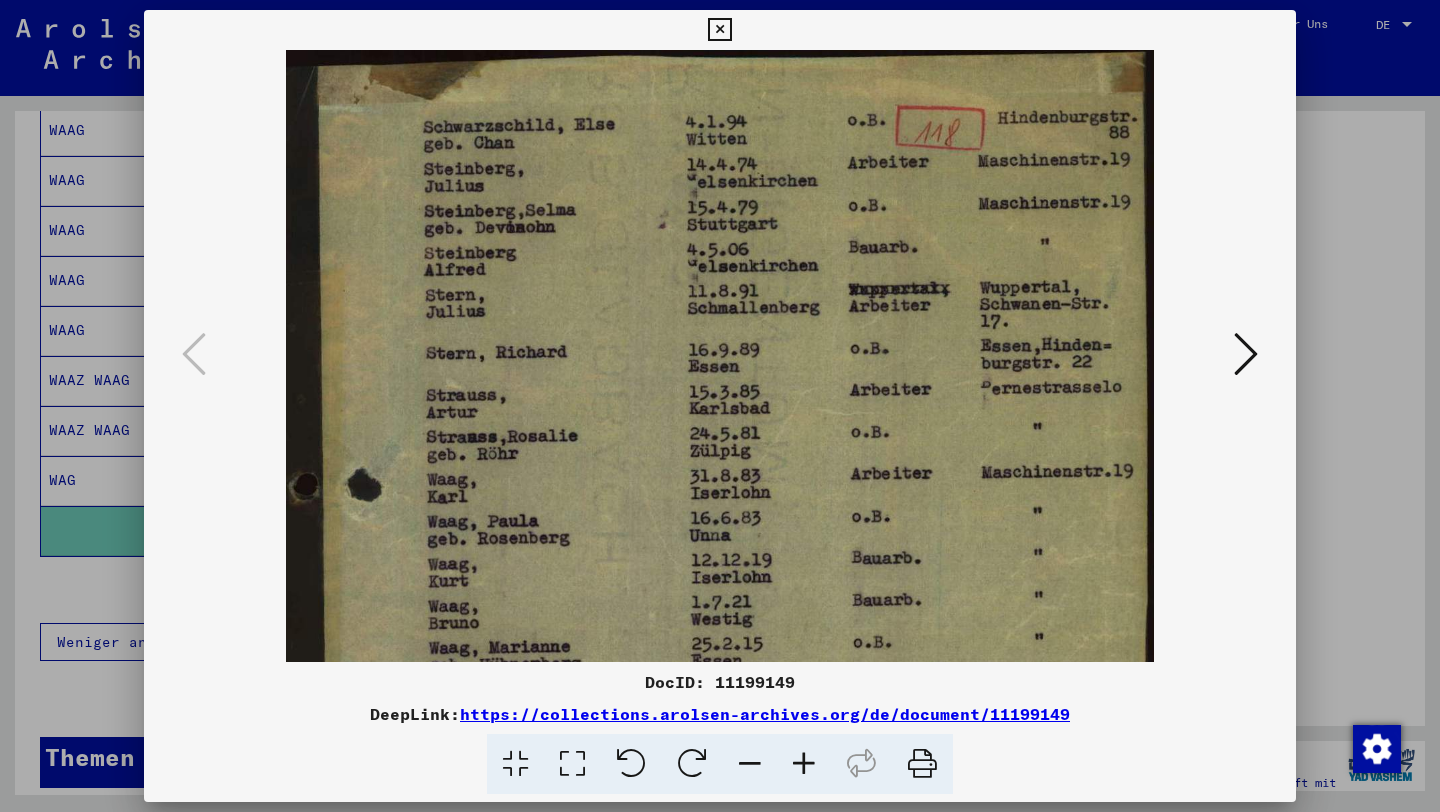 drag, startPoint x: 798, startPoint y: 568, endPoint x: 828, endPoint y: 685, distance: 120.784935 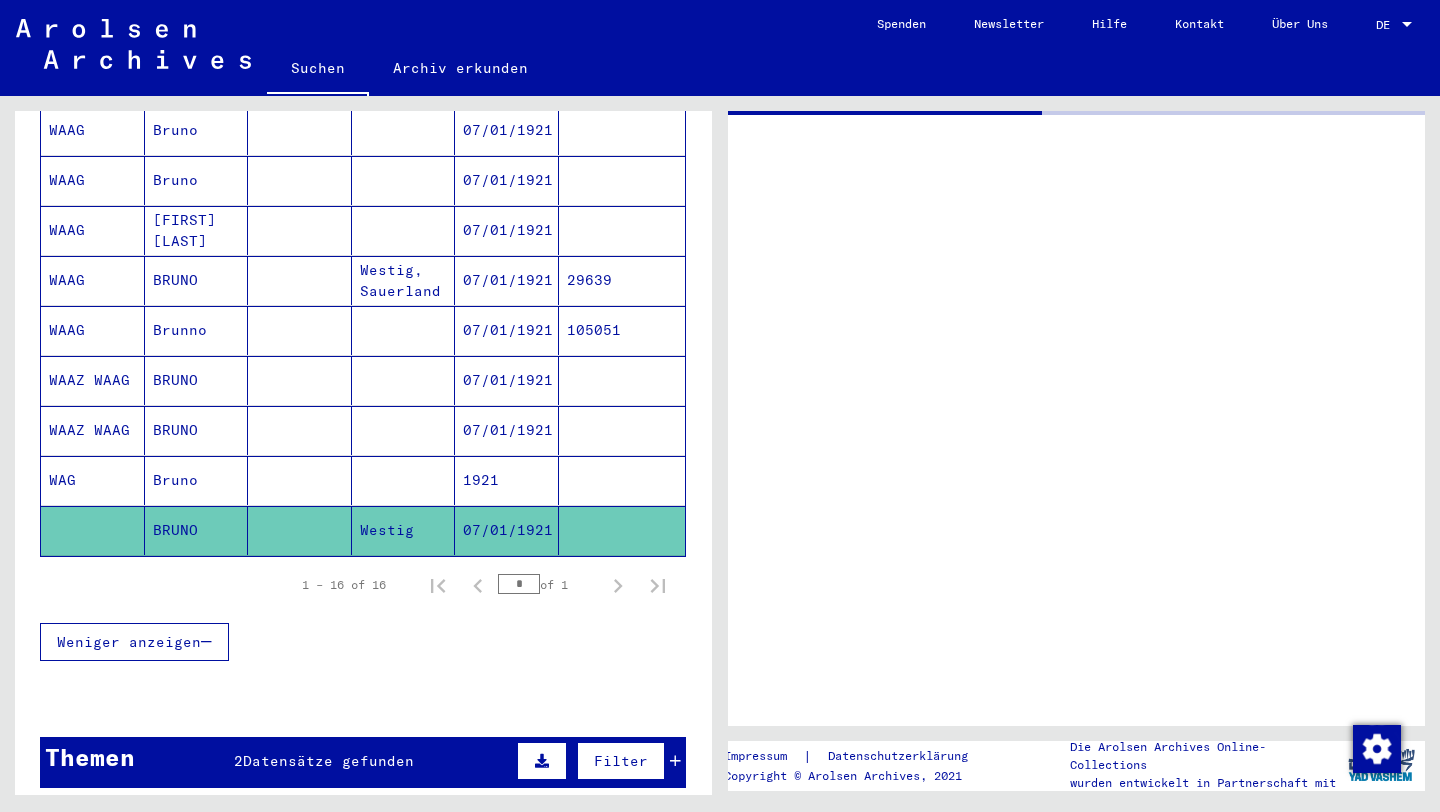 scroll, scrollTop: 0, scrollLeft: 0, axis: both 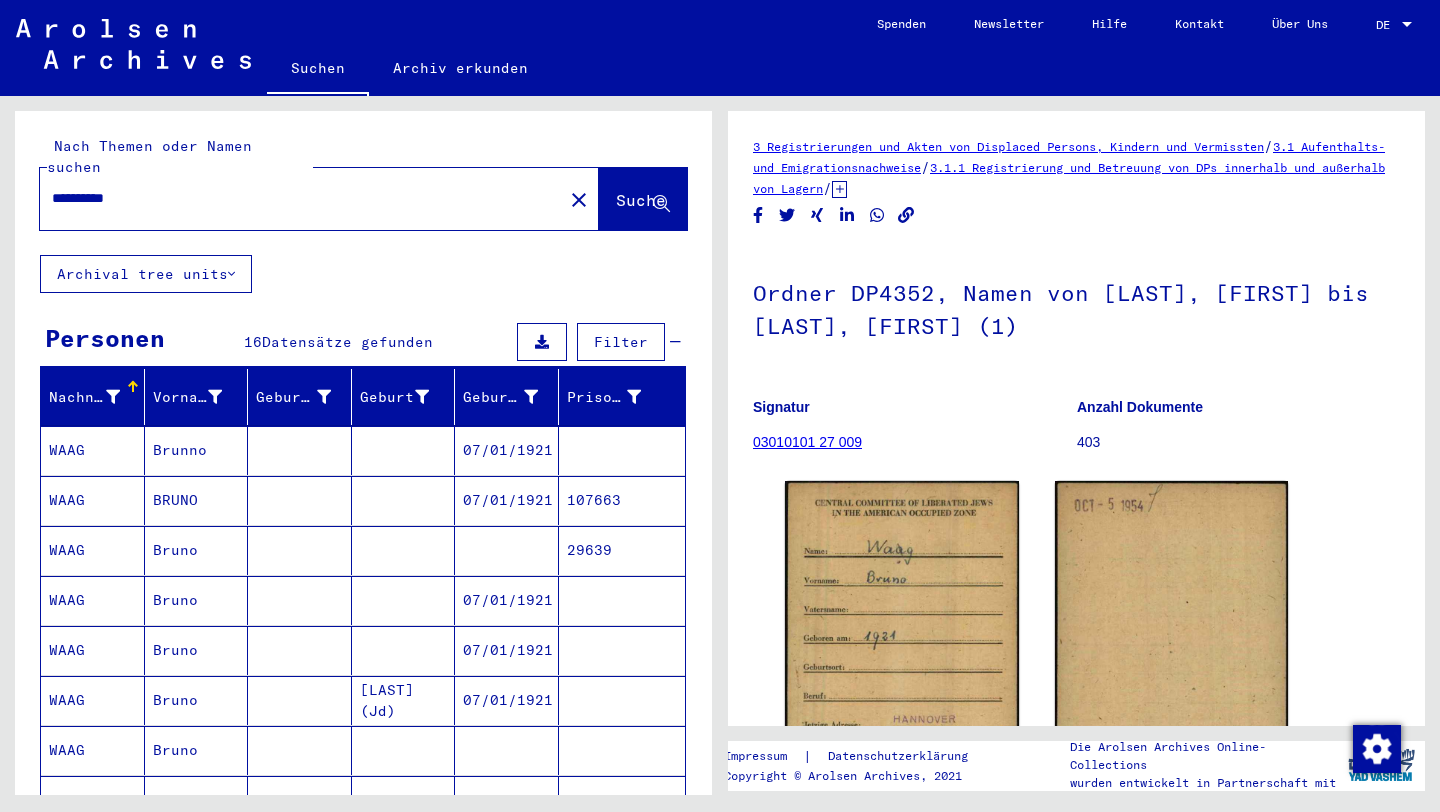 drag, startPoint x: 95, startPoint y: 176, endPoint x: 20, endPoint y: 170, distance: 75.23962 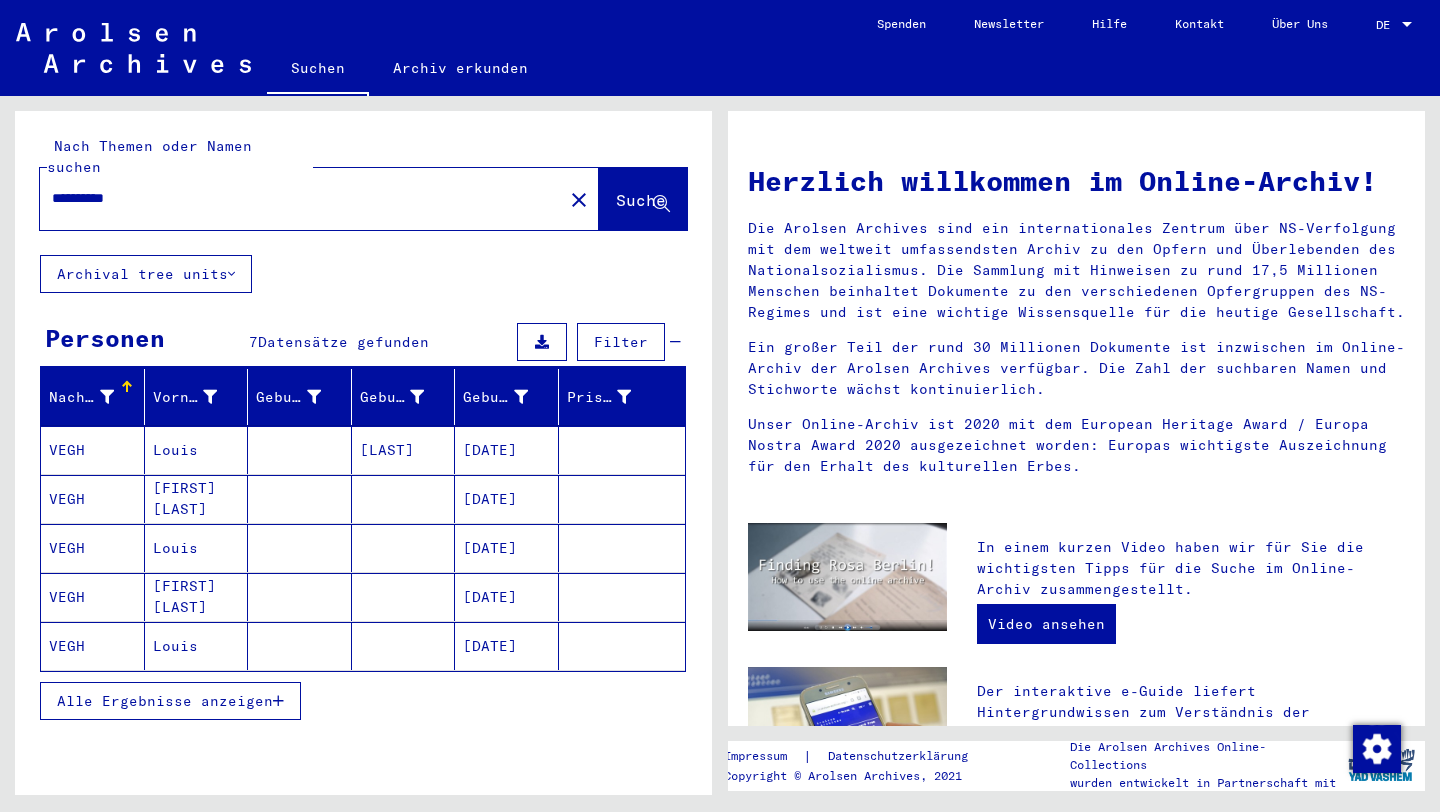 click on "Alle Ergebnisse anzeigen" at bounding box center [165, 701] 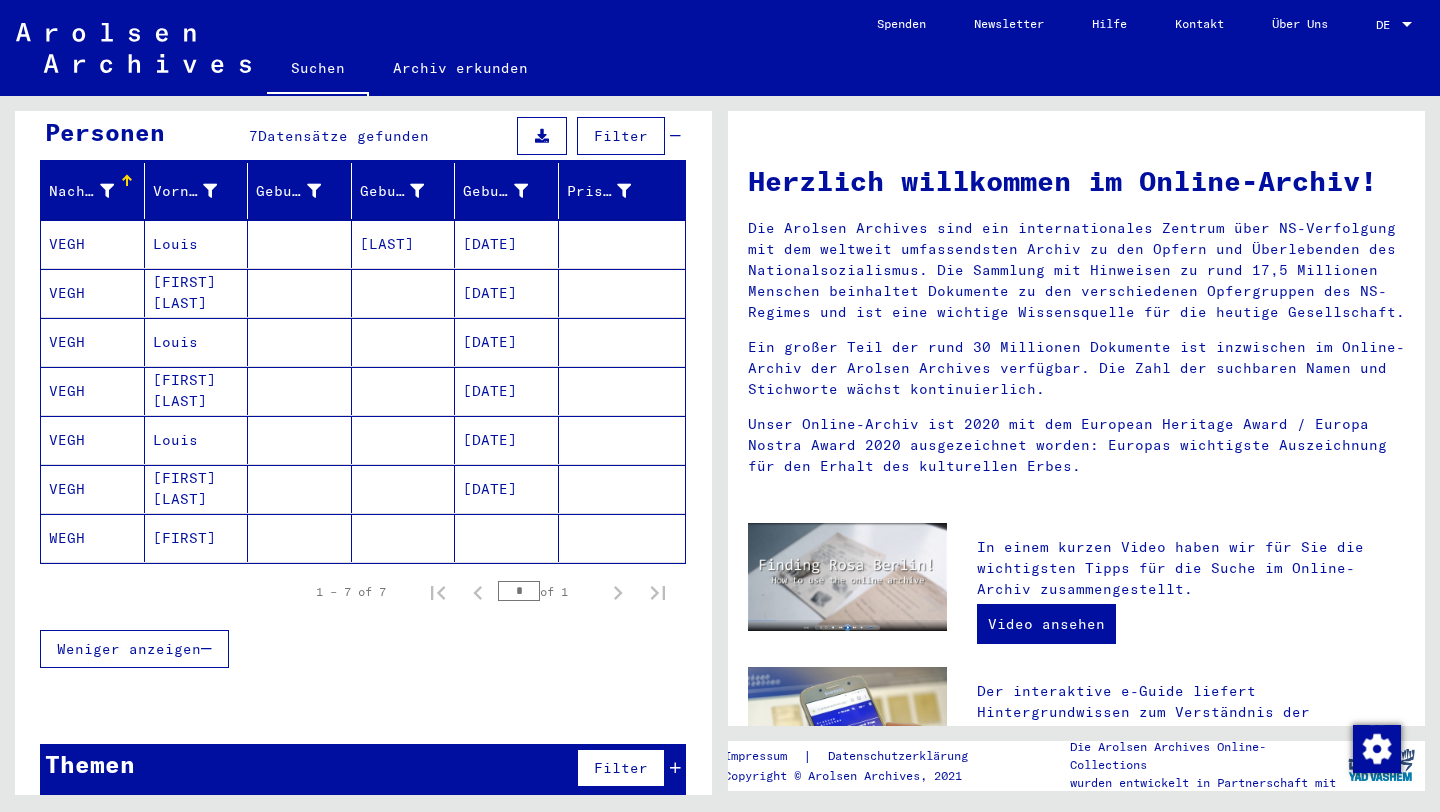 scroll, scrollTop: 0, scrollLeft: 0, axis: both 